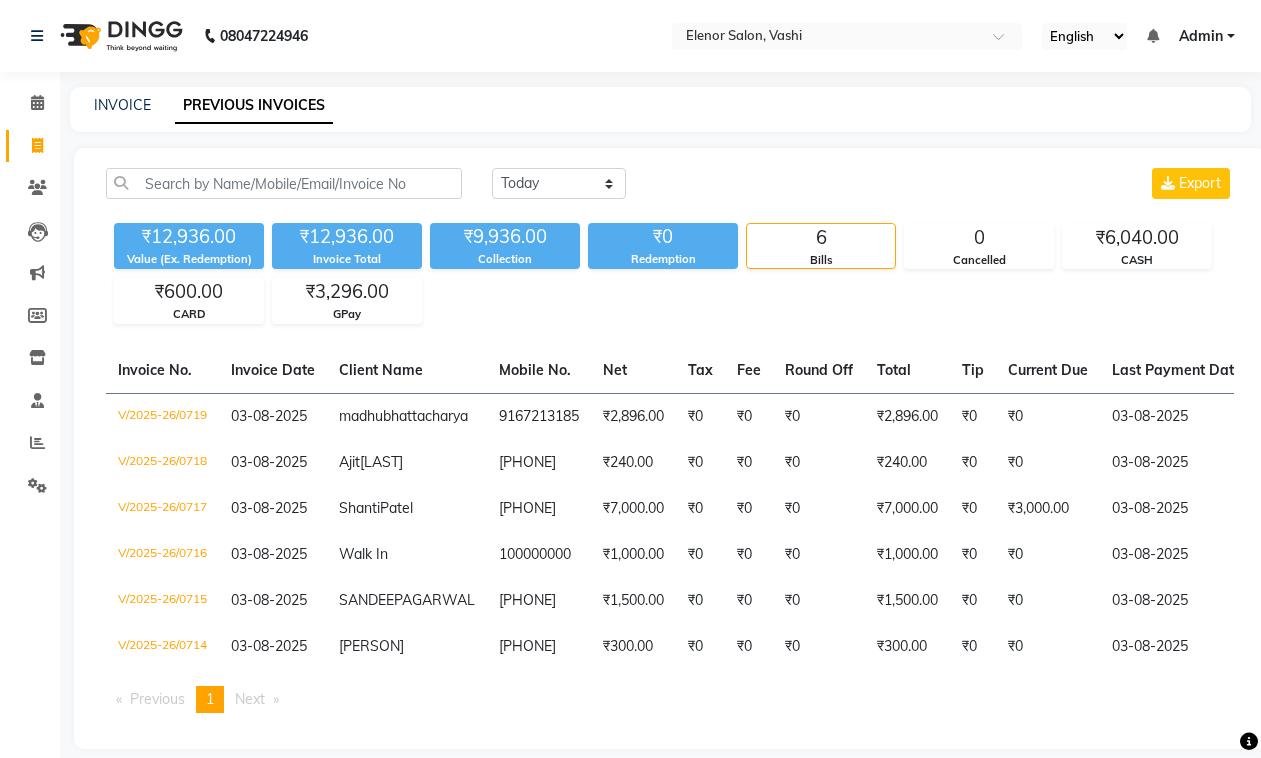 scroll, scrollTop: 0, scrollLeft: 0, axis: both 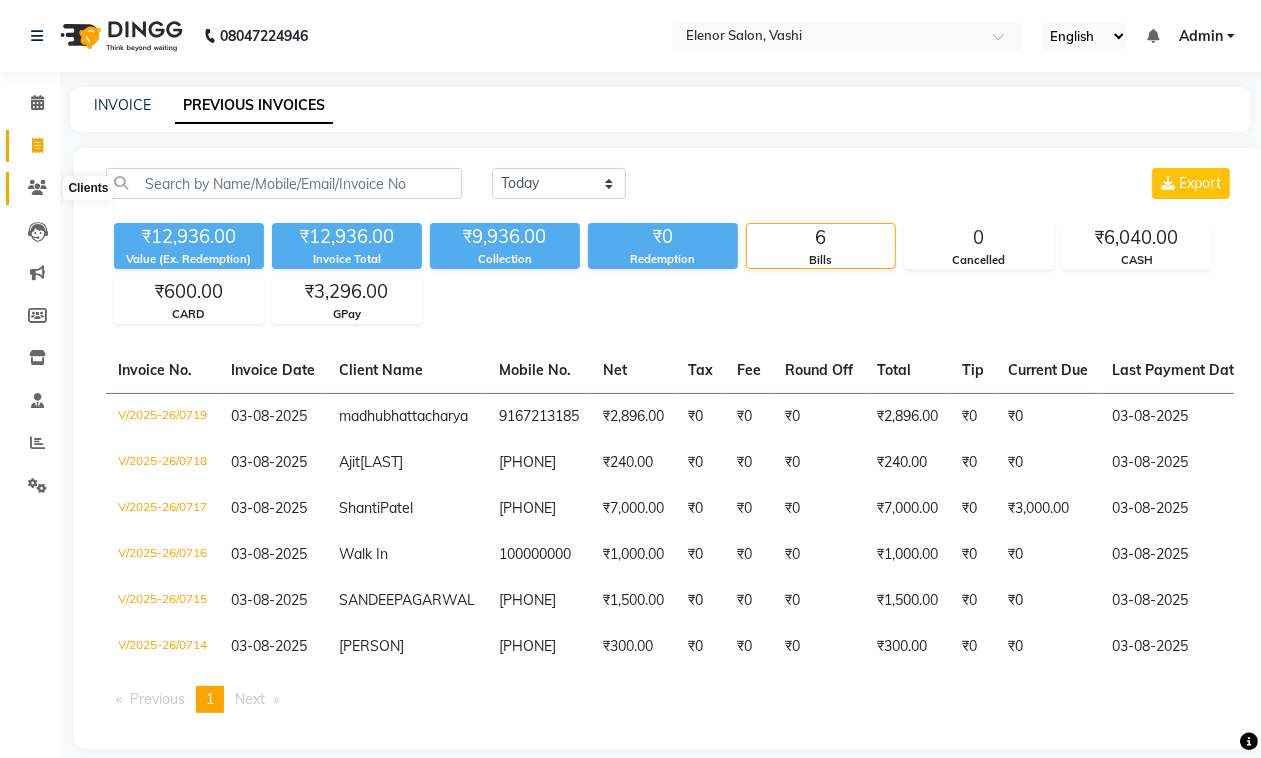 click 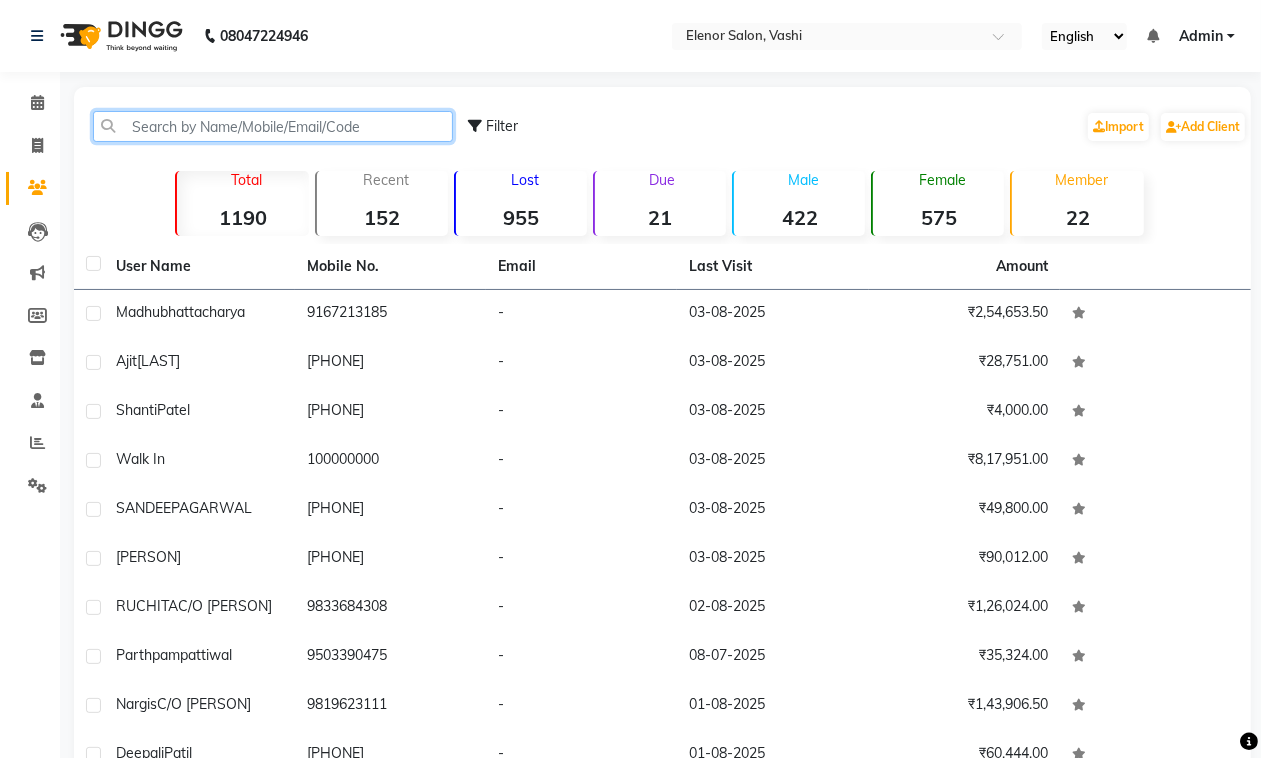 click 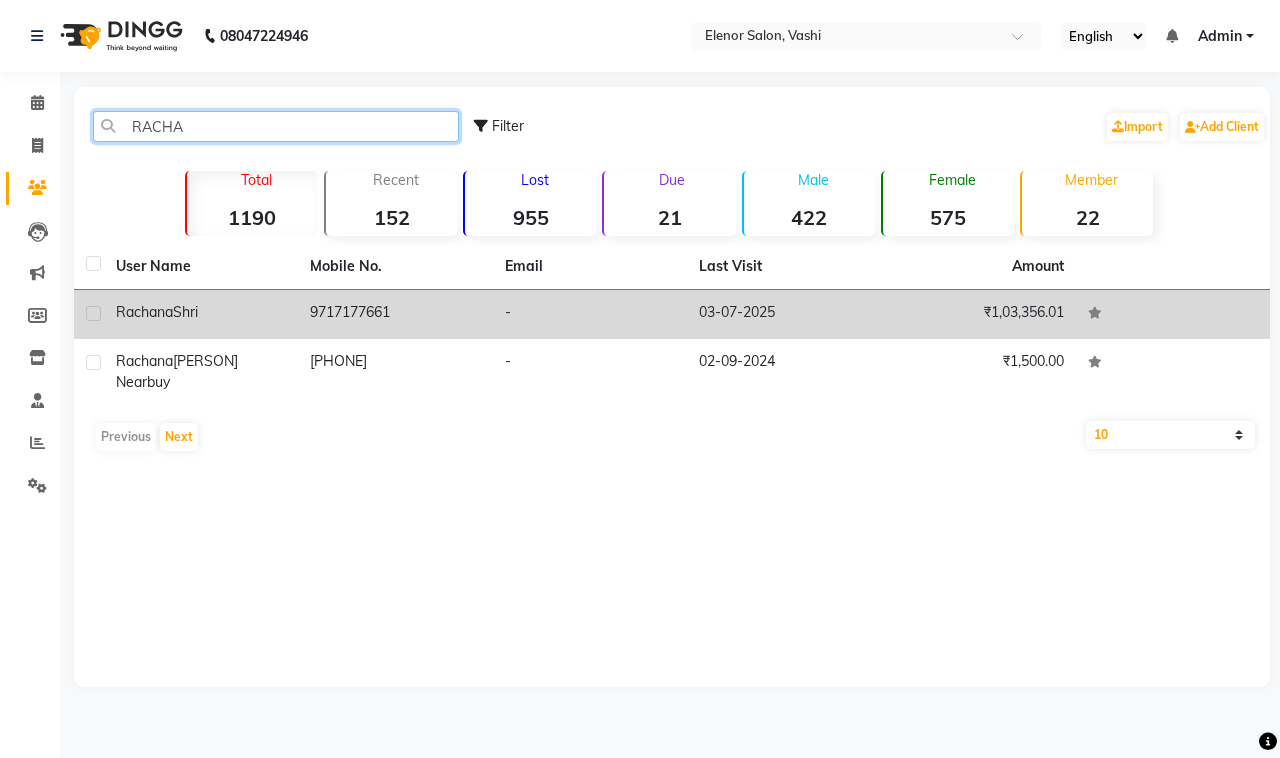 type on "RACHA" 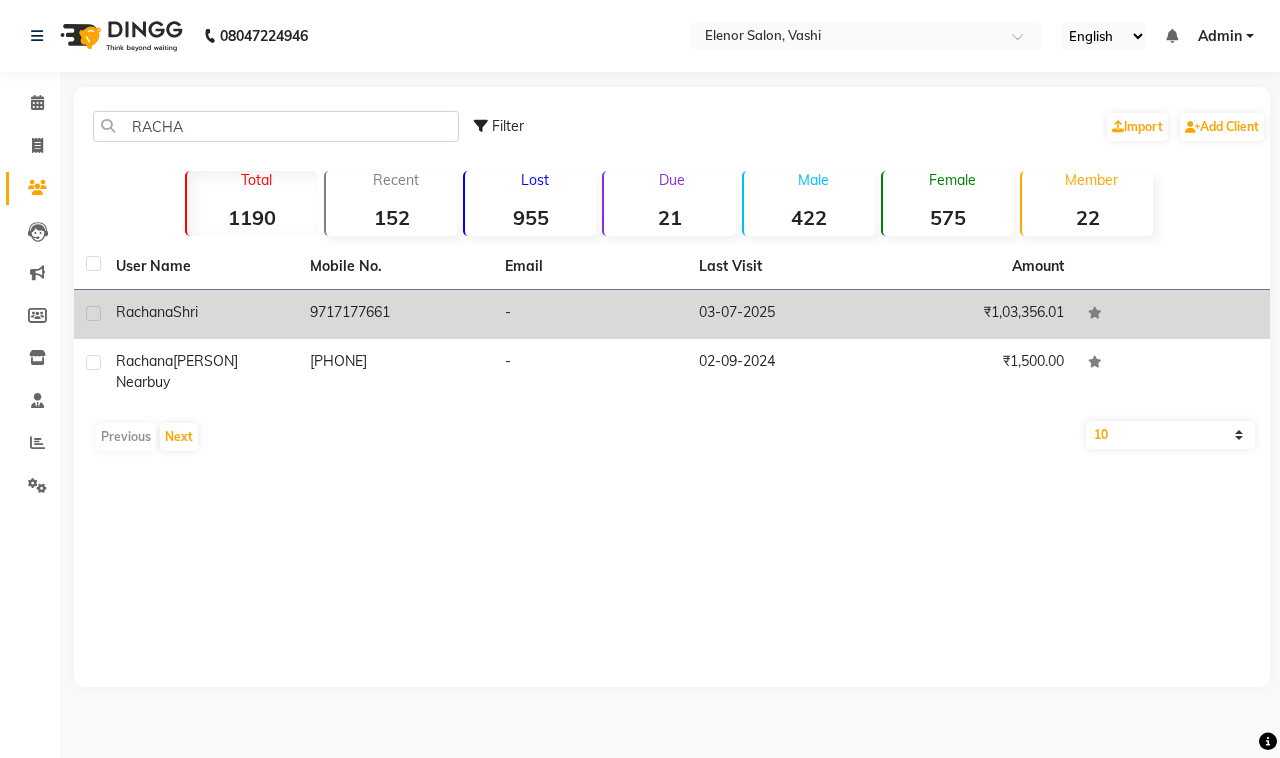 click on "9717177661" 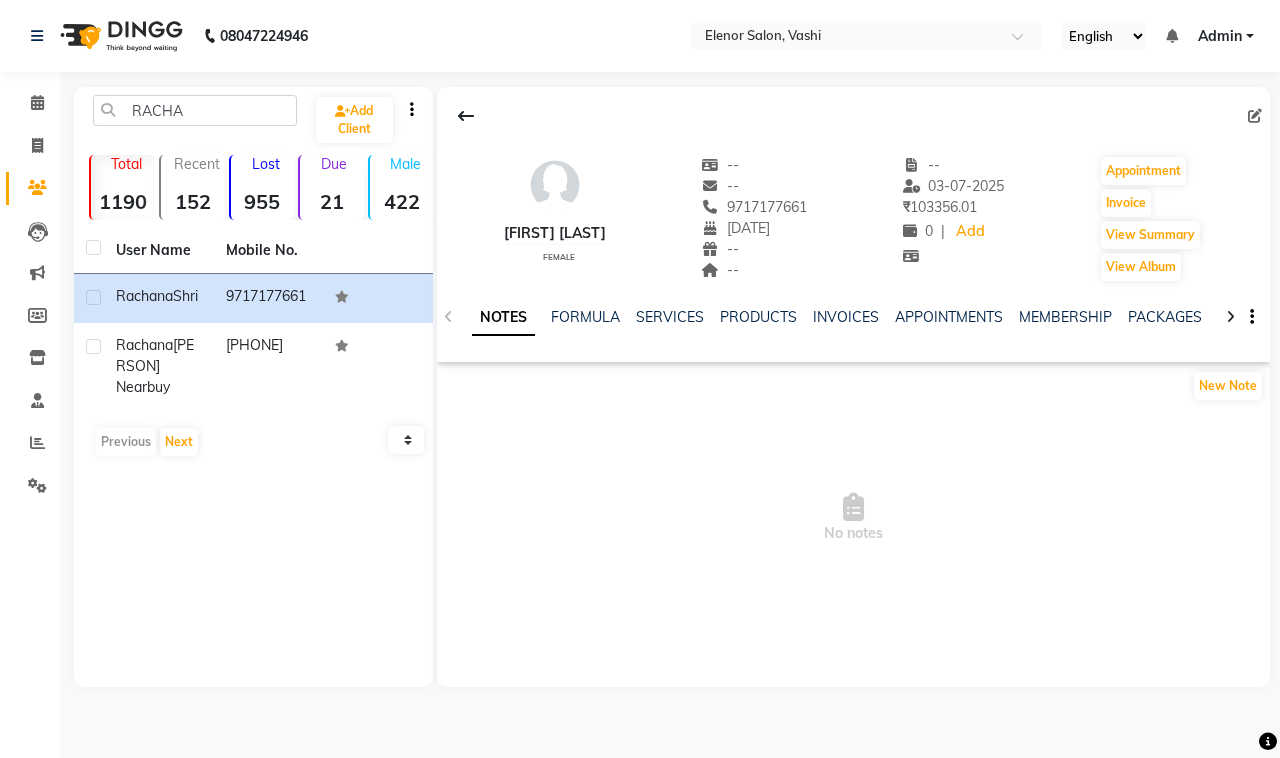 click on "PACKAGES" 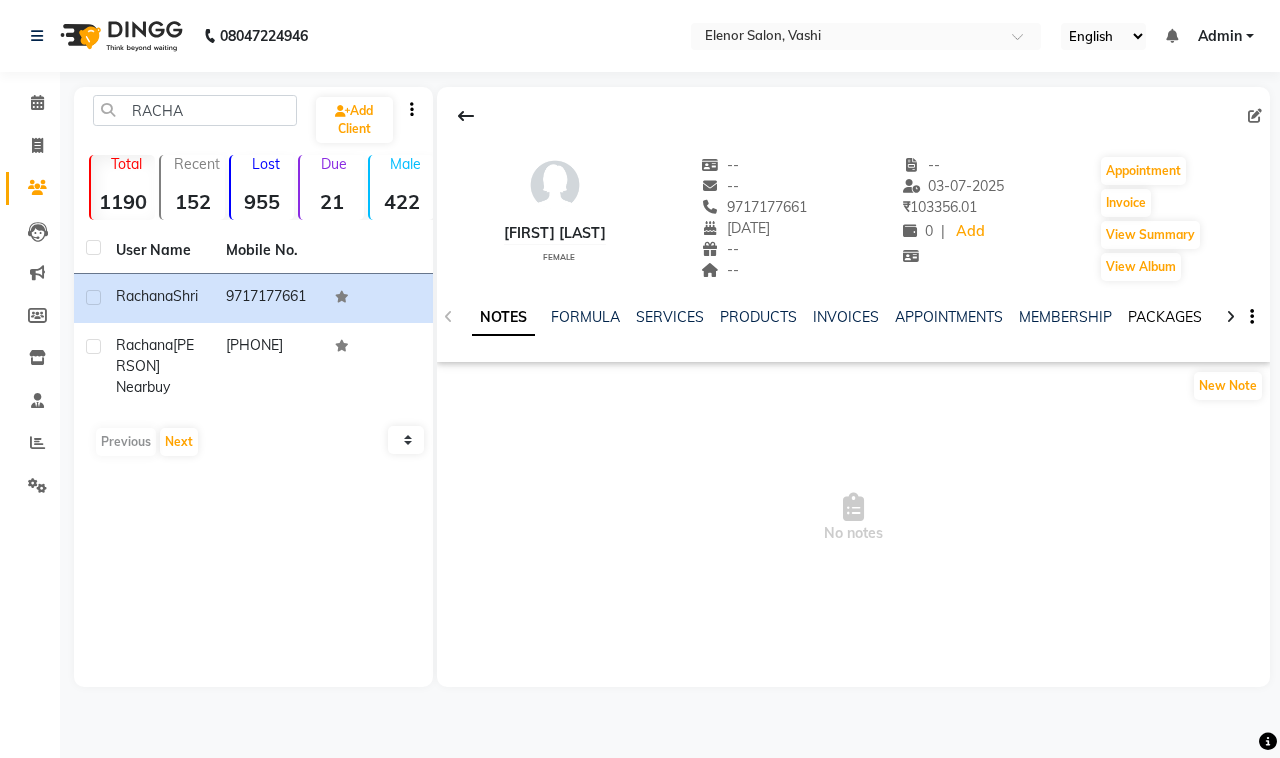 click on "PACKAGES" 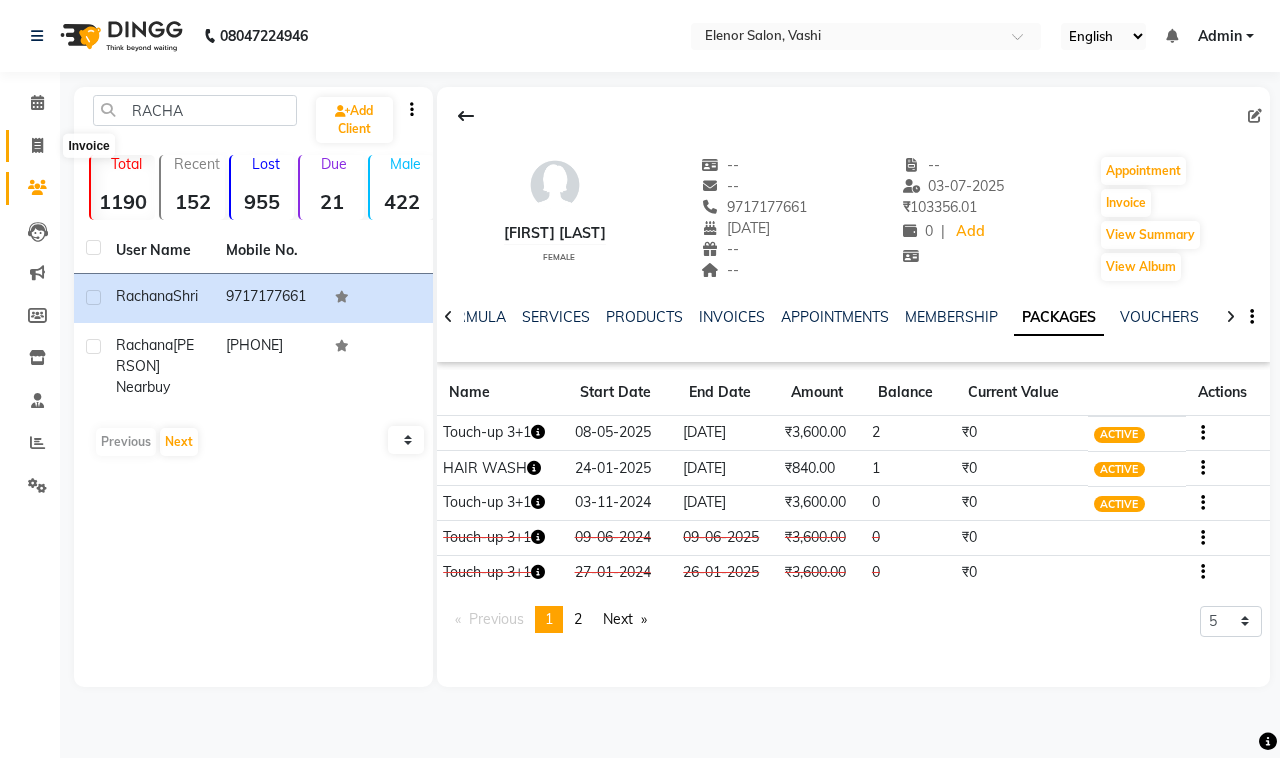 click 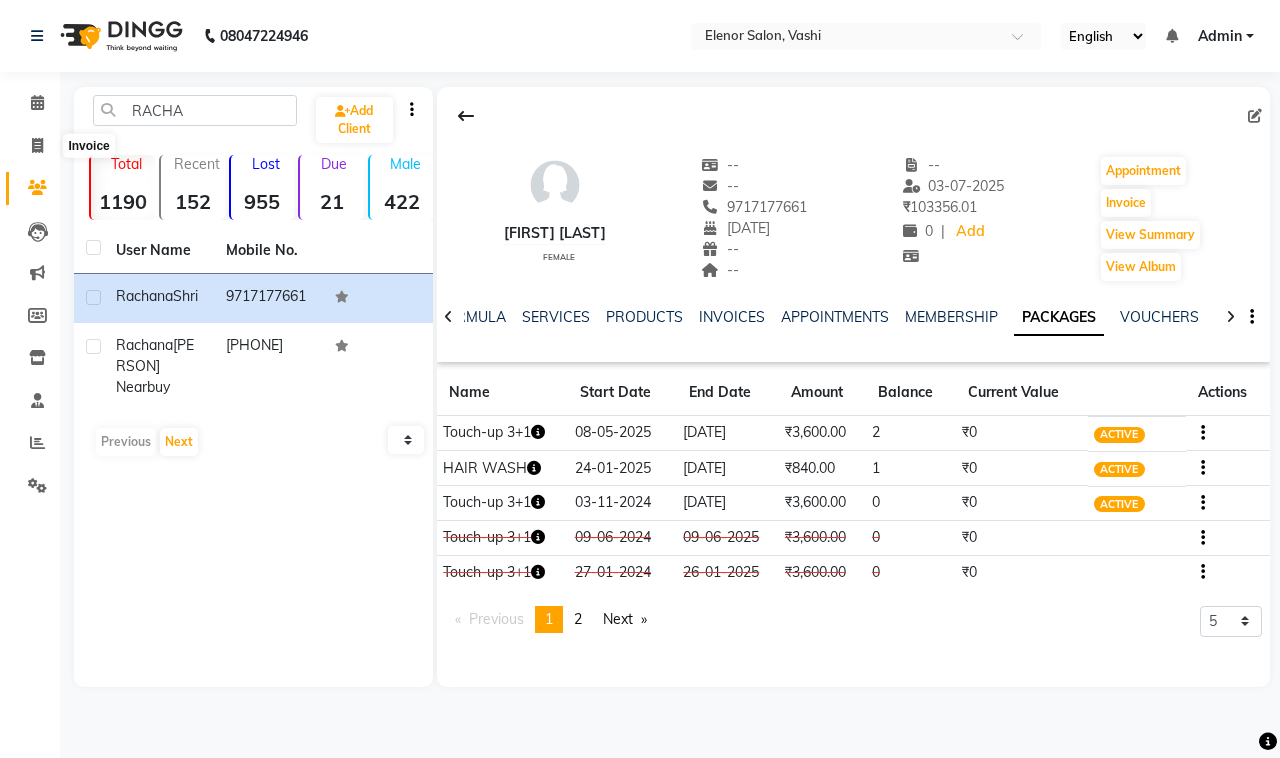 select on "service" 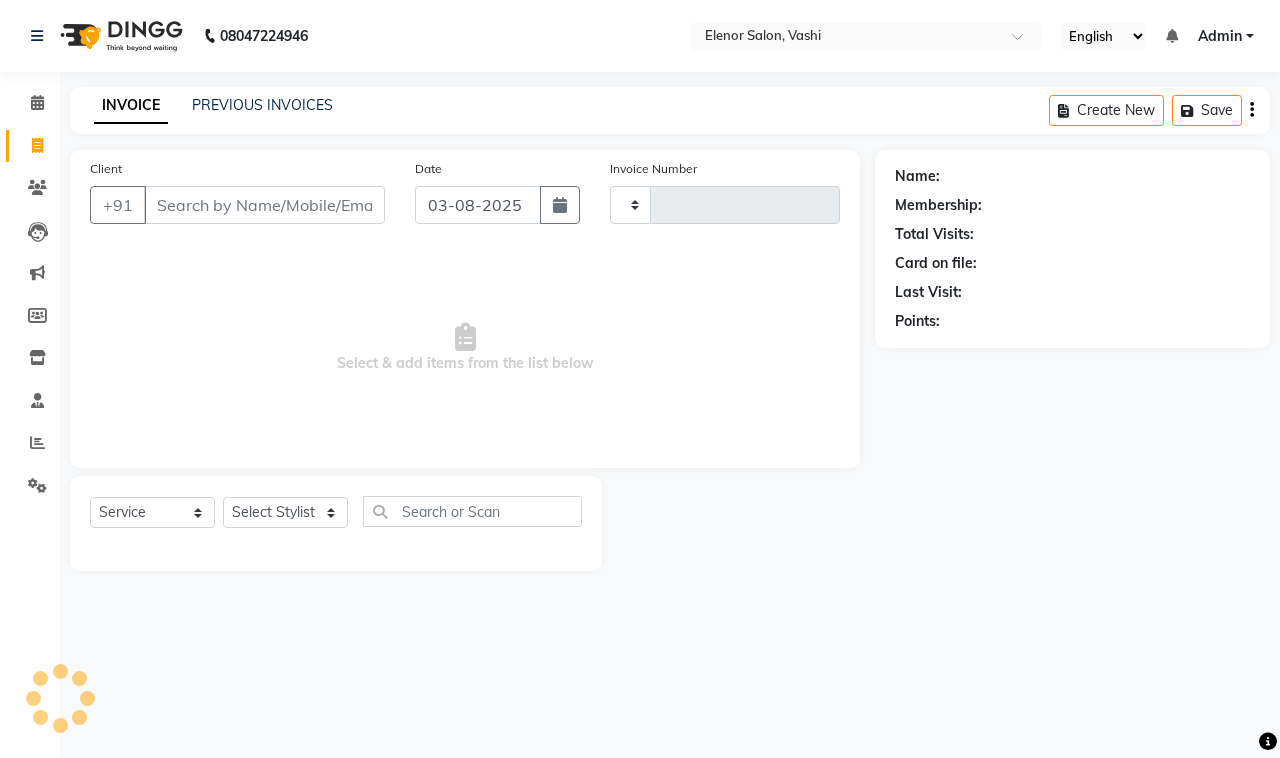 type on "0720" 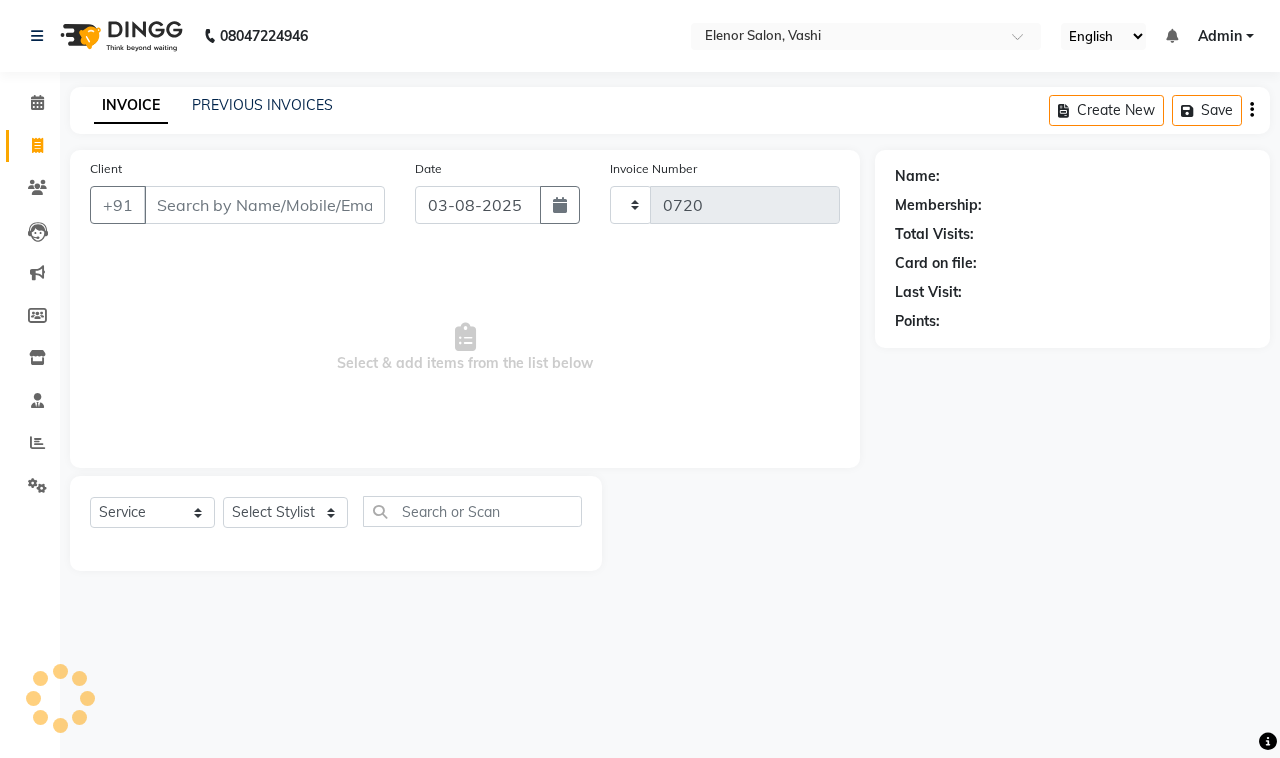 select on "695" 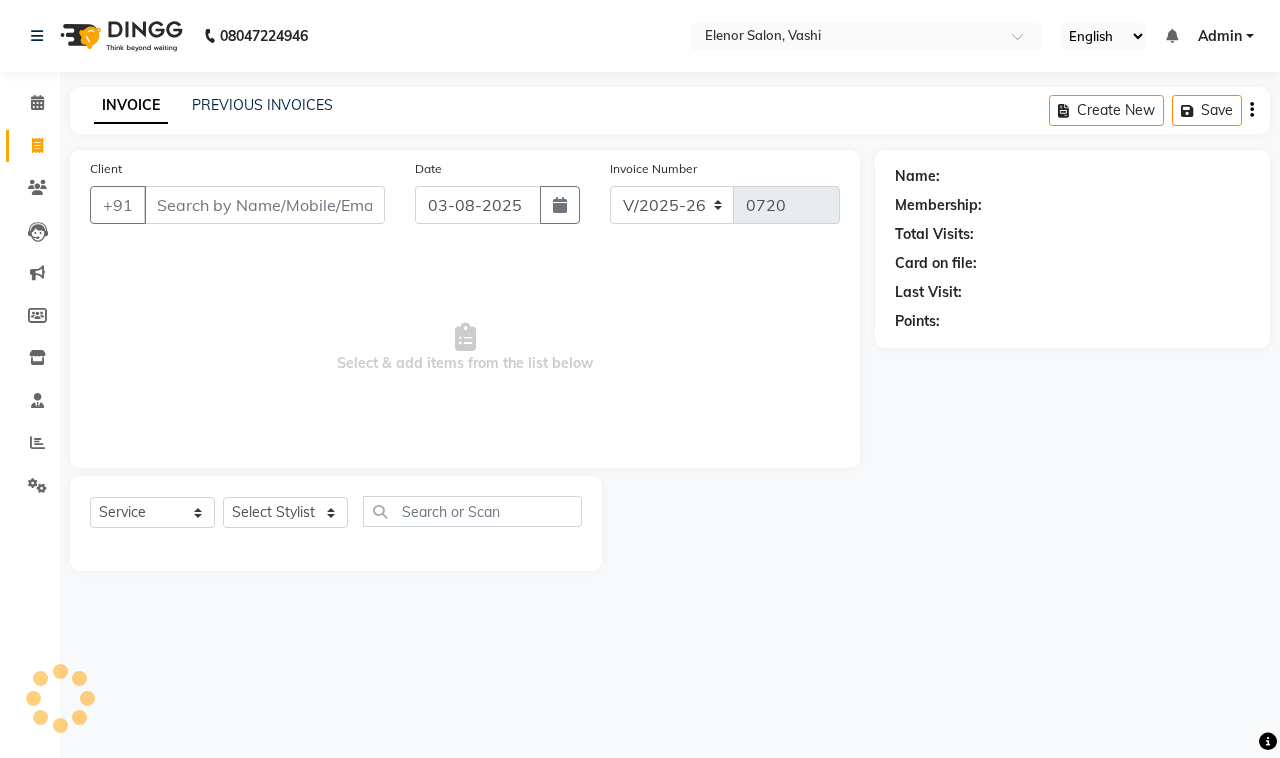 click on "Client" at bounding box center [264, 205] 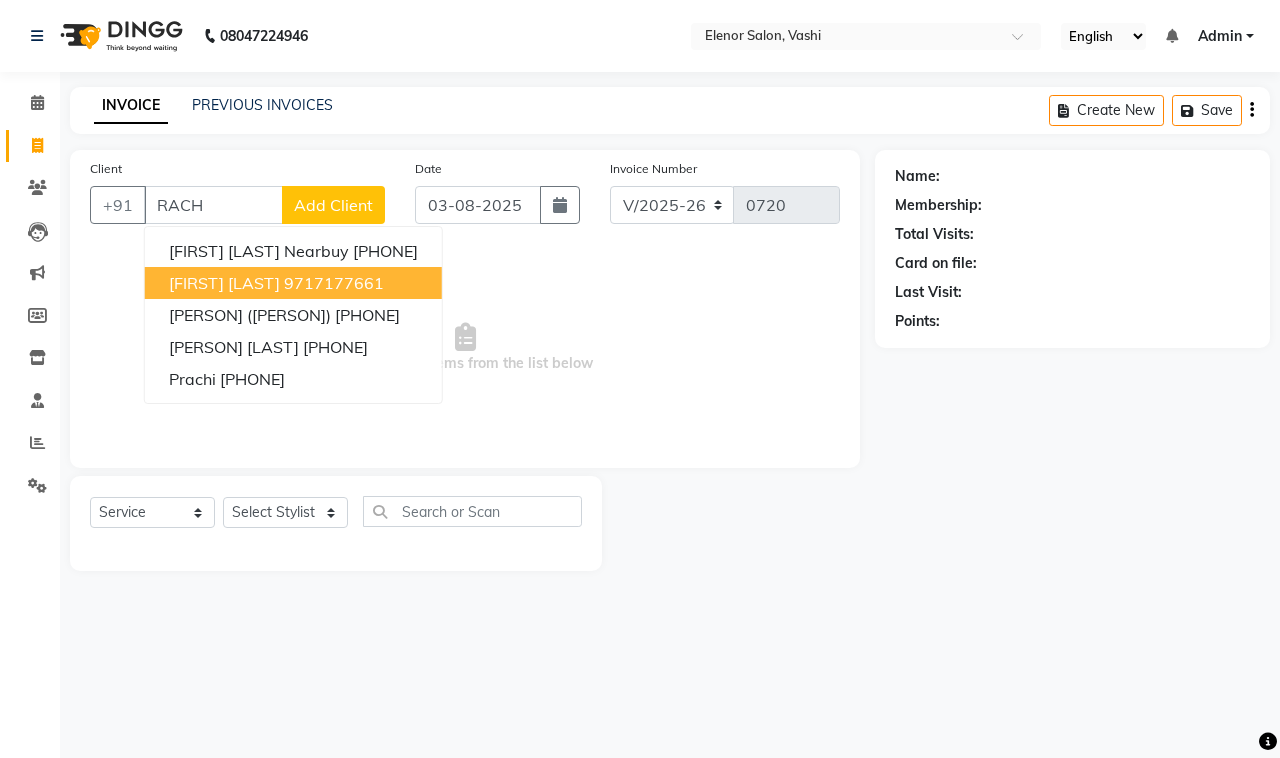 click on "[FIRST] [LAST]" at bounding box center [224, 283] 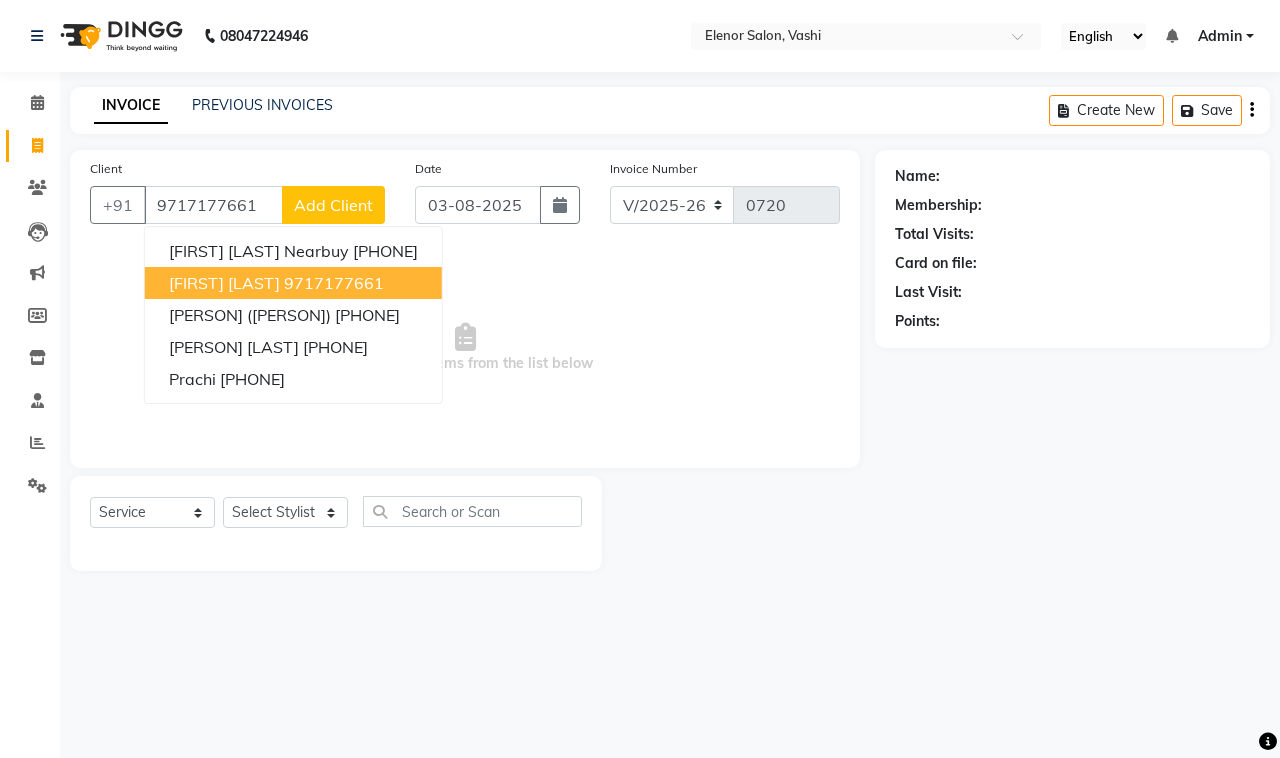 type on "9717177661" 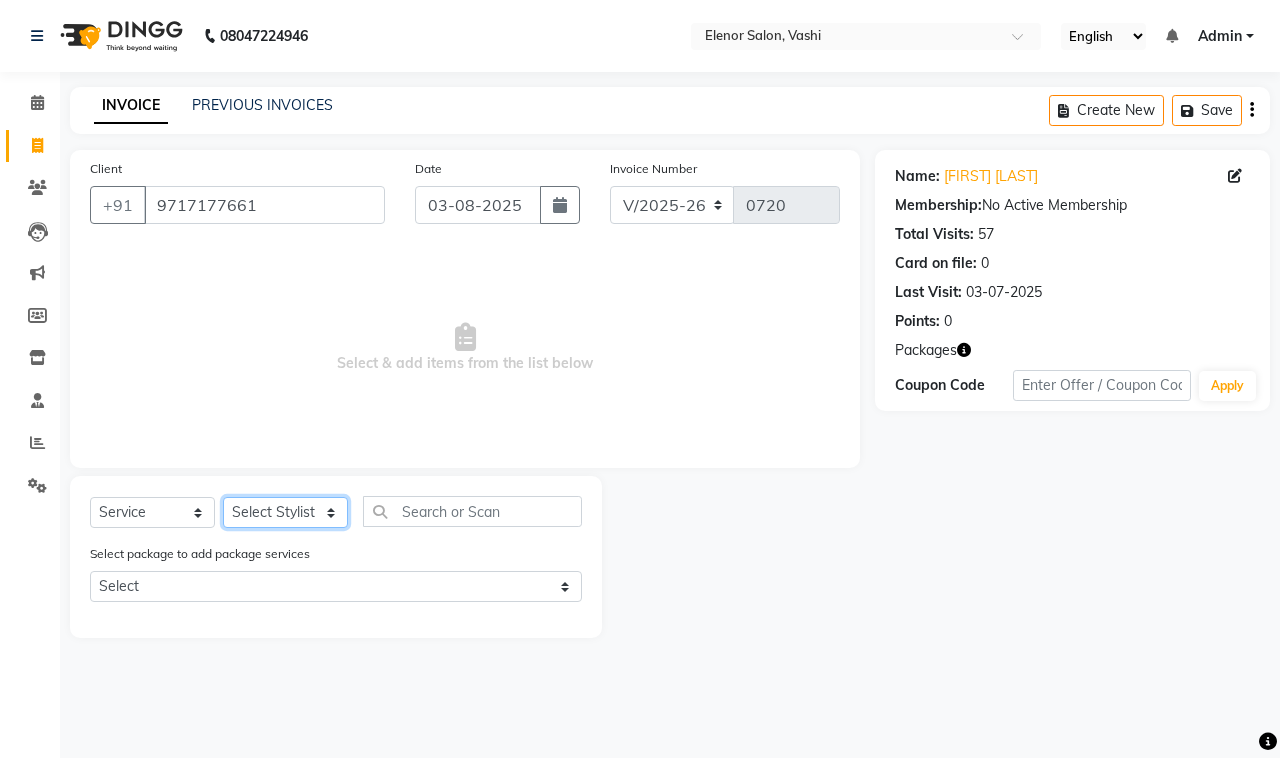 click on "Select Stylist DC Dipika Freelancer Hasan Rehan Salmani  Vinith Zoya Shaikh" 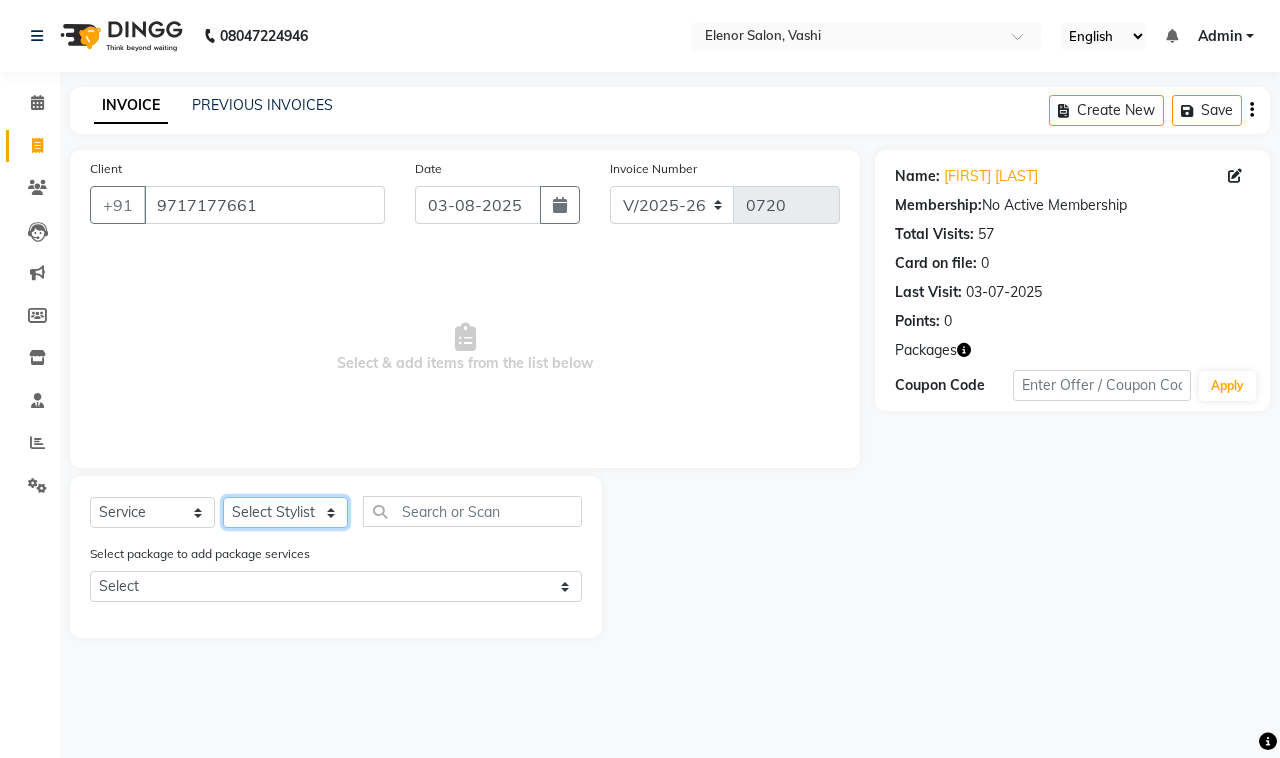 select on "10481" 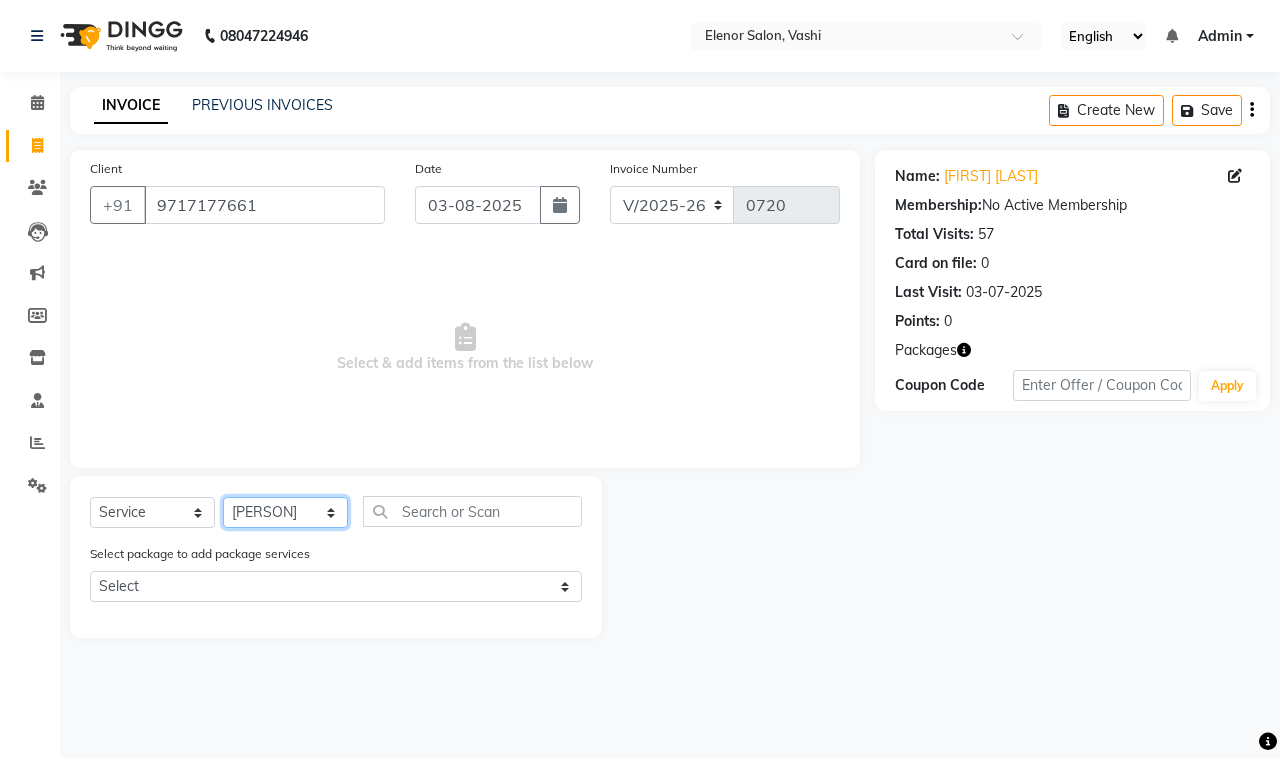 click on "Select Stylist DC Dipika Freelancer Hasan Rehan Salmani  Vinith Zoya Shaikh" 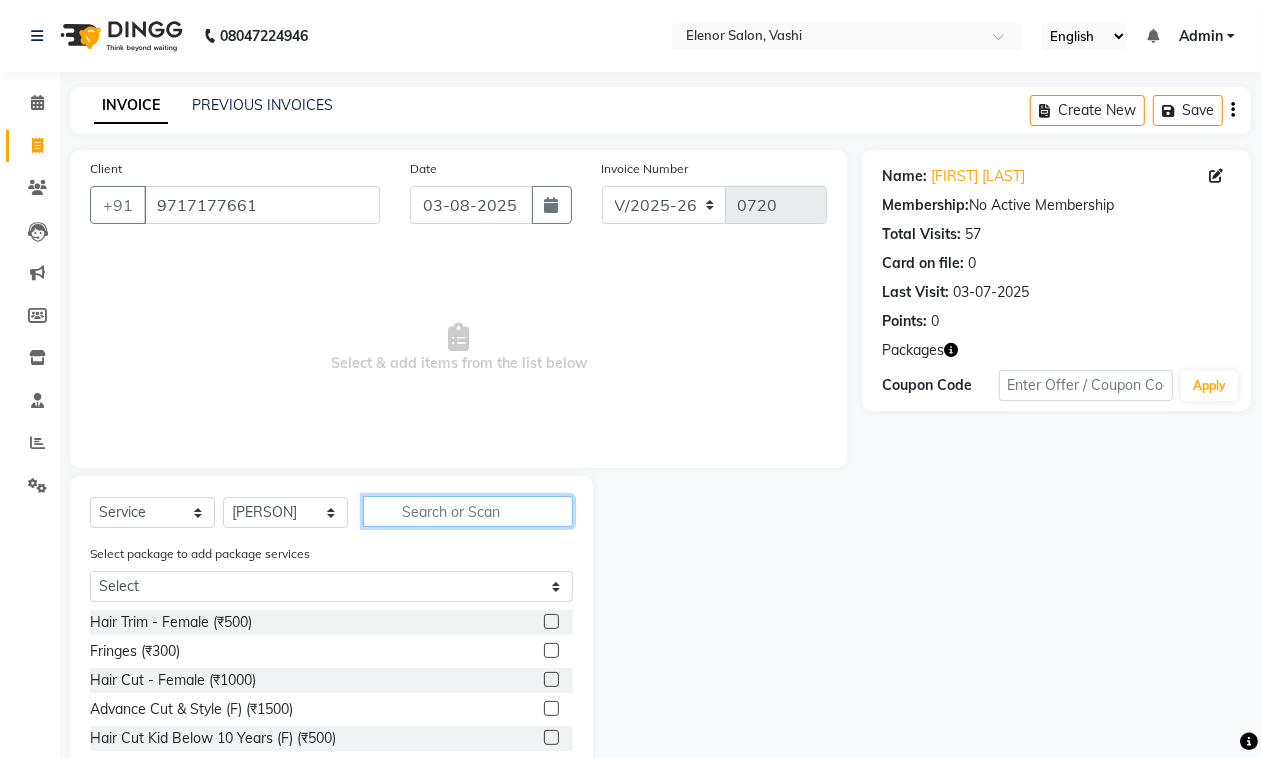 click 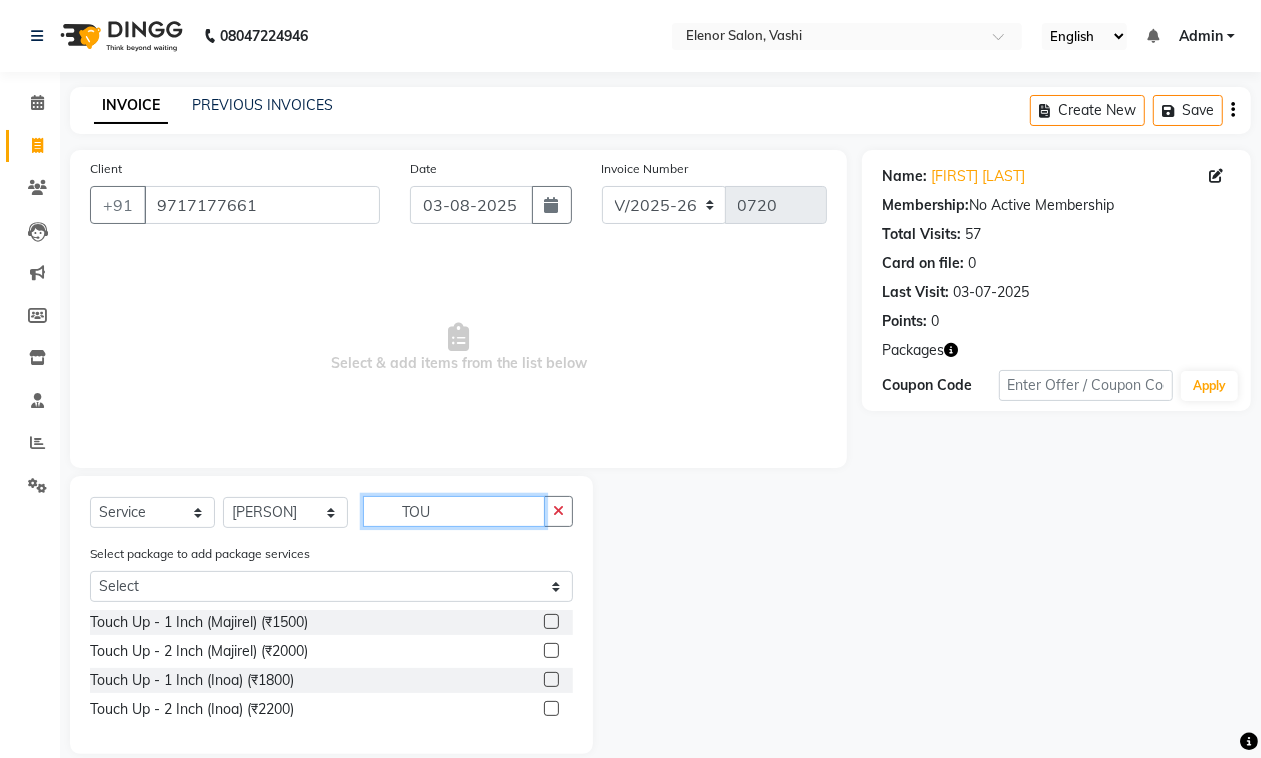 type on "TOU" 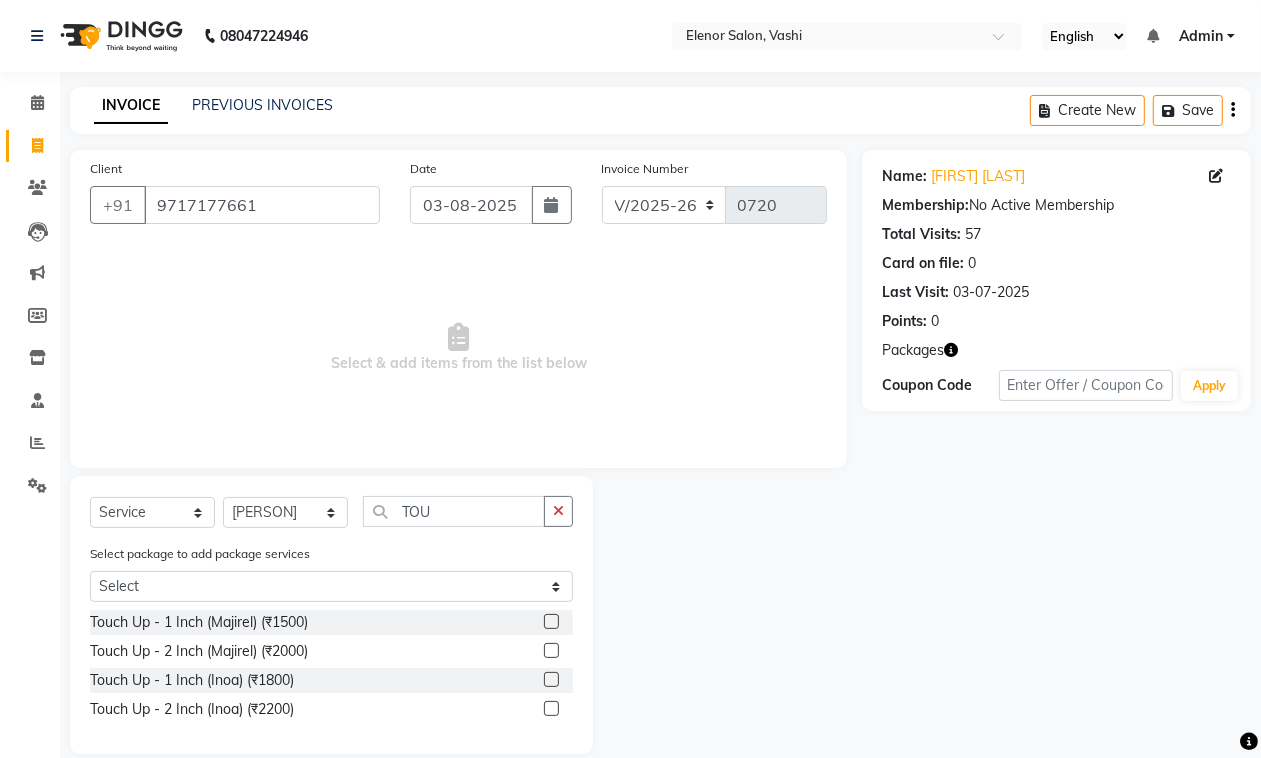 click 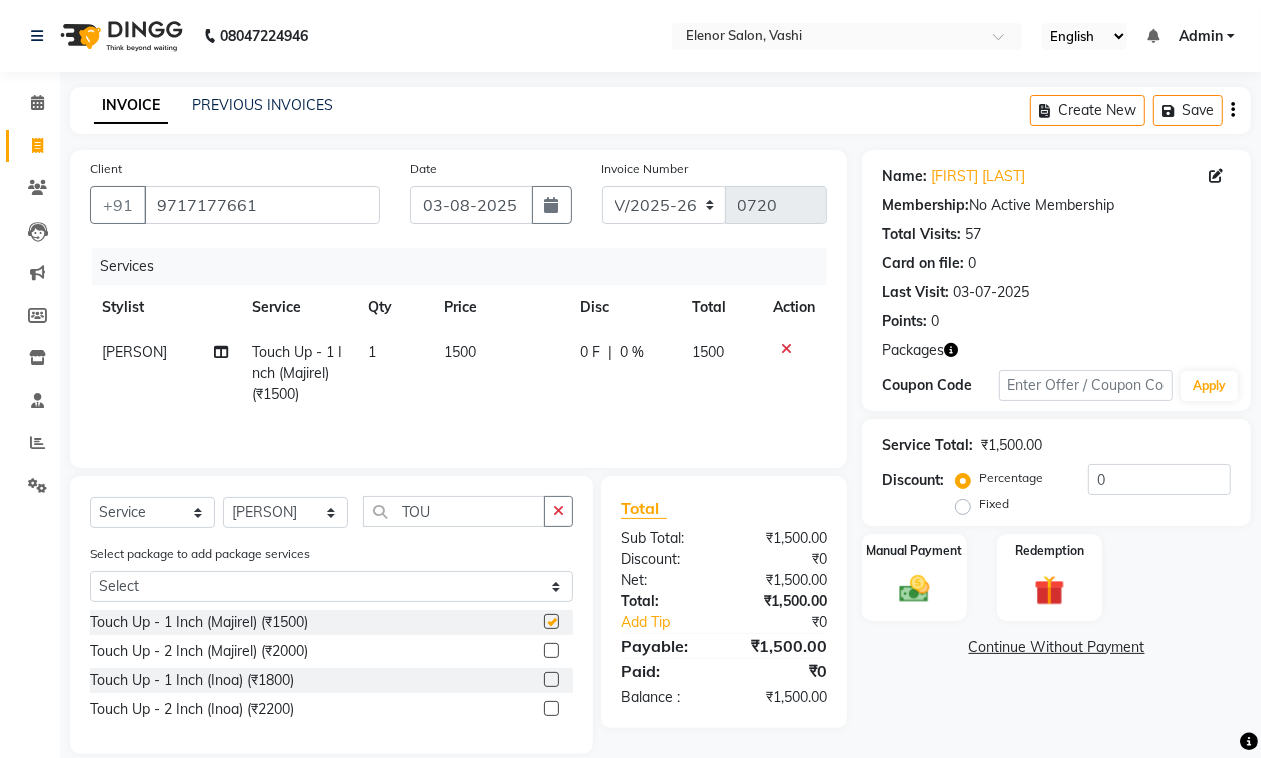 checkbox on "false" 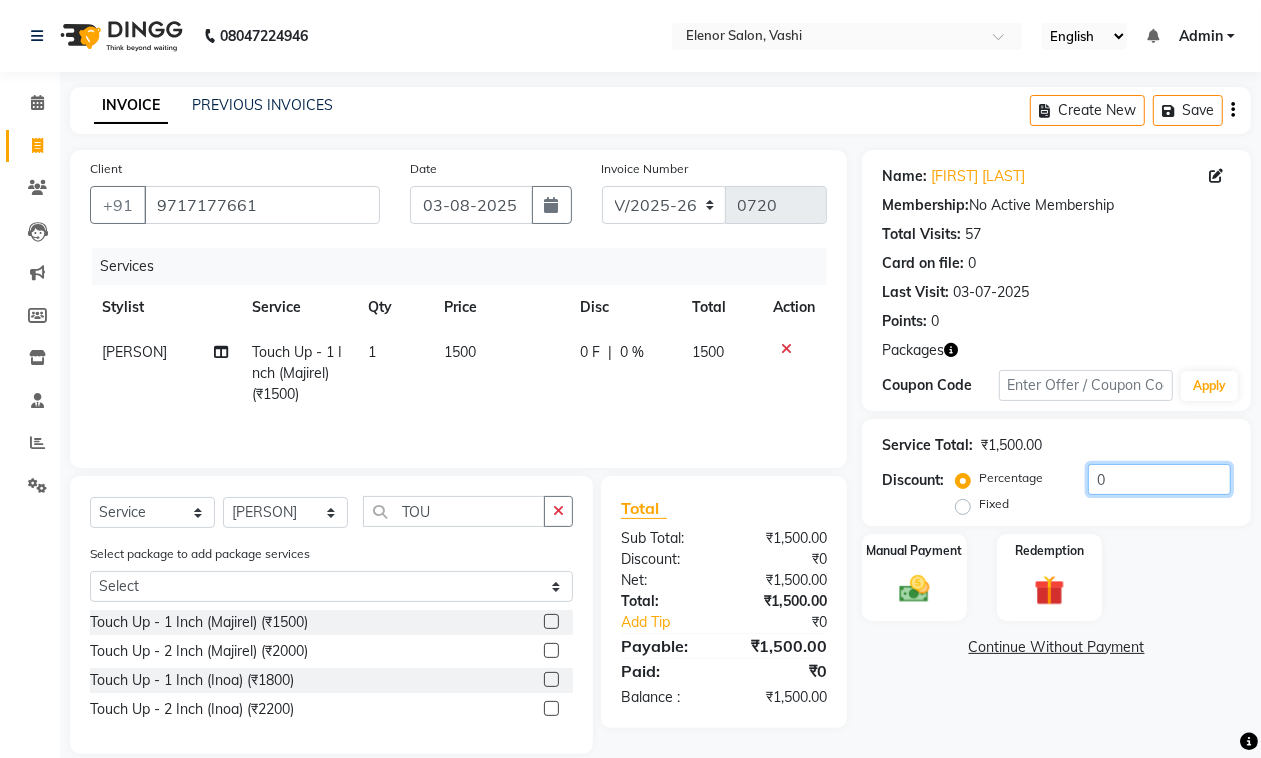 click on "0" 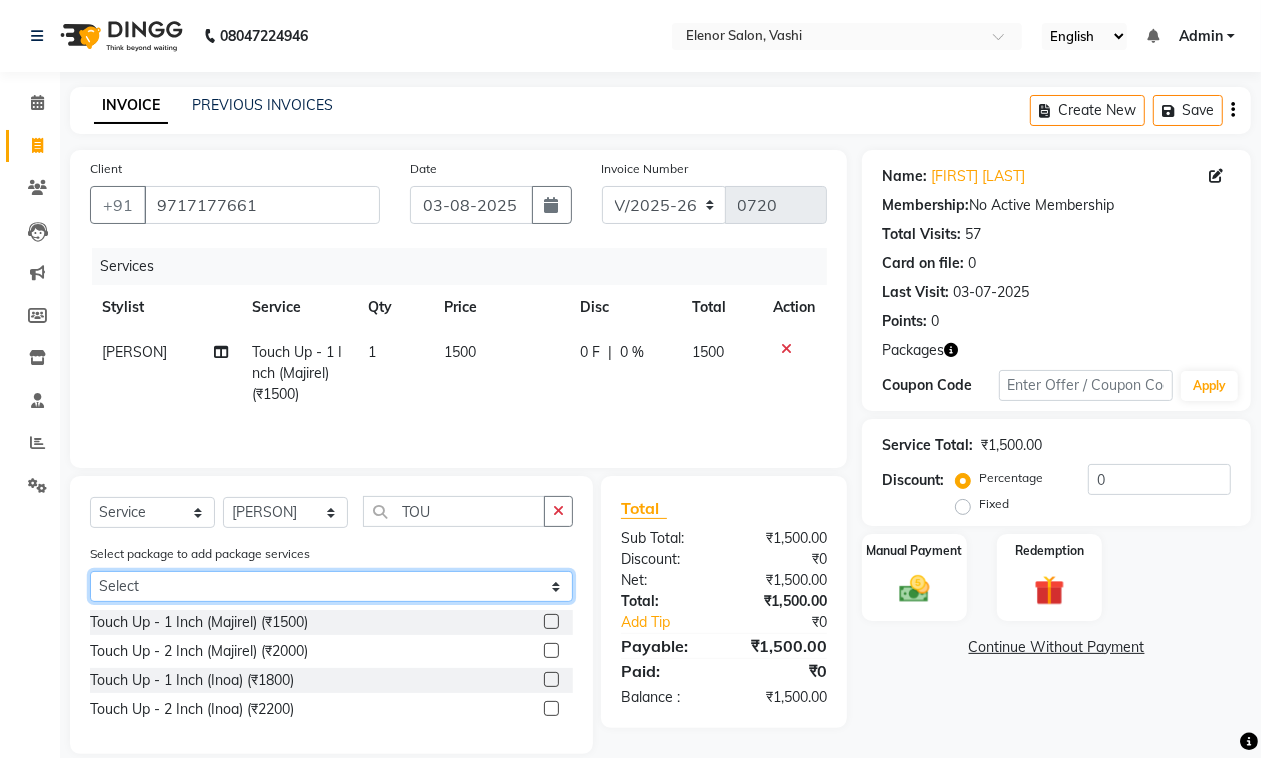 click on "Select Touch-up 3+1 HAIR WASH Touch-up 3+1" 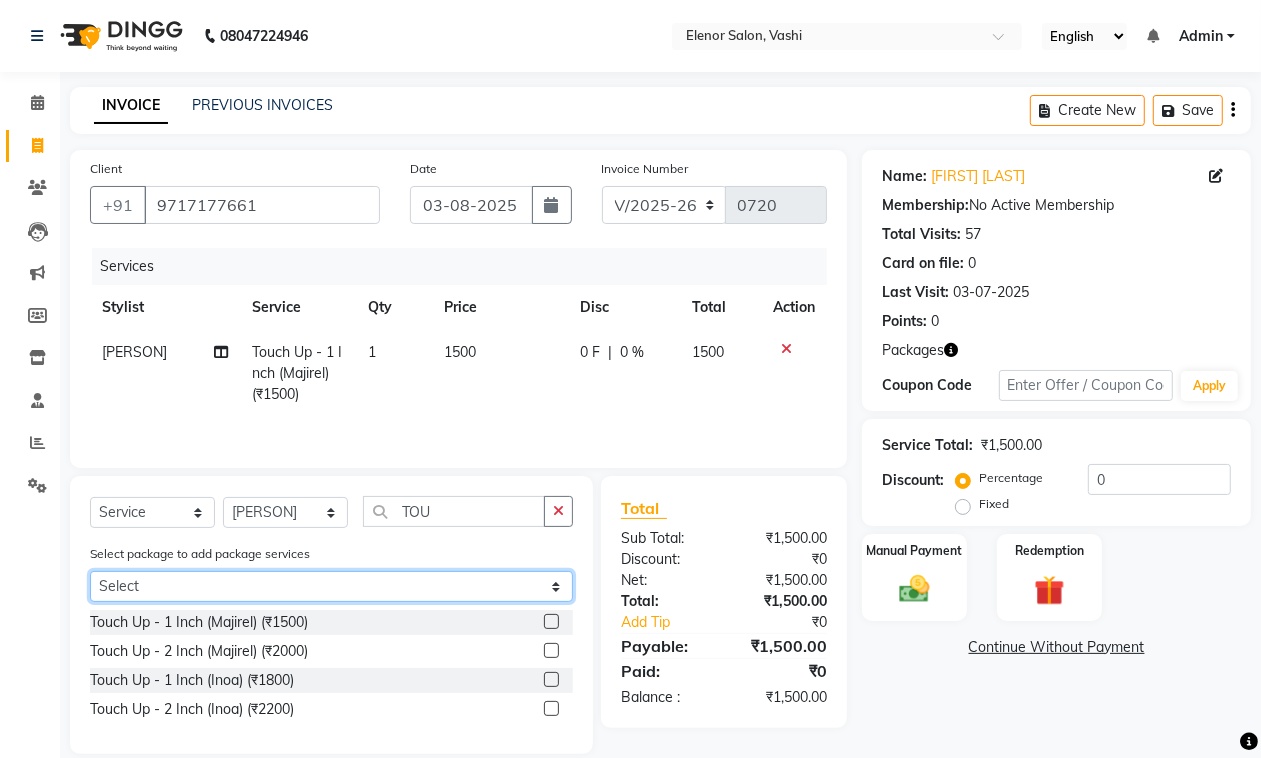 click on "Select Touch-up 3+1 HAIR WASH Touch-up 3+1" 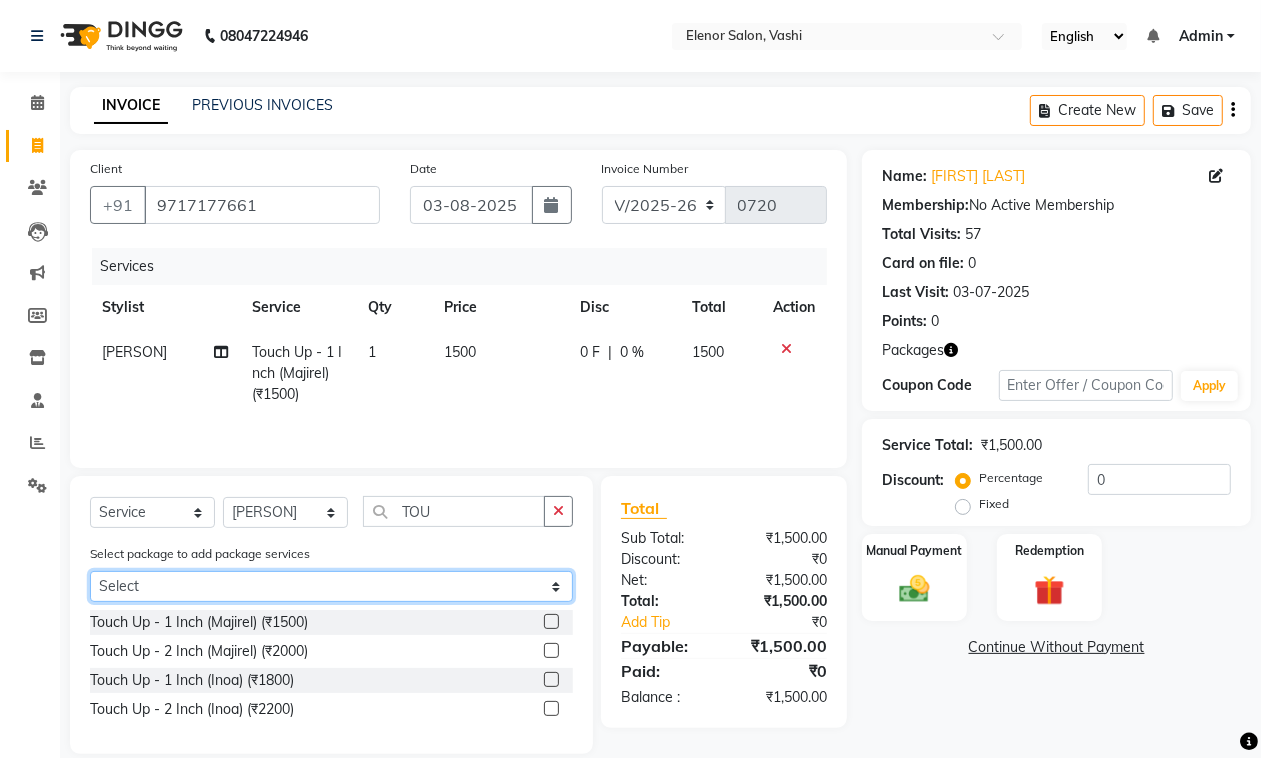 select on "1: Object" 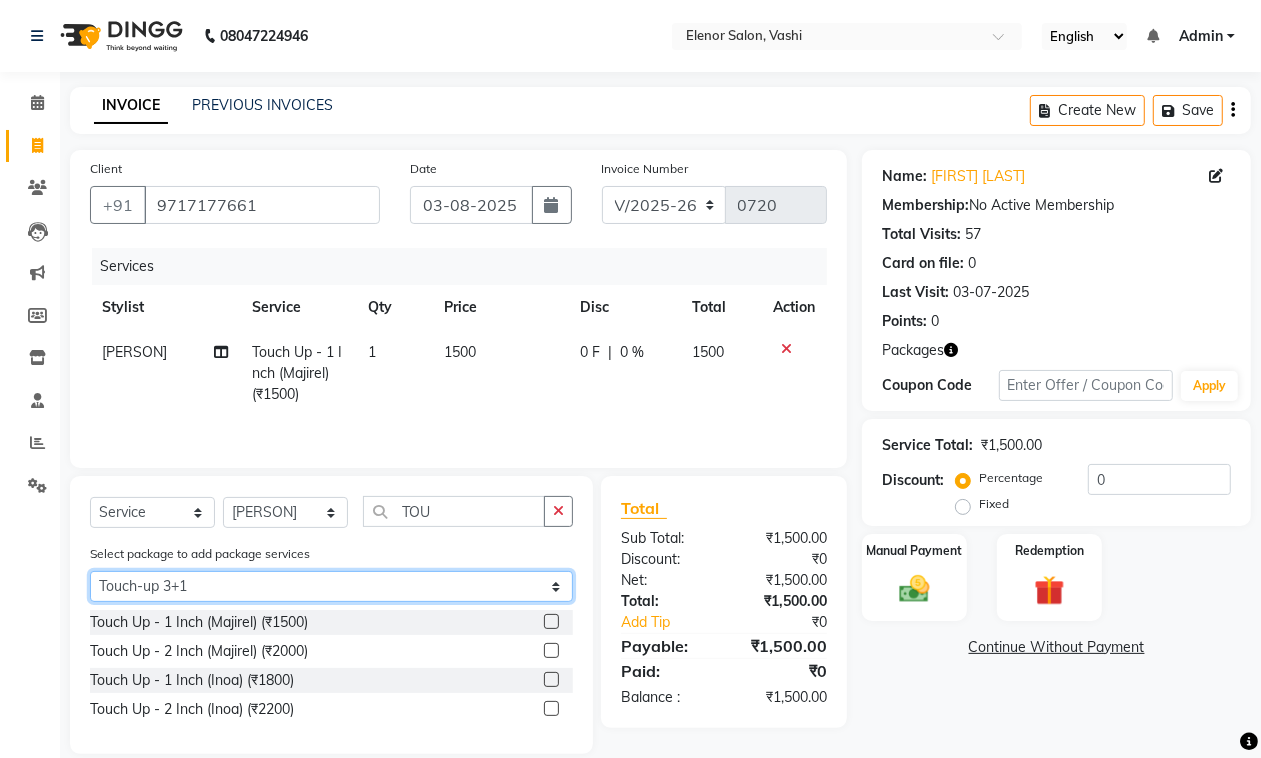 click on "Select Touch-up 3+1 HAIR WASH Touch-up 3+1" 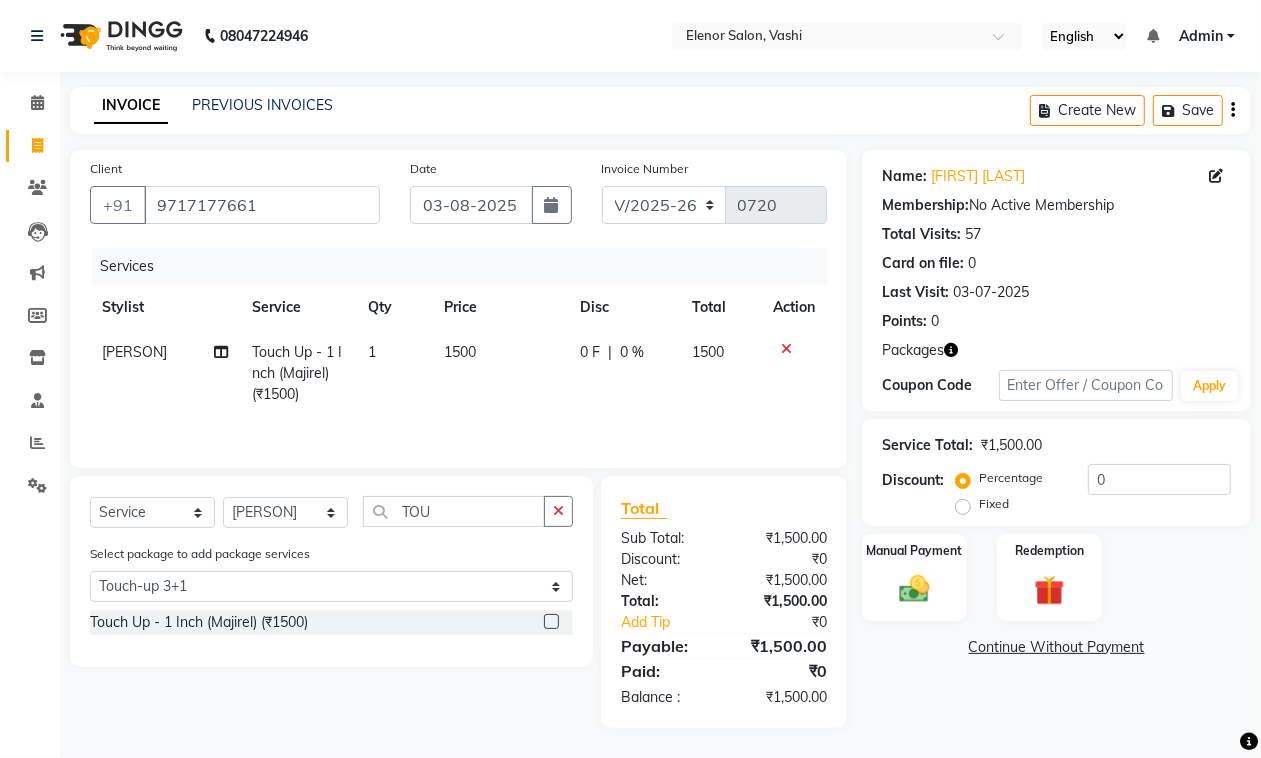 click 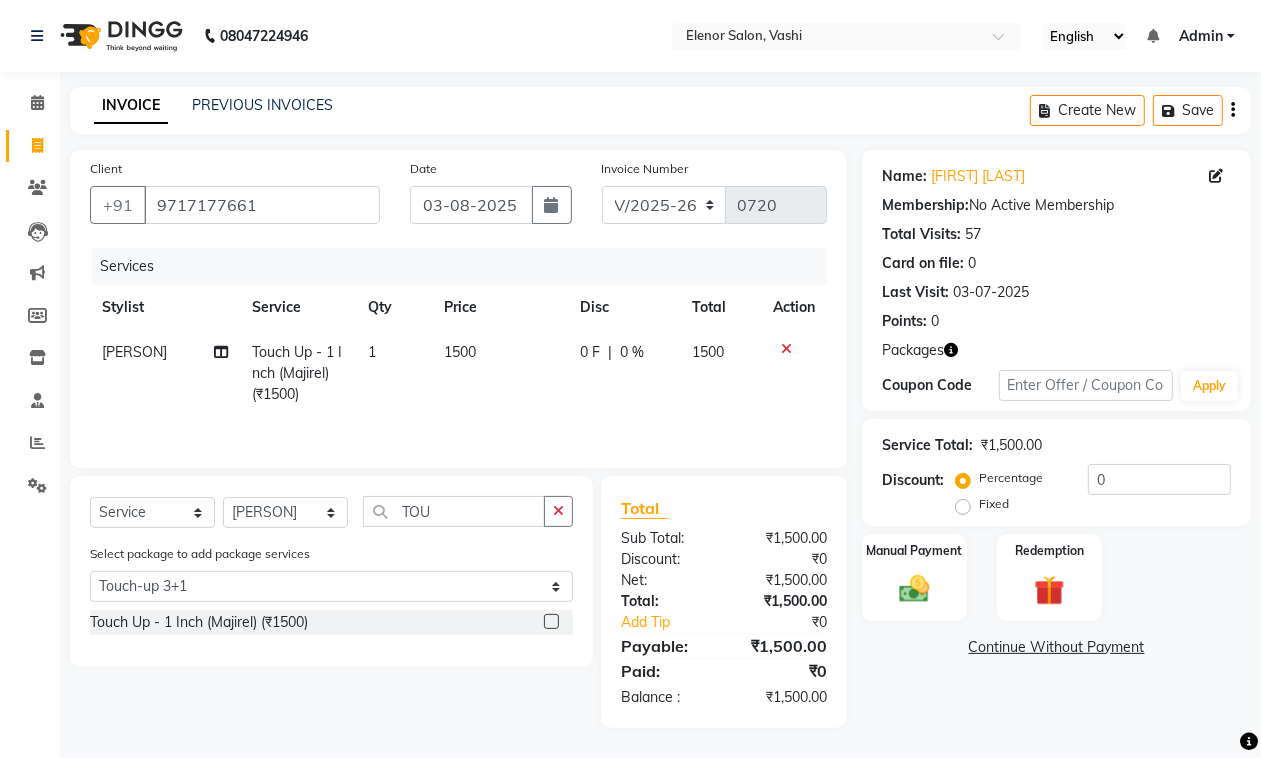 click at bounding box center (550, 622) 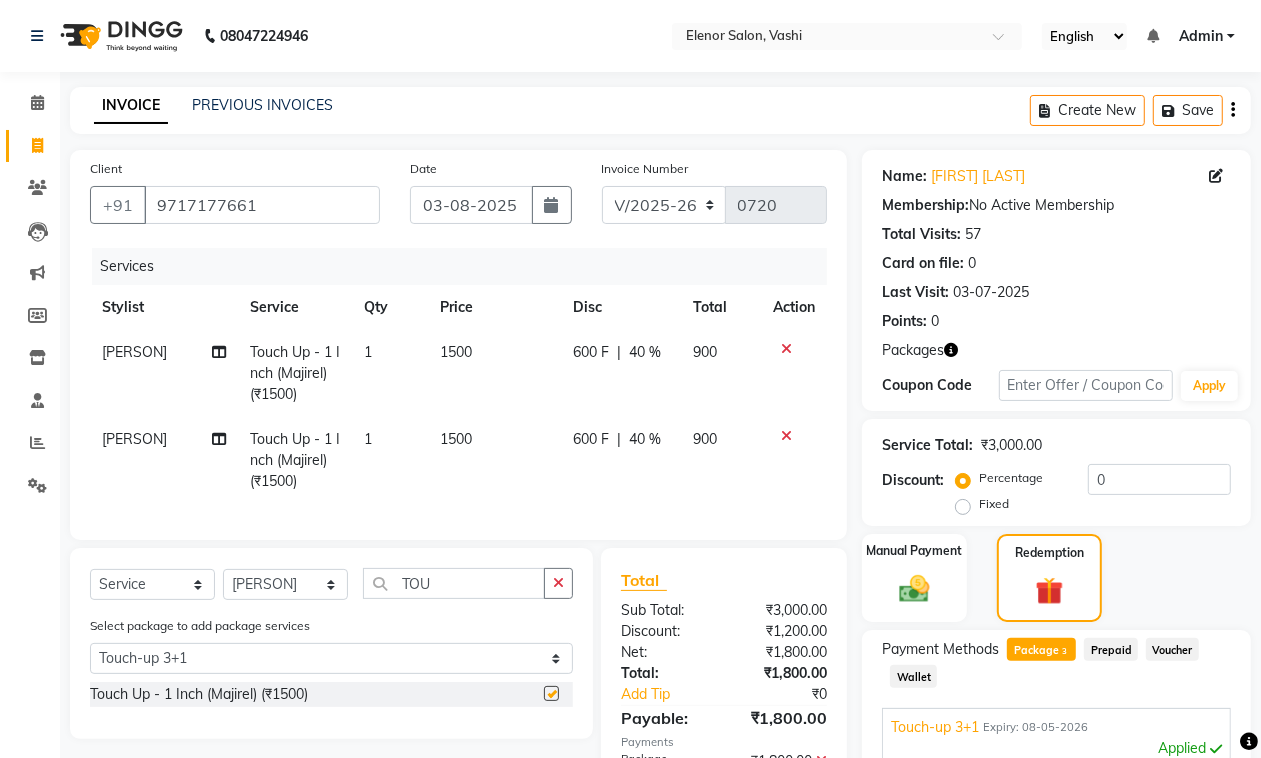 checkbox on "false" 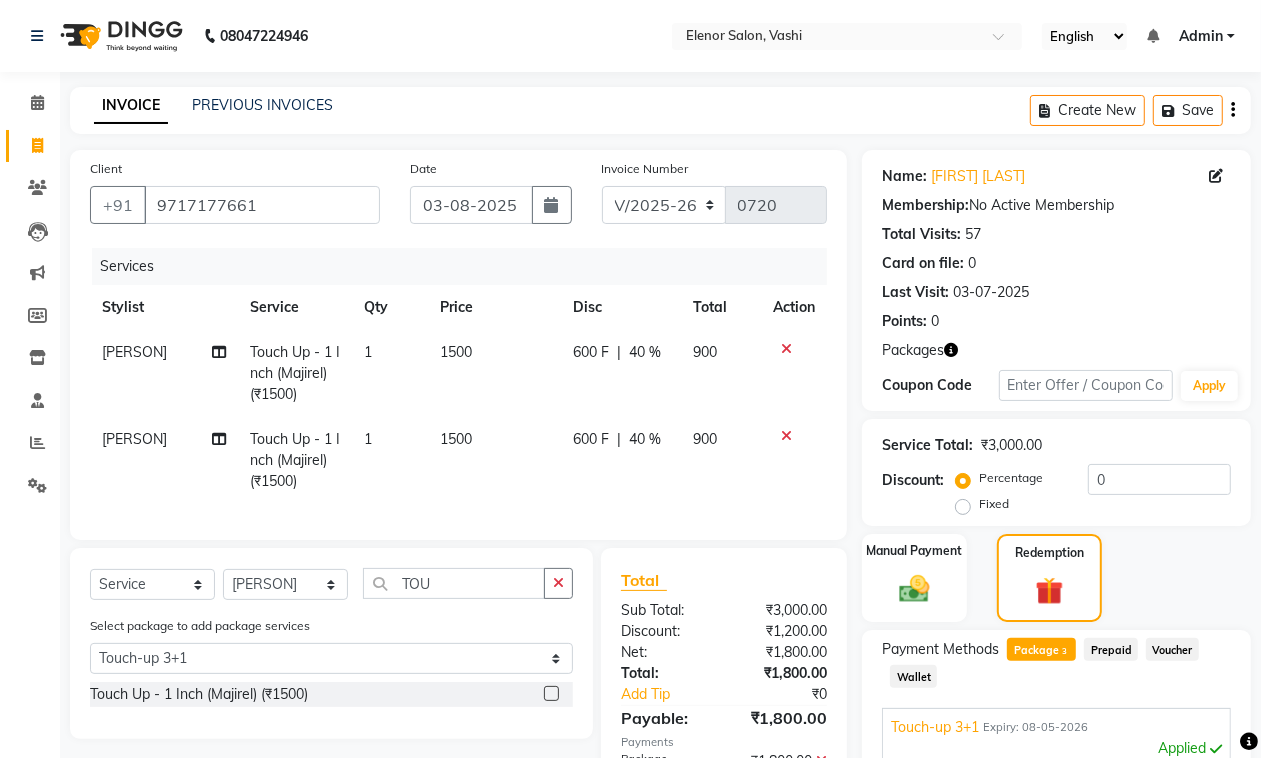 click 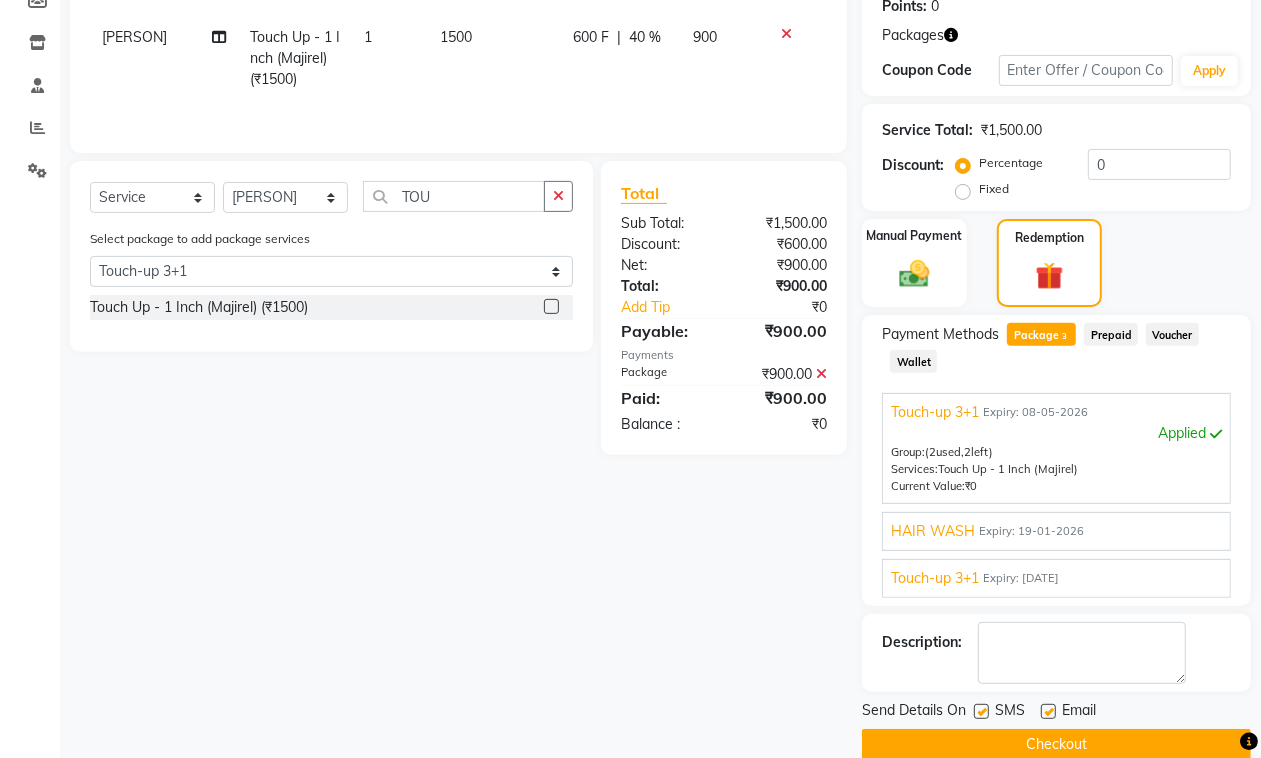 scroll, scrollTop: 345, scrollLeft: 0, axis: vertical 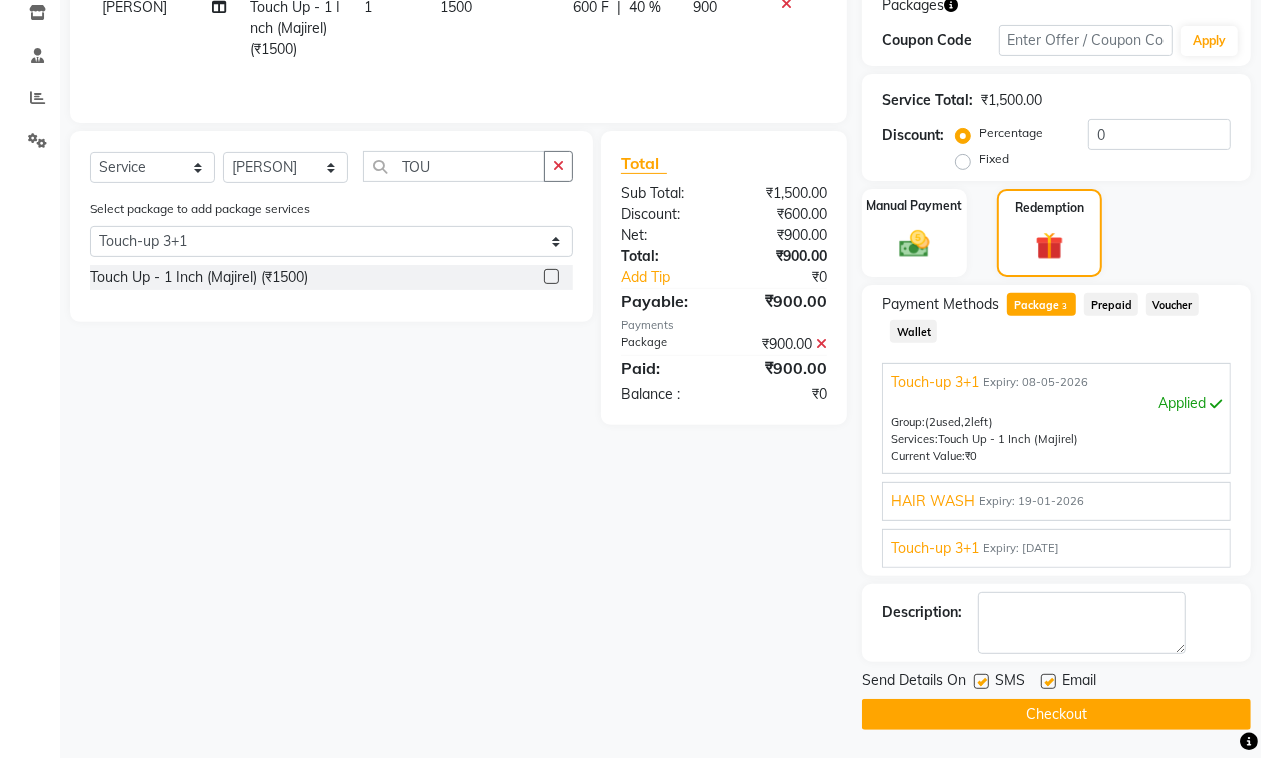 click 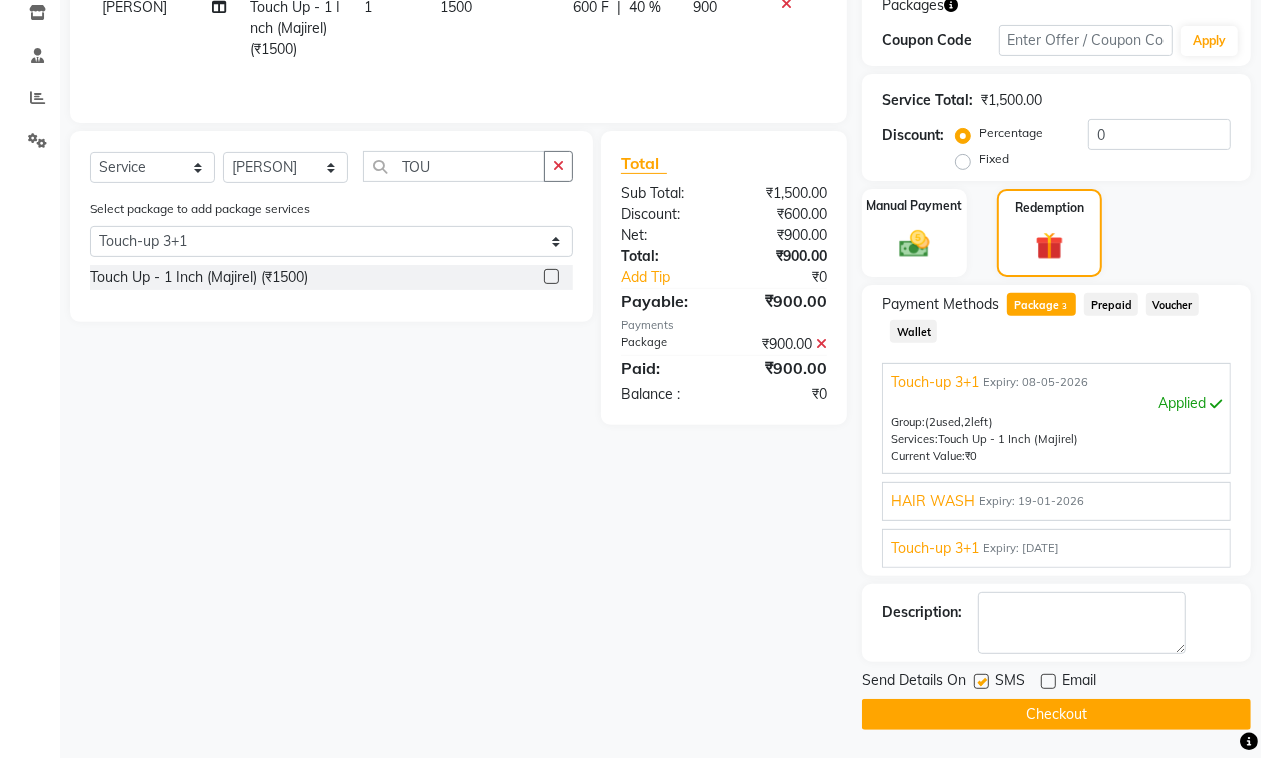 click 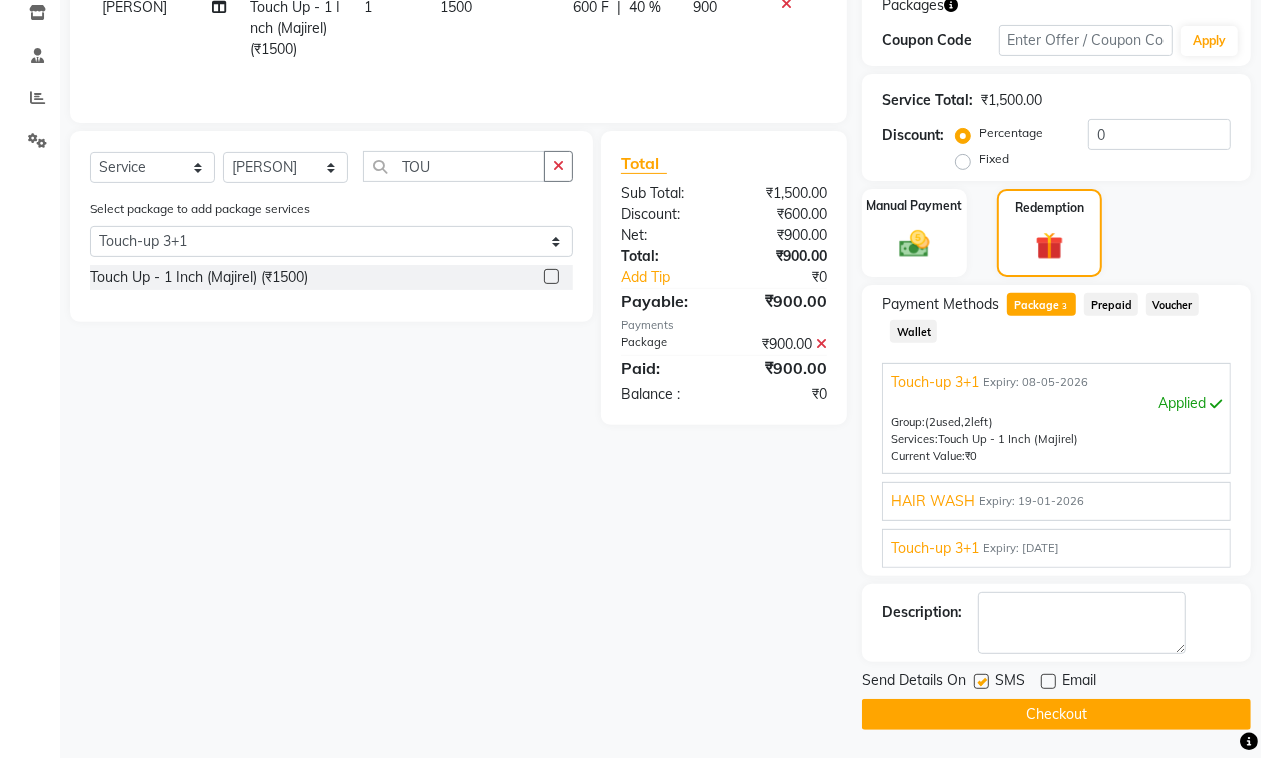 click at bounding box center (980, 682) 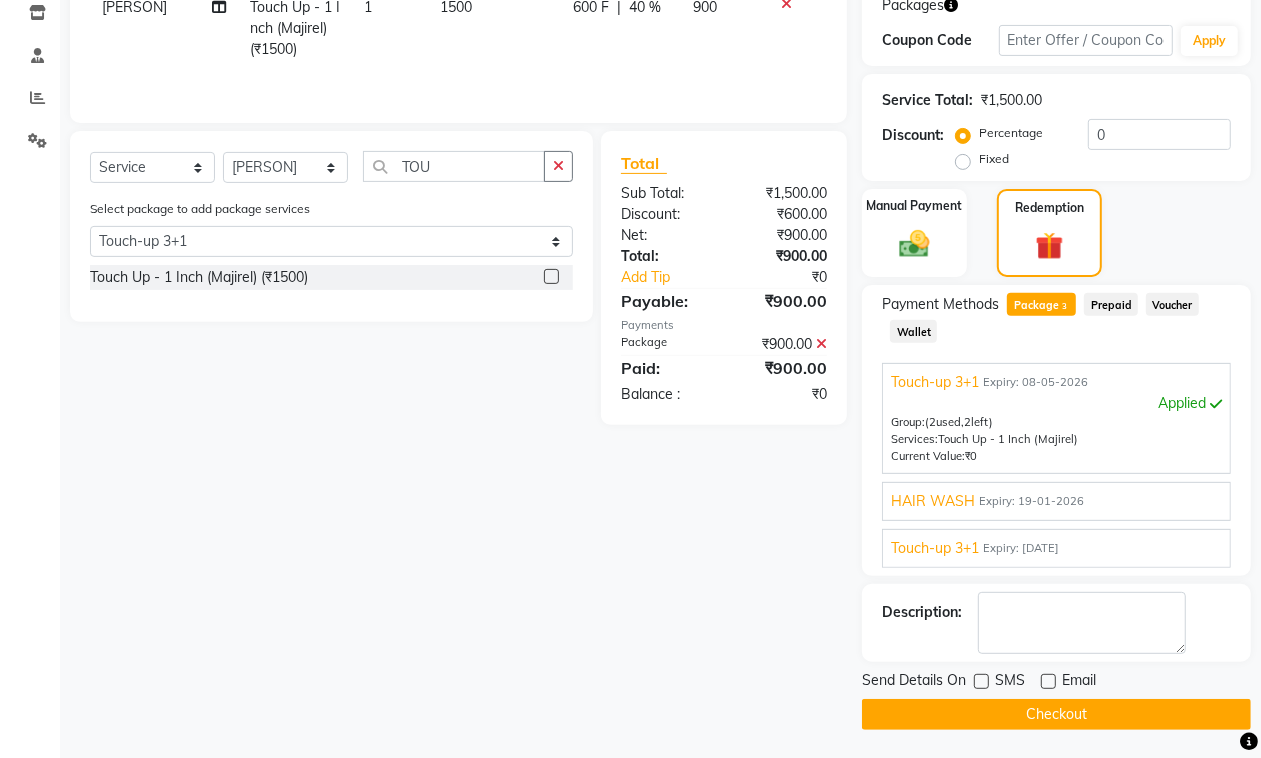 click on "Checkout" 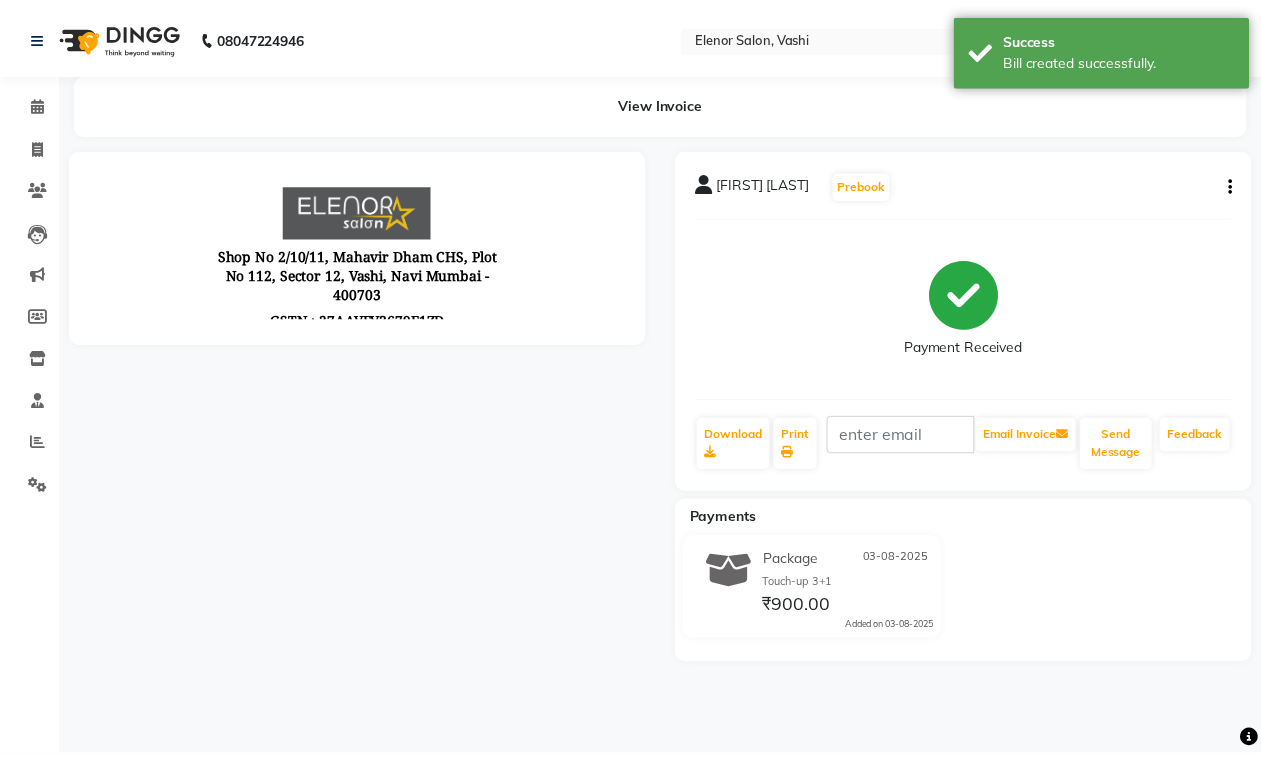 scroll, scrollTop: 0, scrollLeft: 0, axis: both 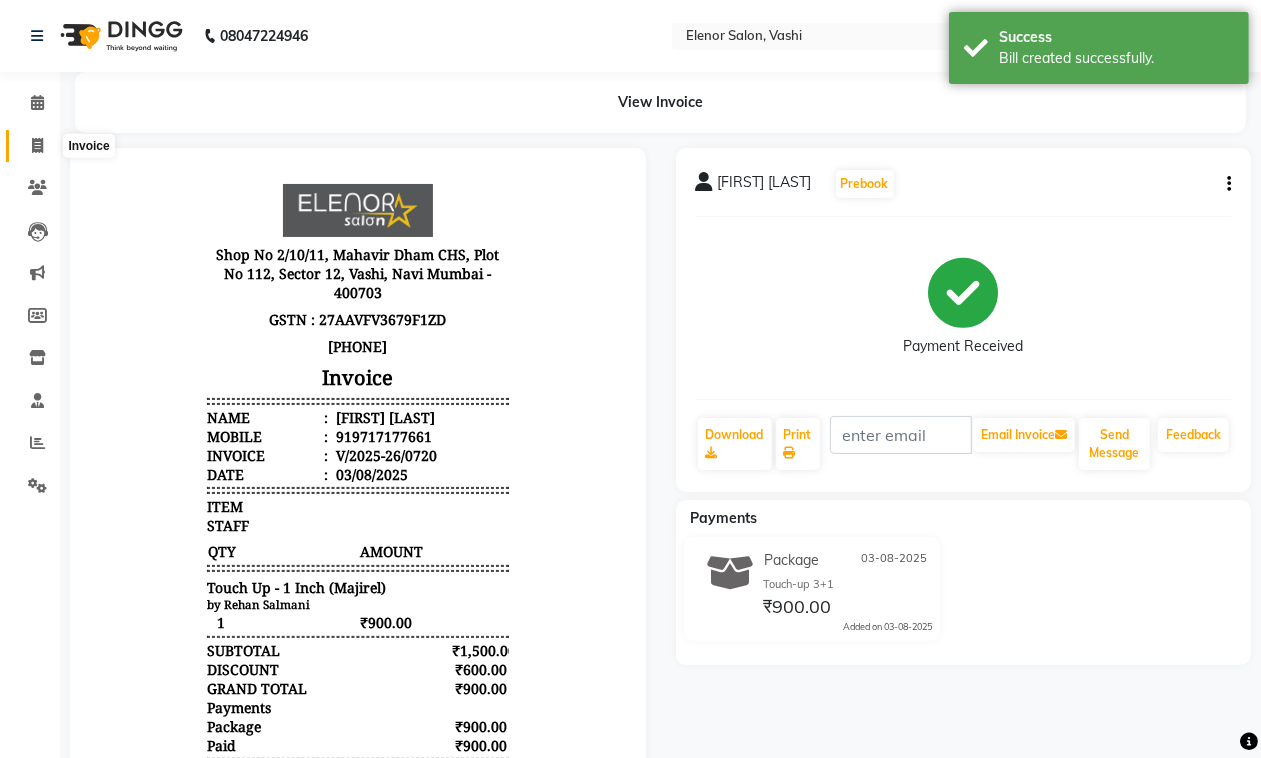 click 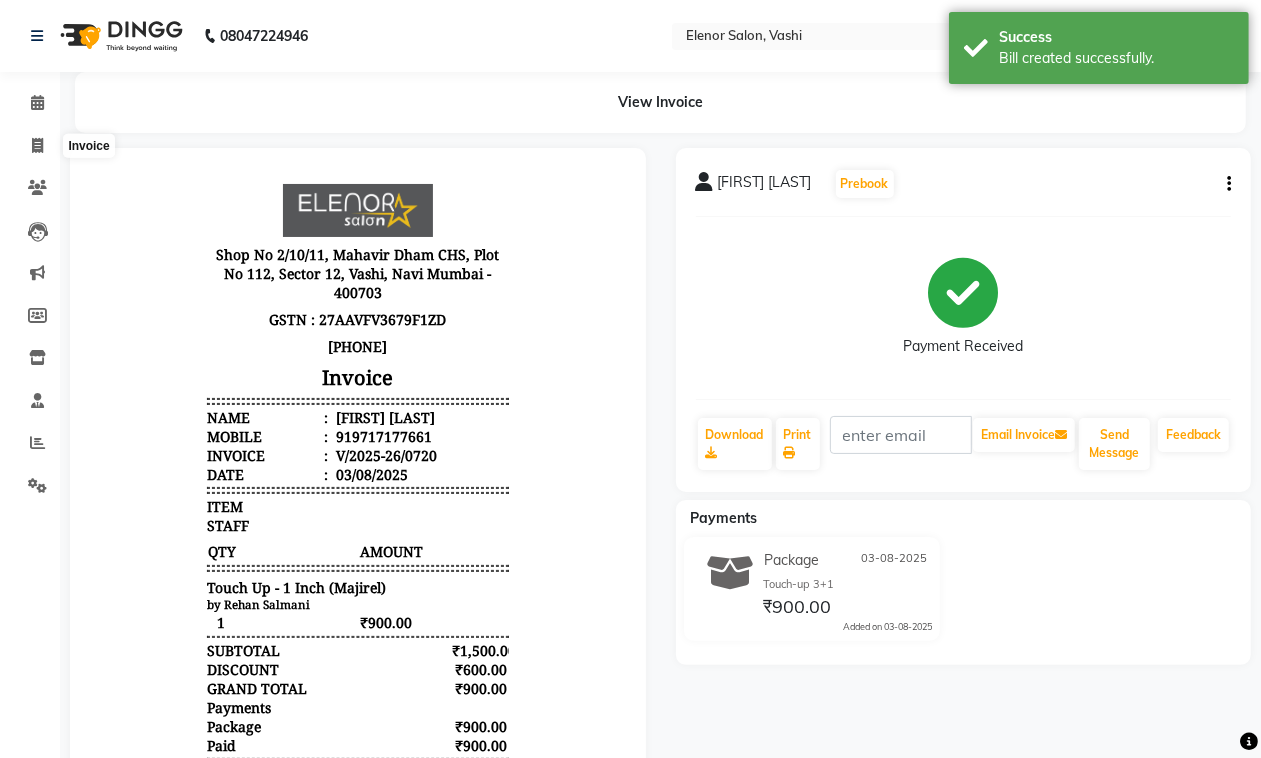 select on "695" 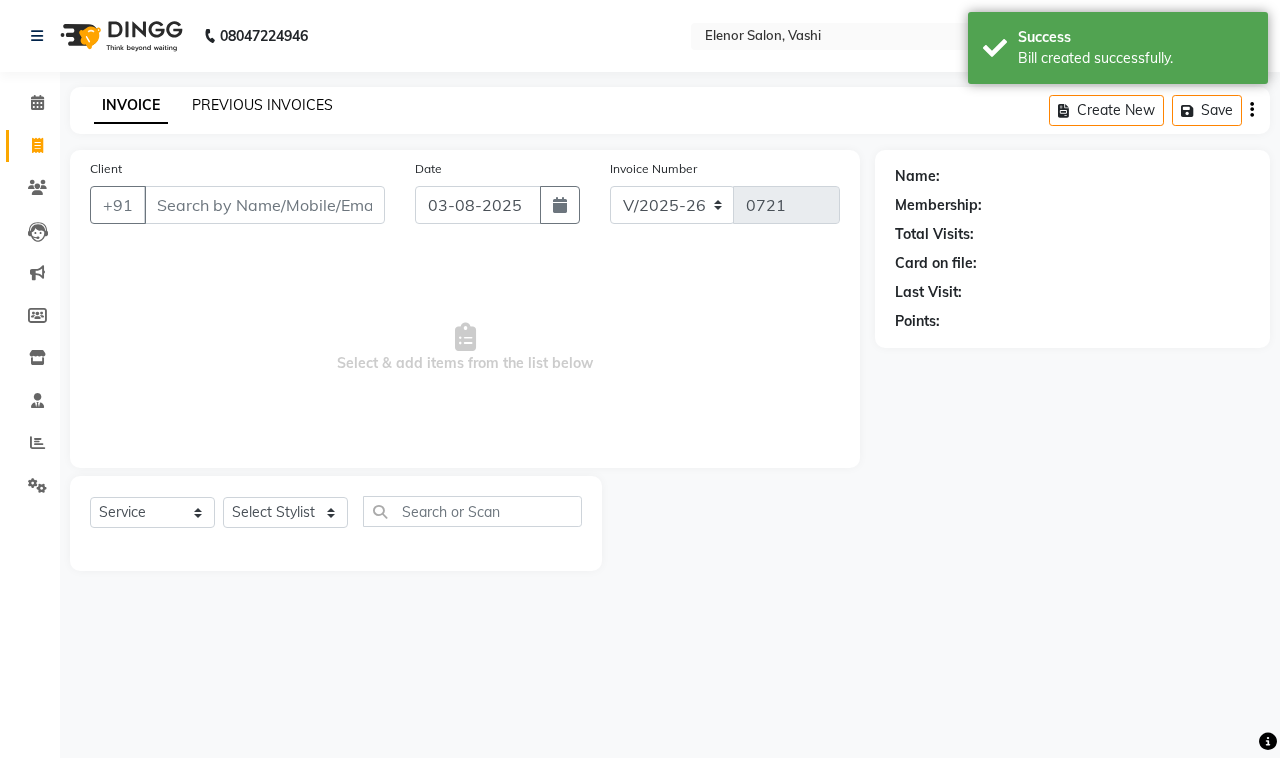 click on "PREVIOUS INVOICES" 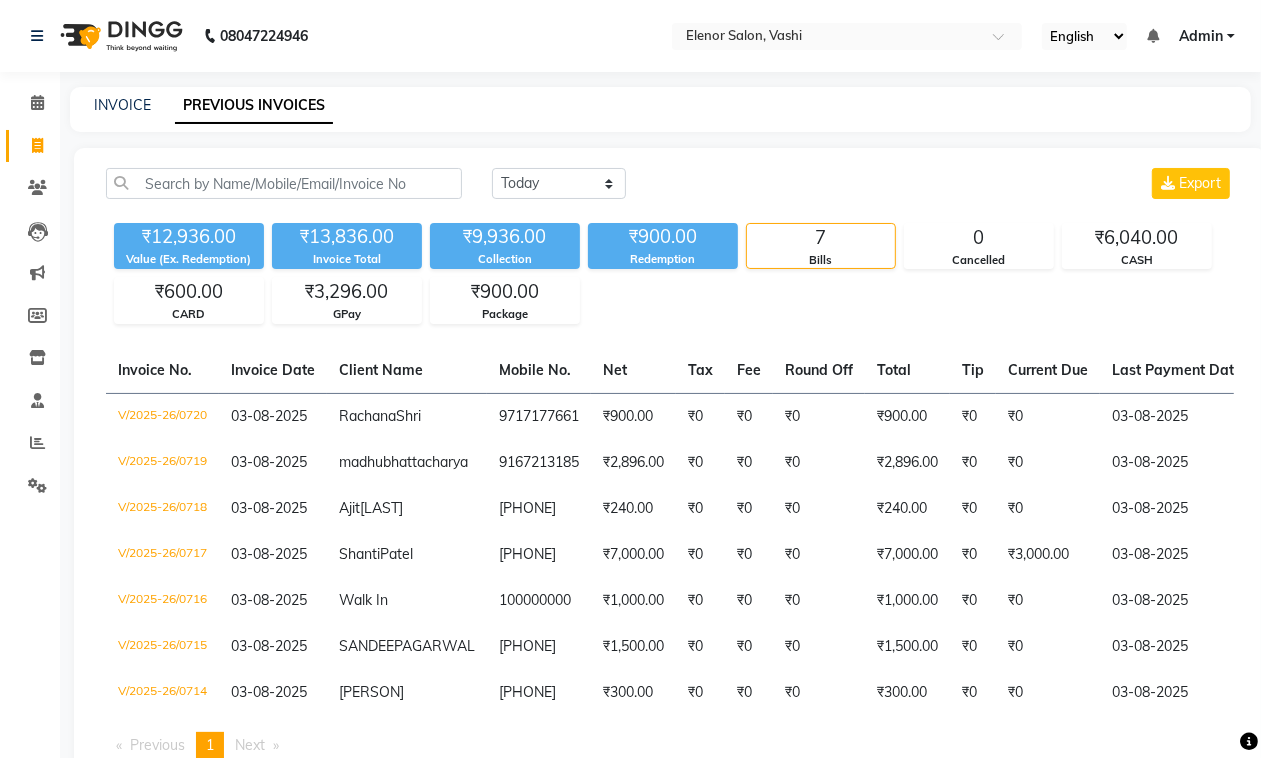 click on "Invoice" 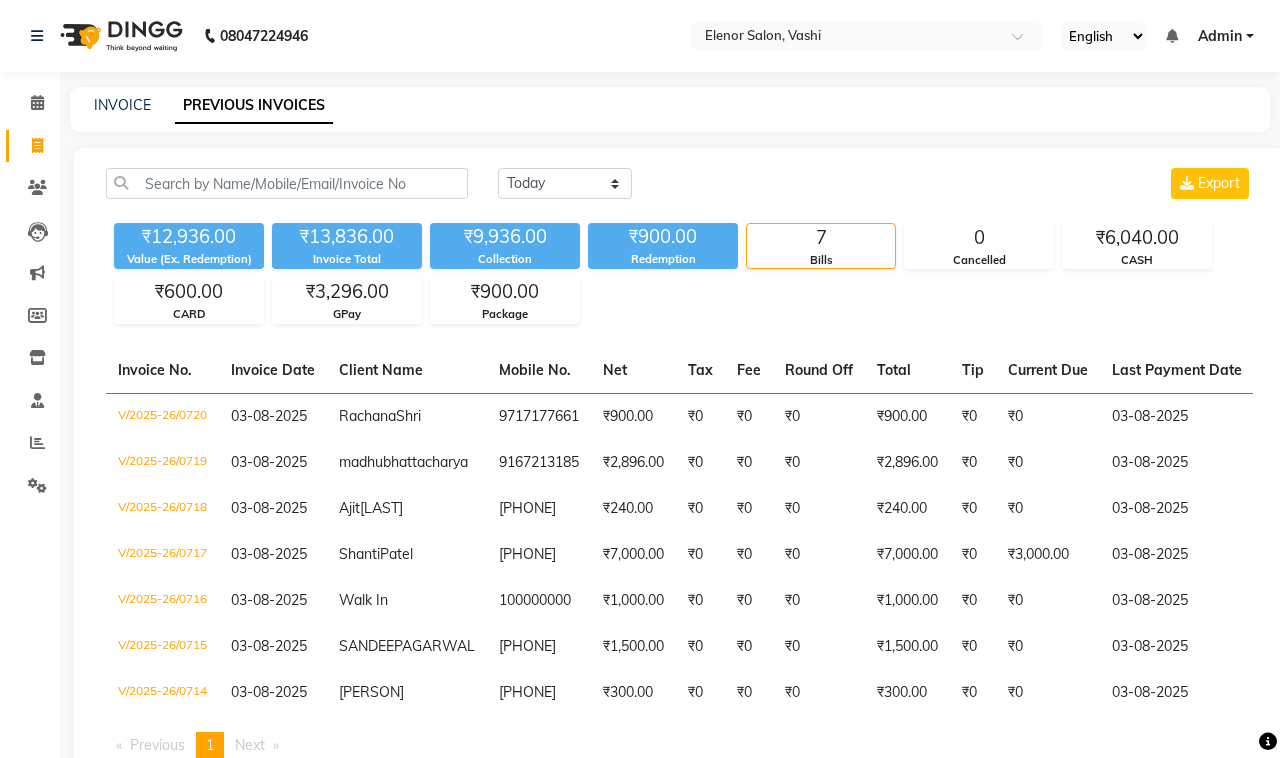 select on "695" 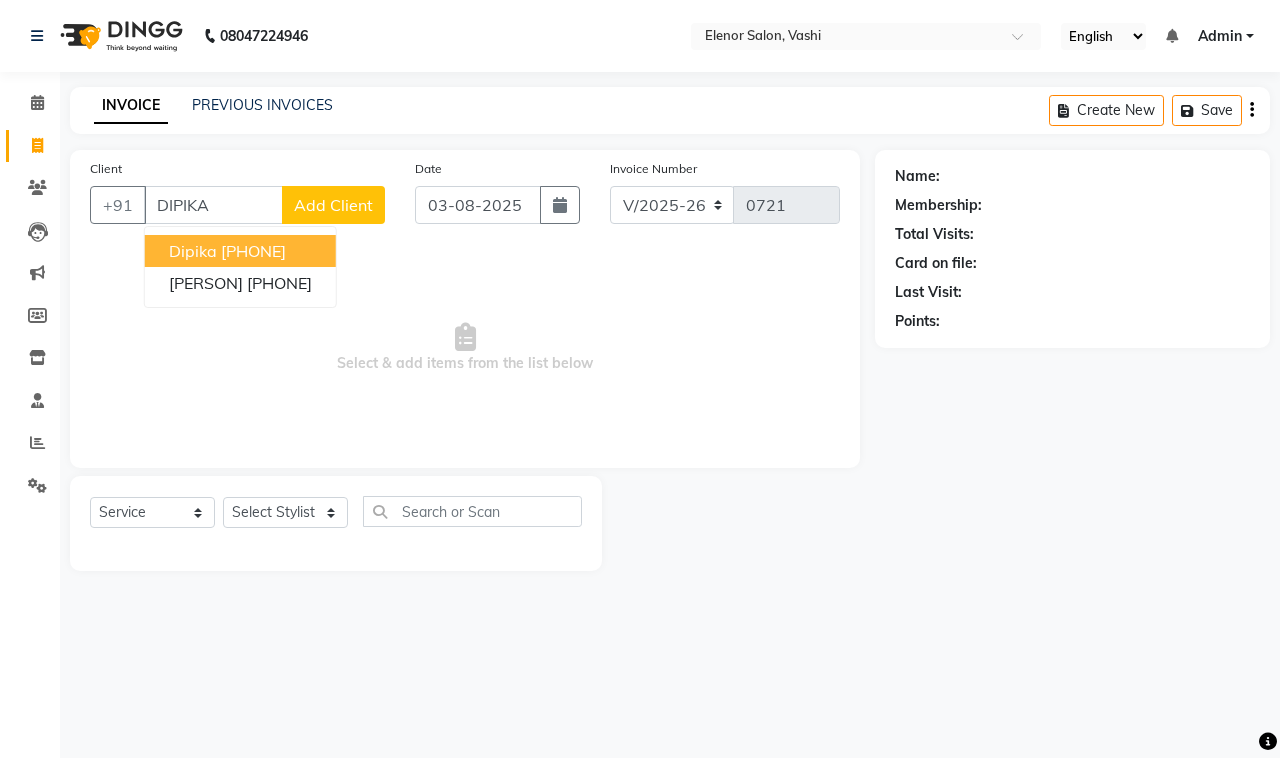 click on "[PHONE]" at bounding box center (253, 251) 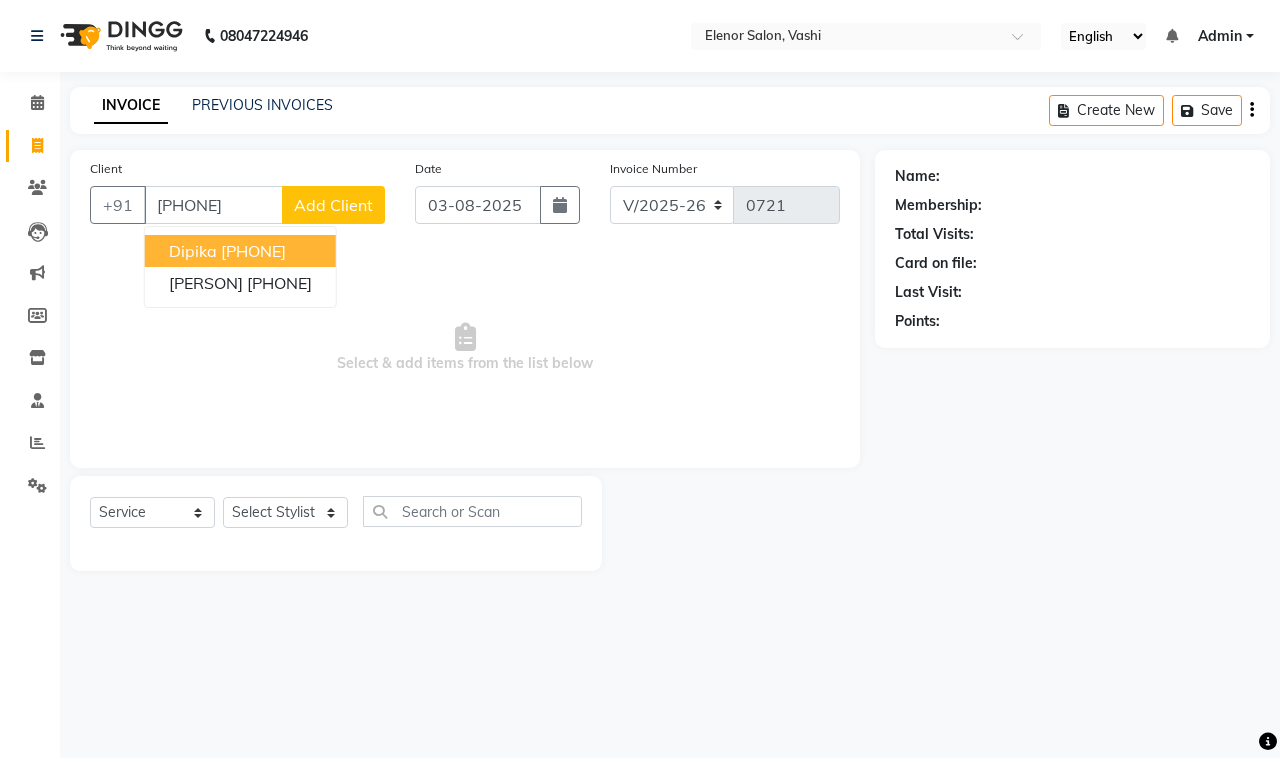 type on "[PHONE]" 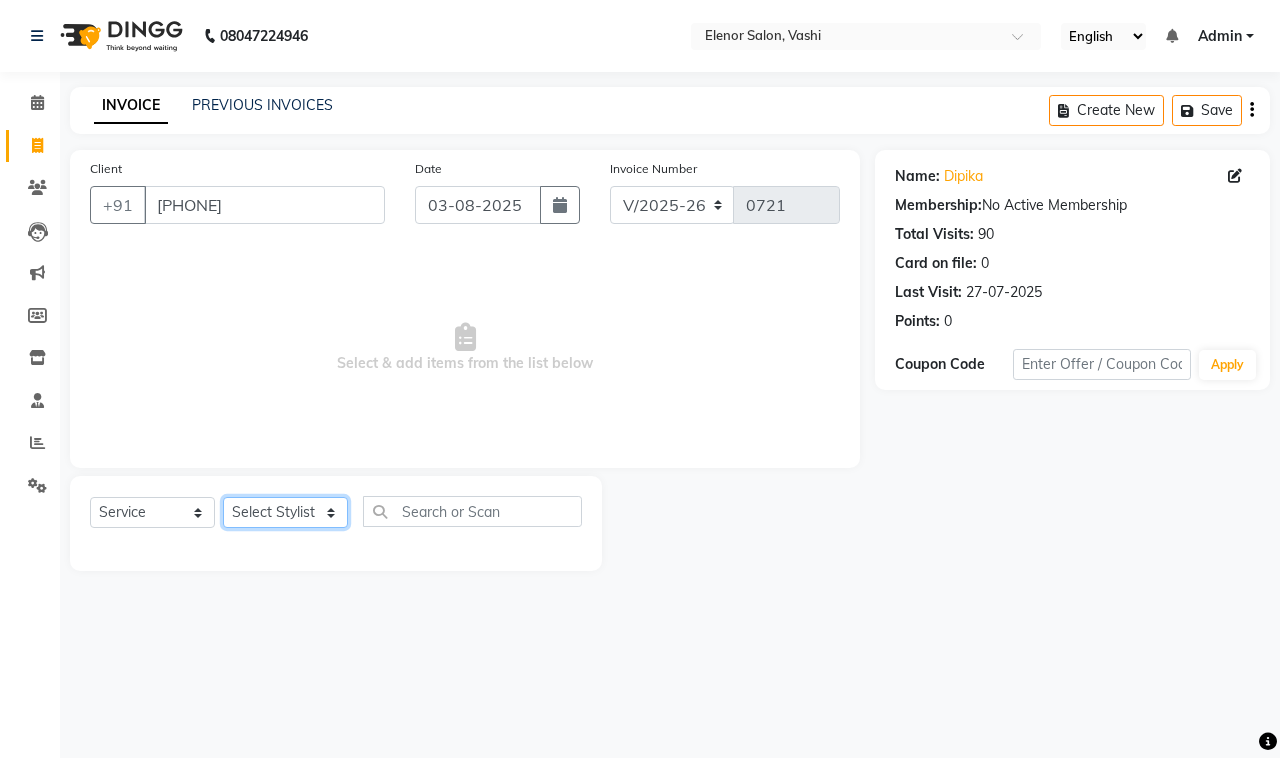 click on "Select Stylist DC Dipika Freelancer Hasan Rehan Salmani  Vinith Zoya Shaikh" 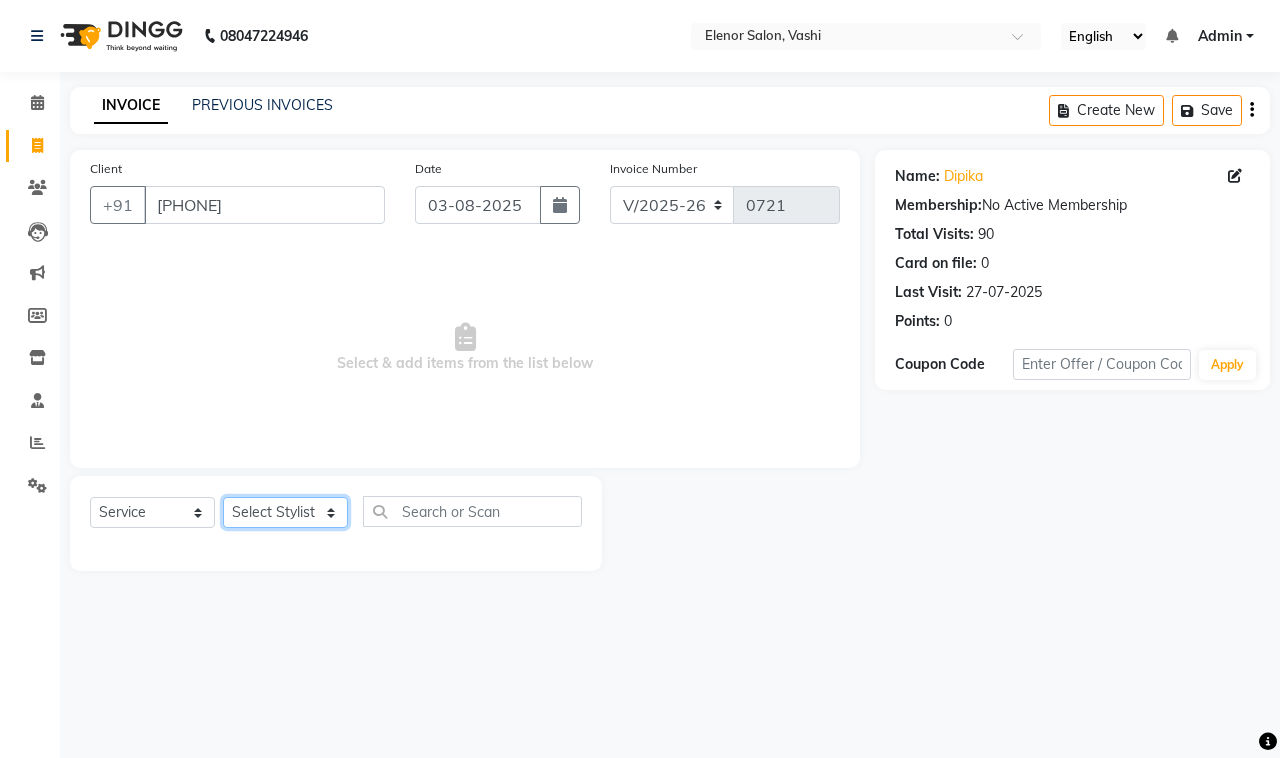 select on "85000" 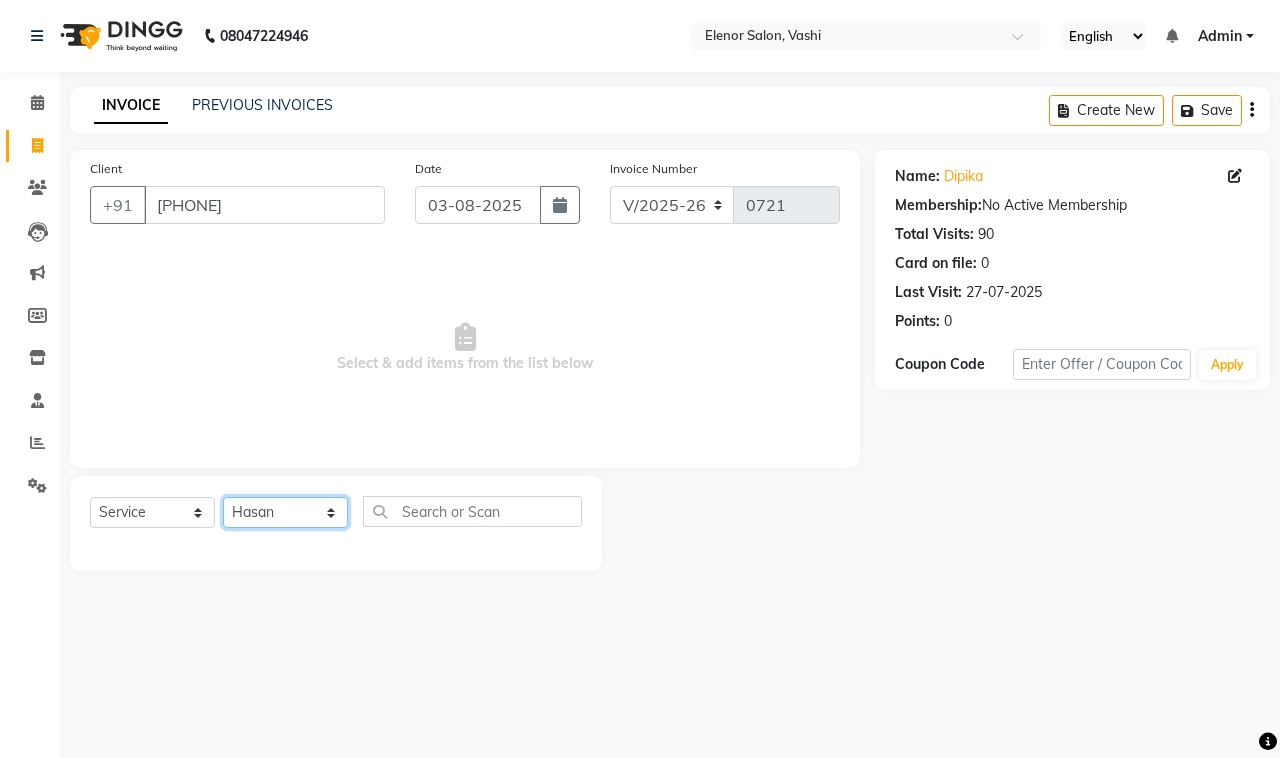 click on "Select Stylist DC Dipika Freelancer Hasan Rehan Salmani  Vinith Zoya Shaikh" 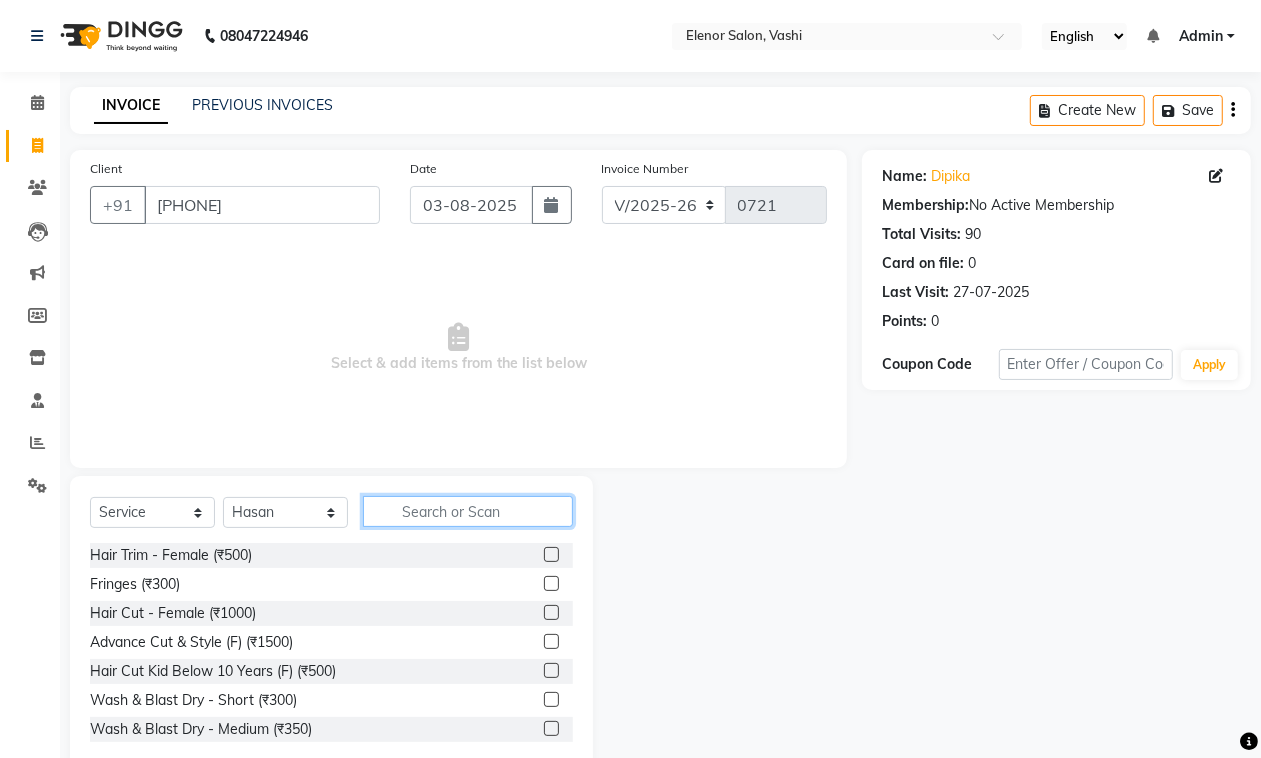 click 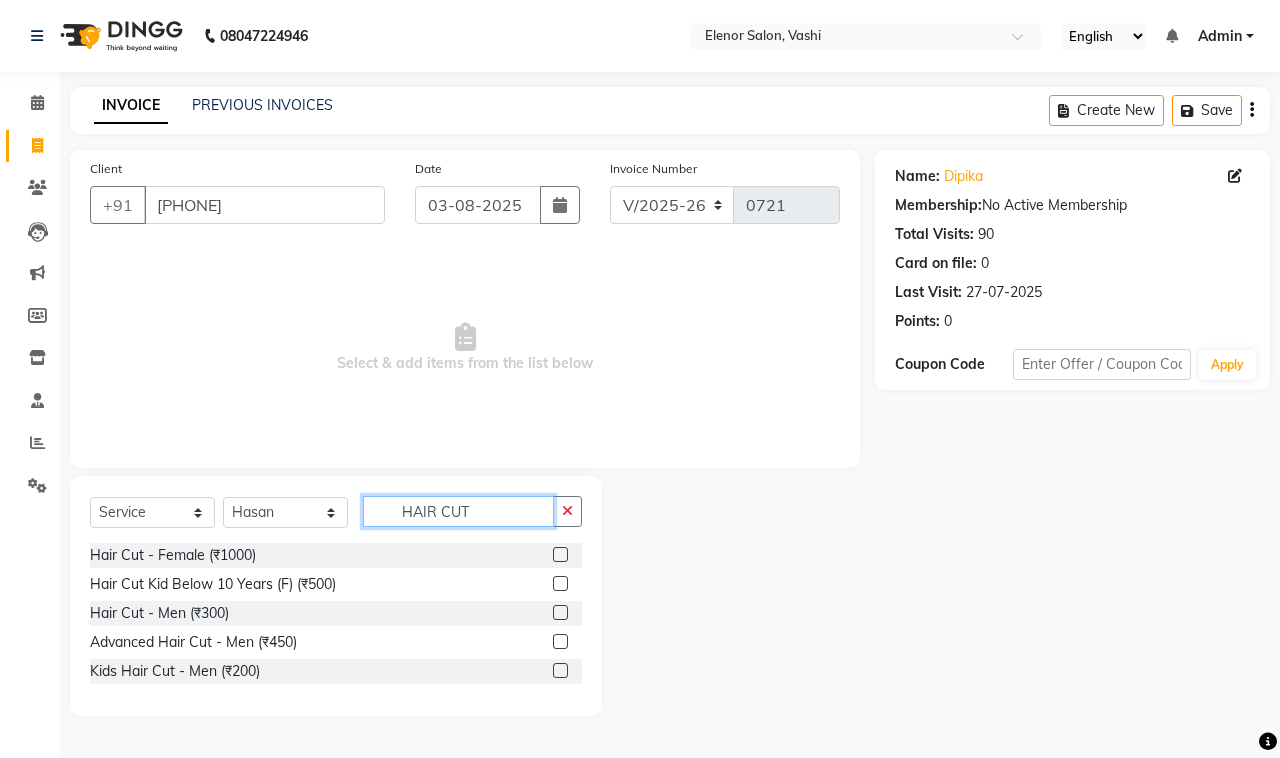 type on "HAIR CUT" 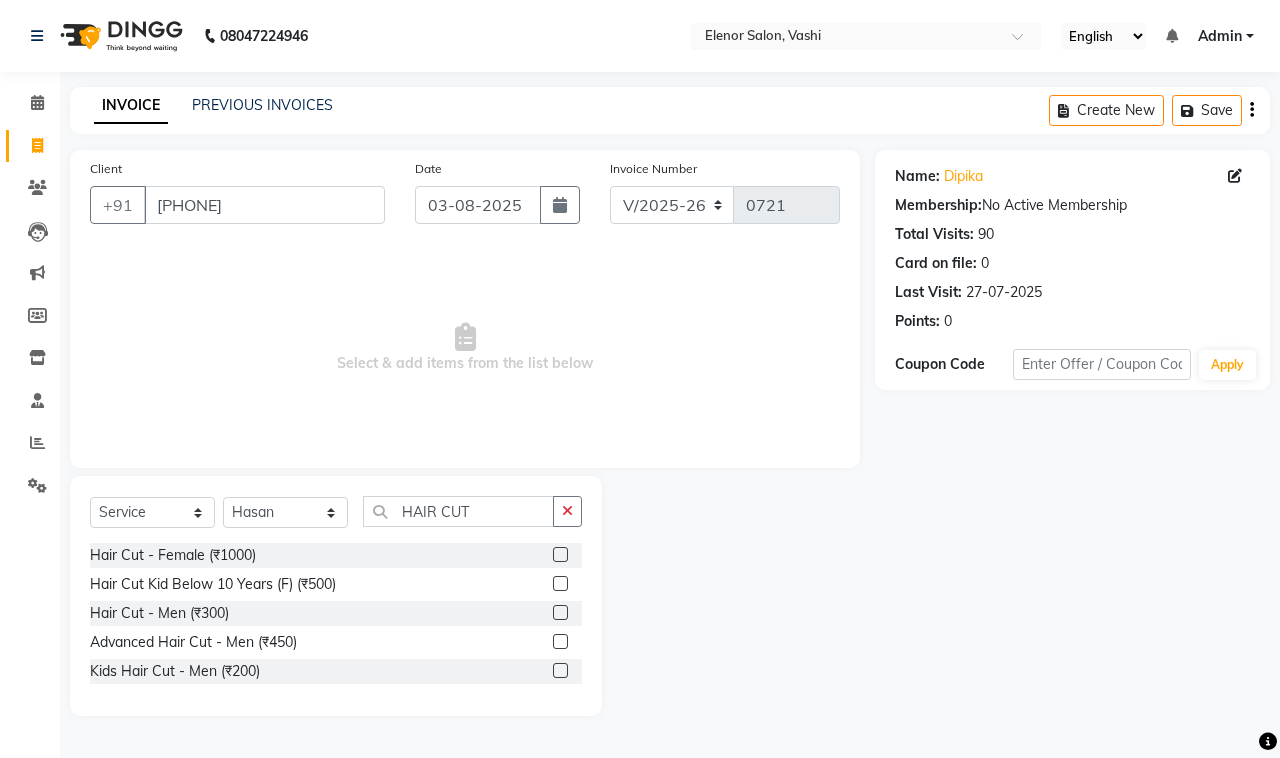 click 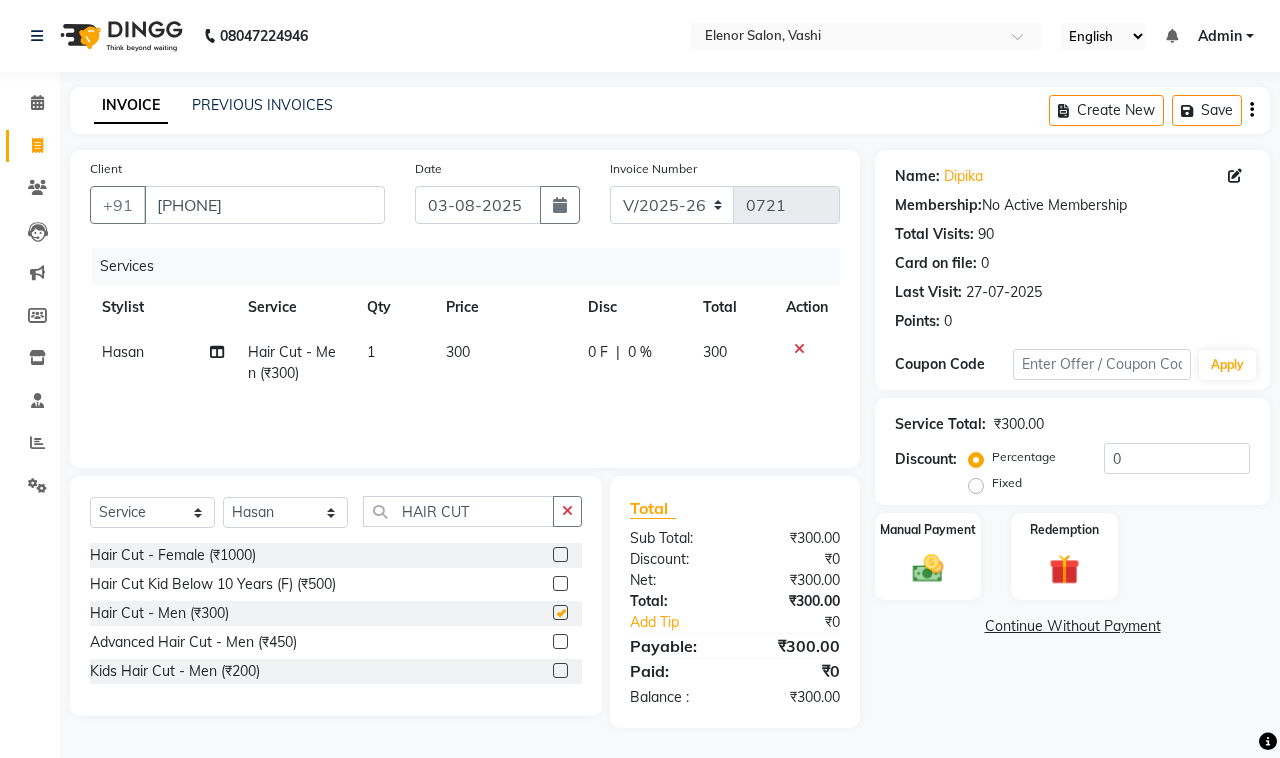 checkbox on "false" 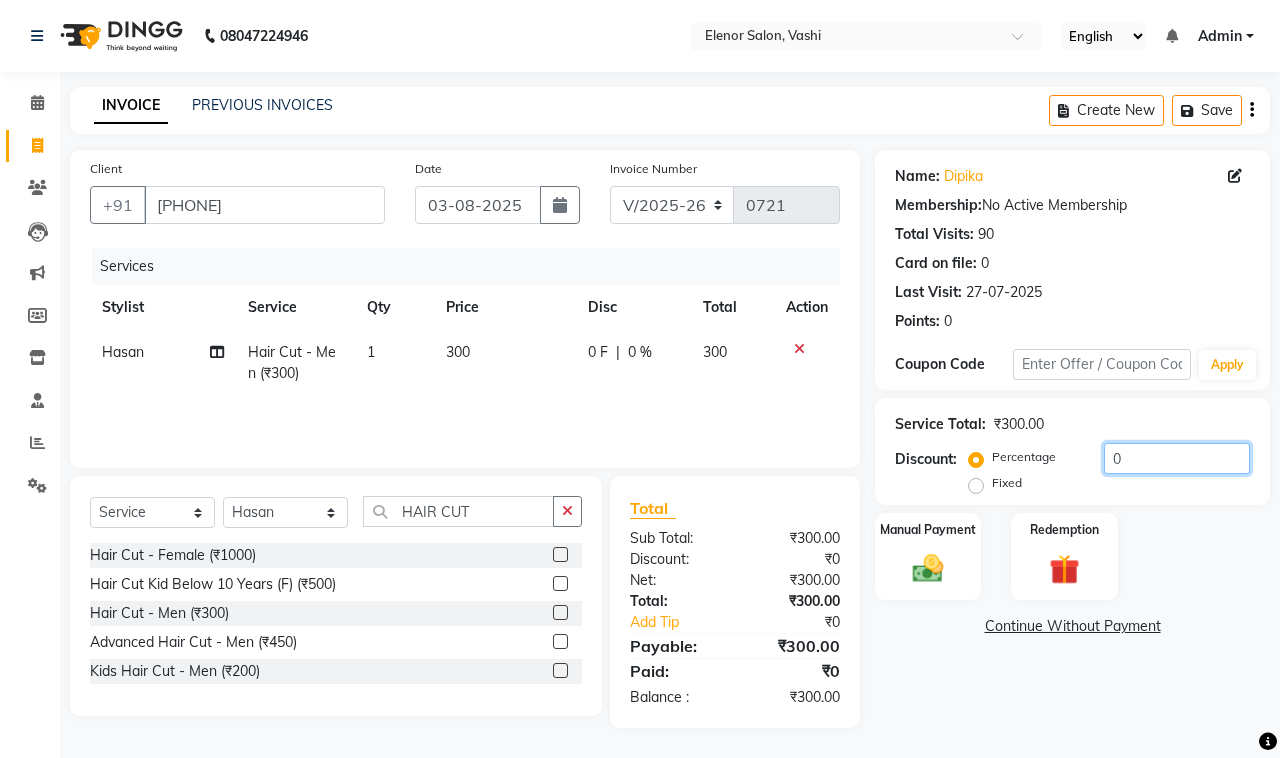 click on "0" 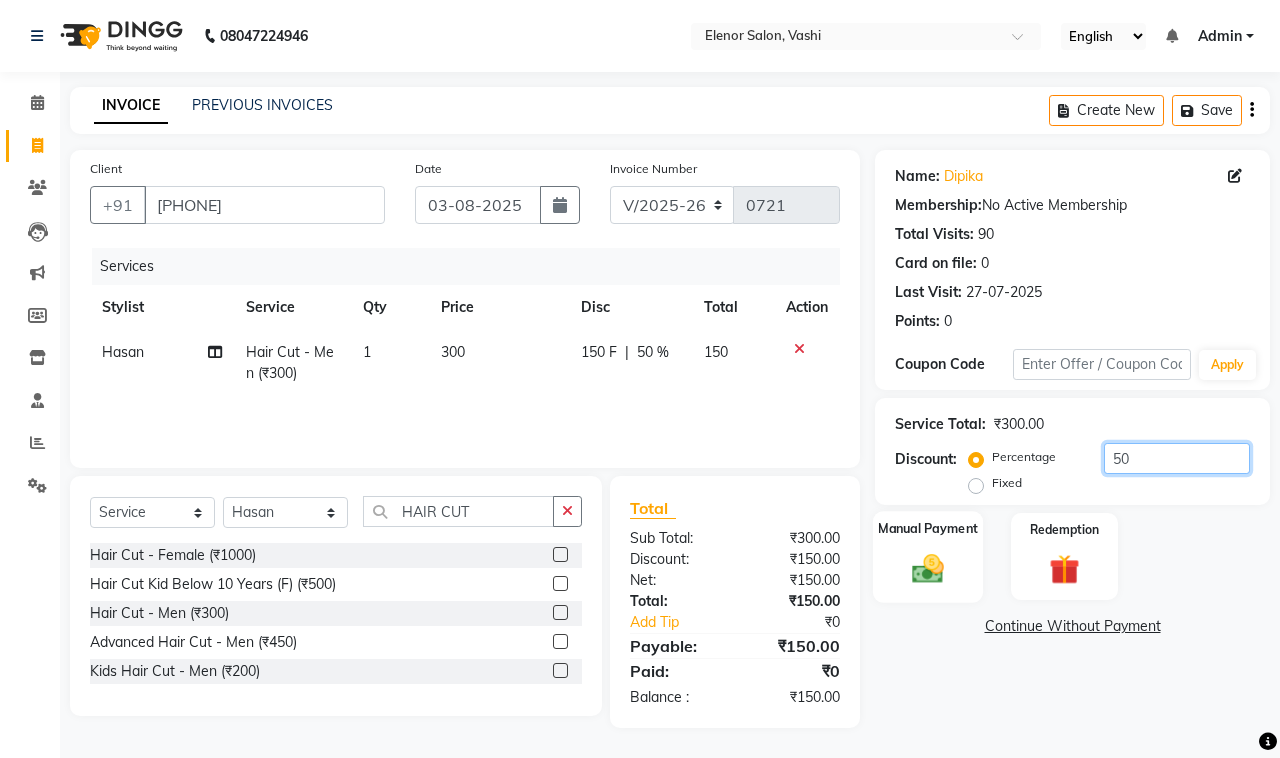 type on "50" 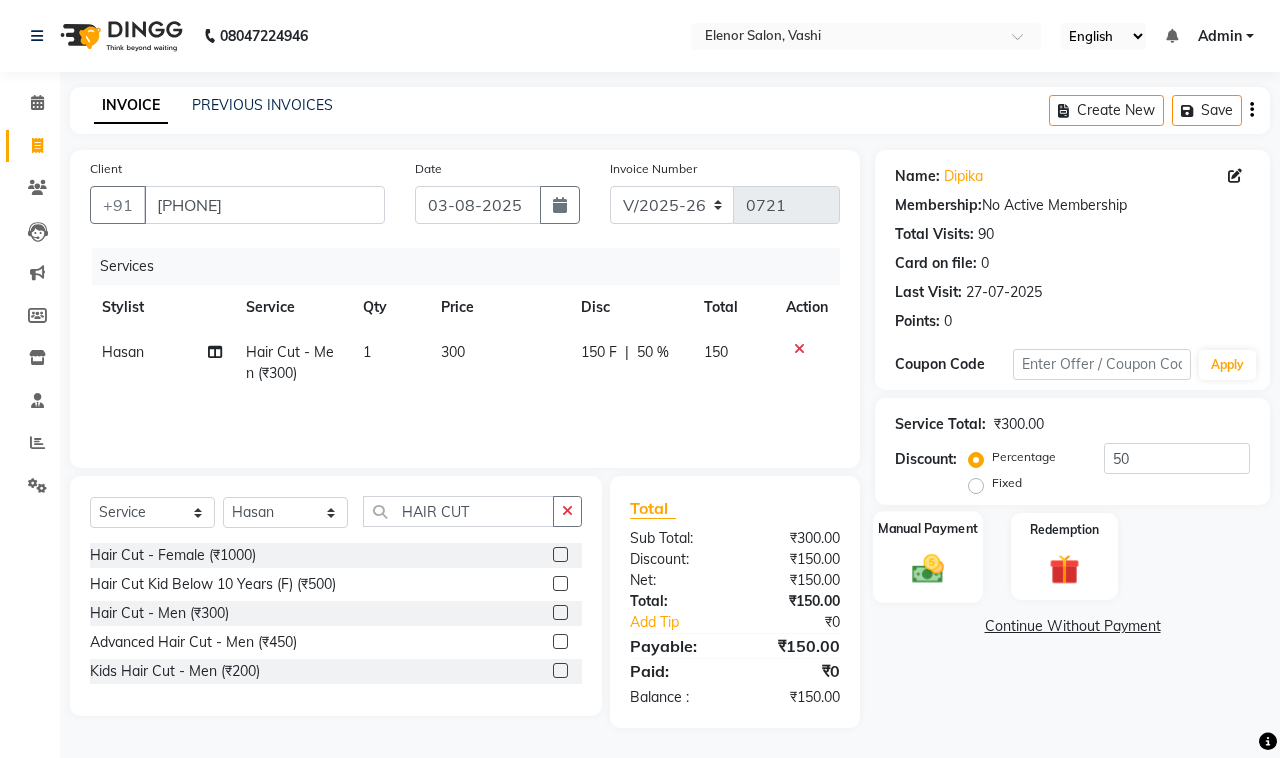 click on "Manual Payment" 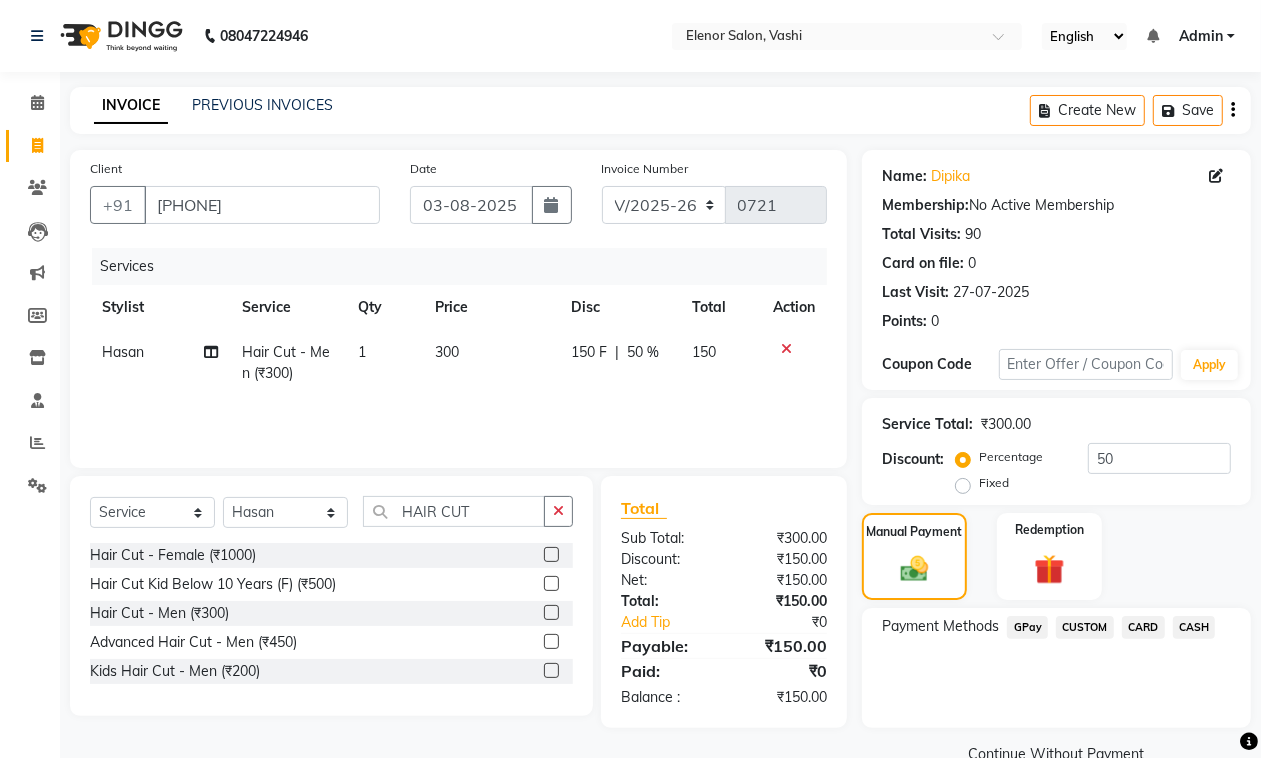 click on "CASH" 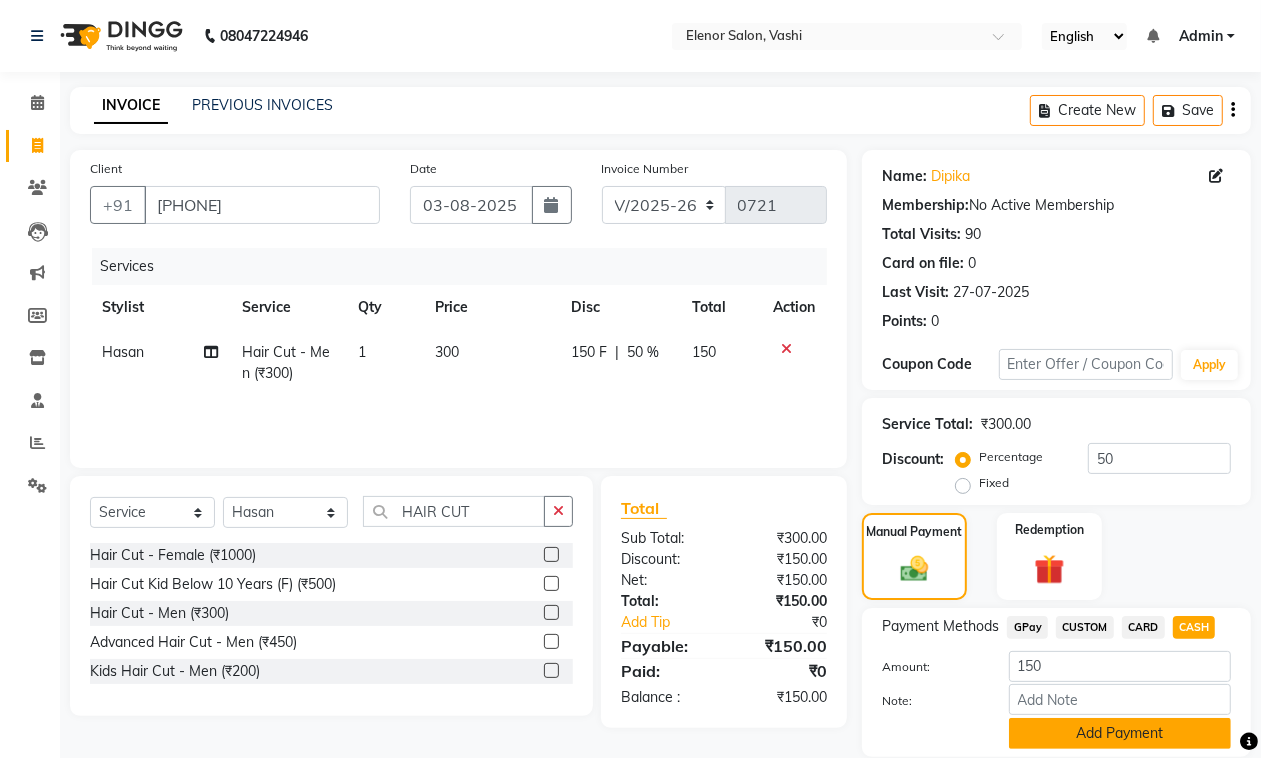 click on "Add Payment" 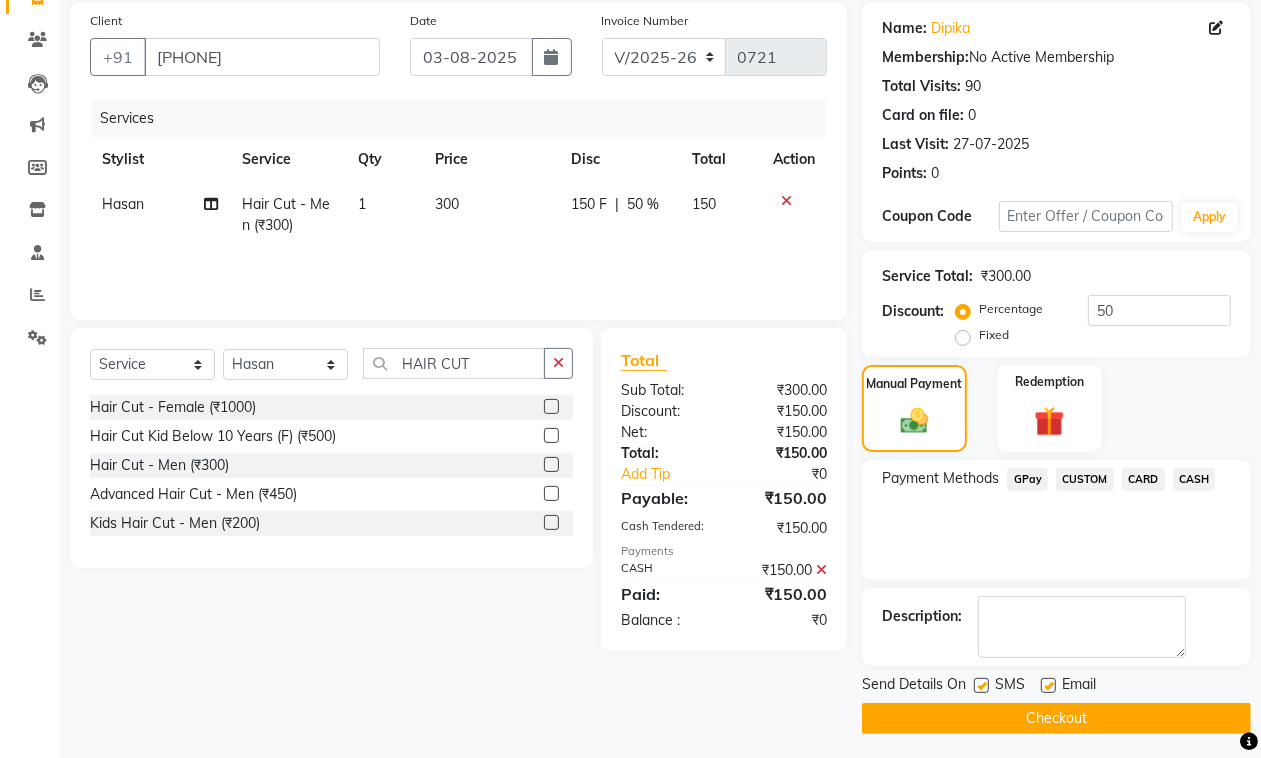 scroll, scrollTop: 153, scrollLeft: 0, axis: vertical 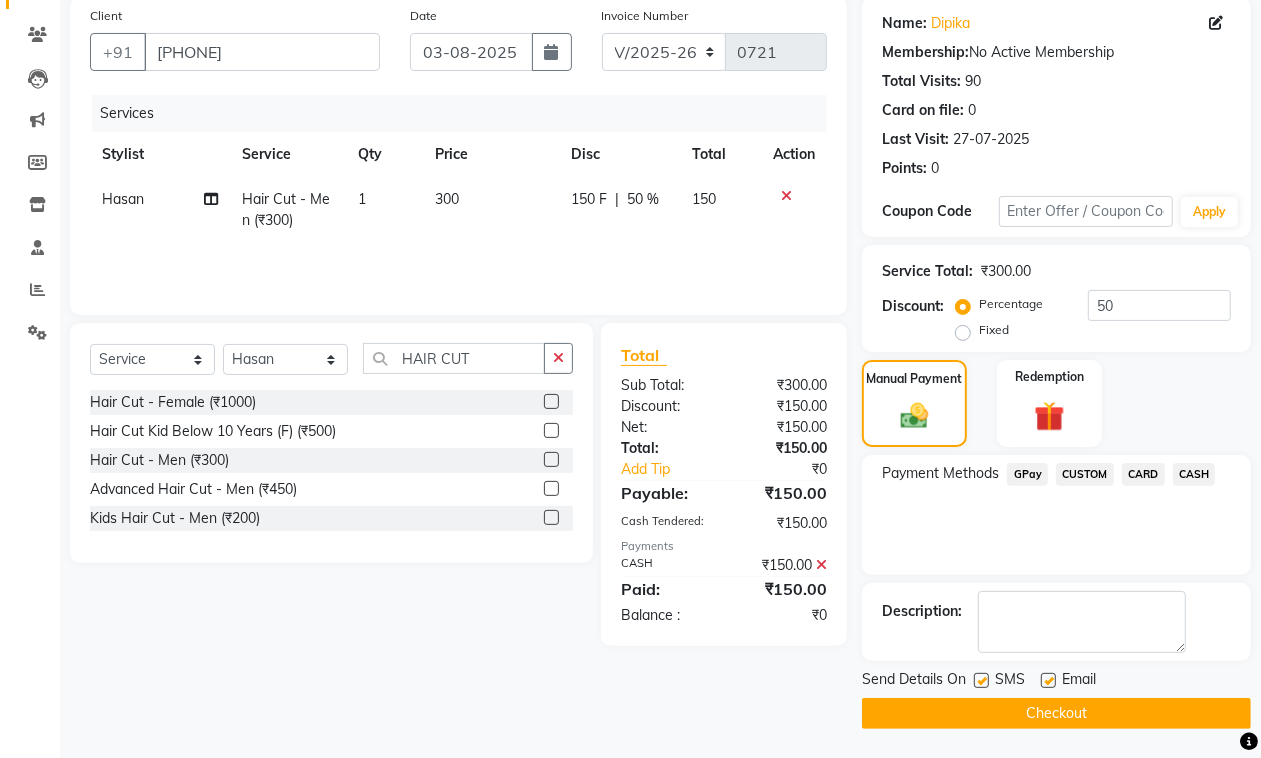 click 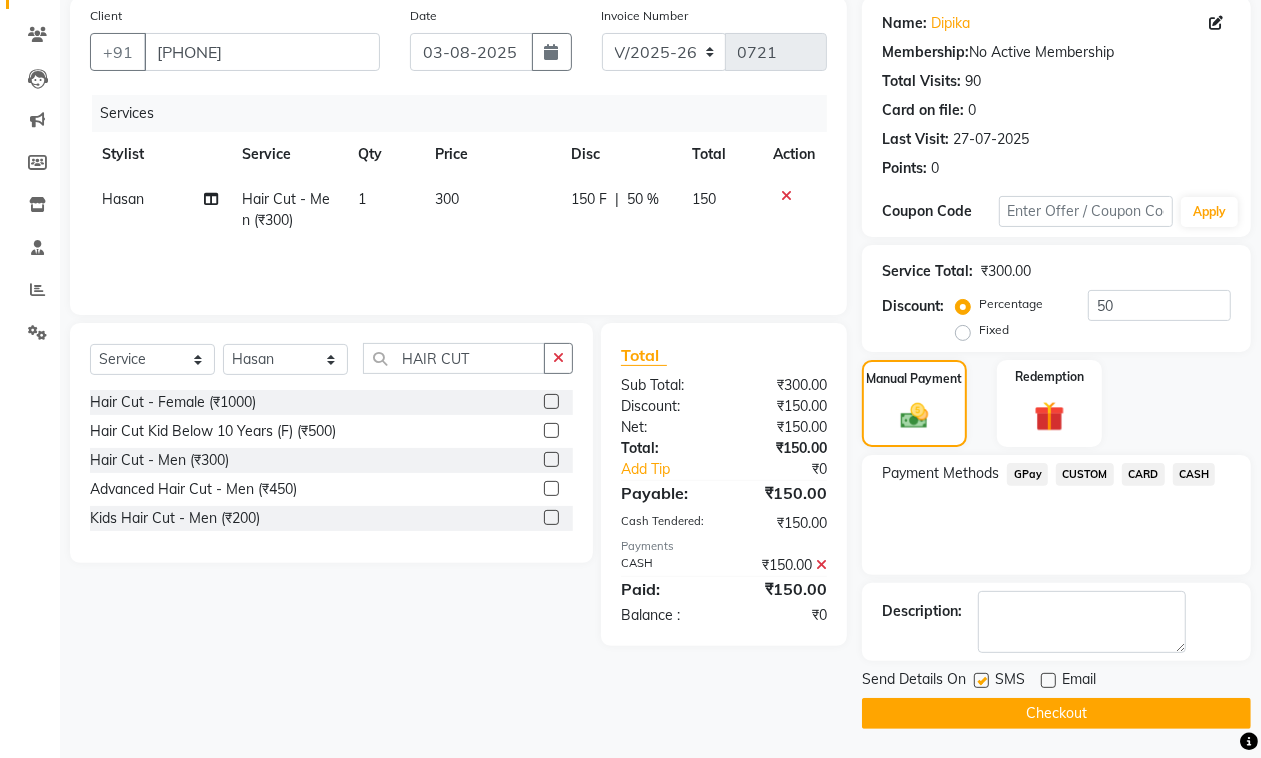 click 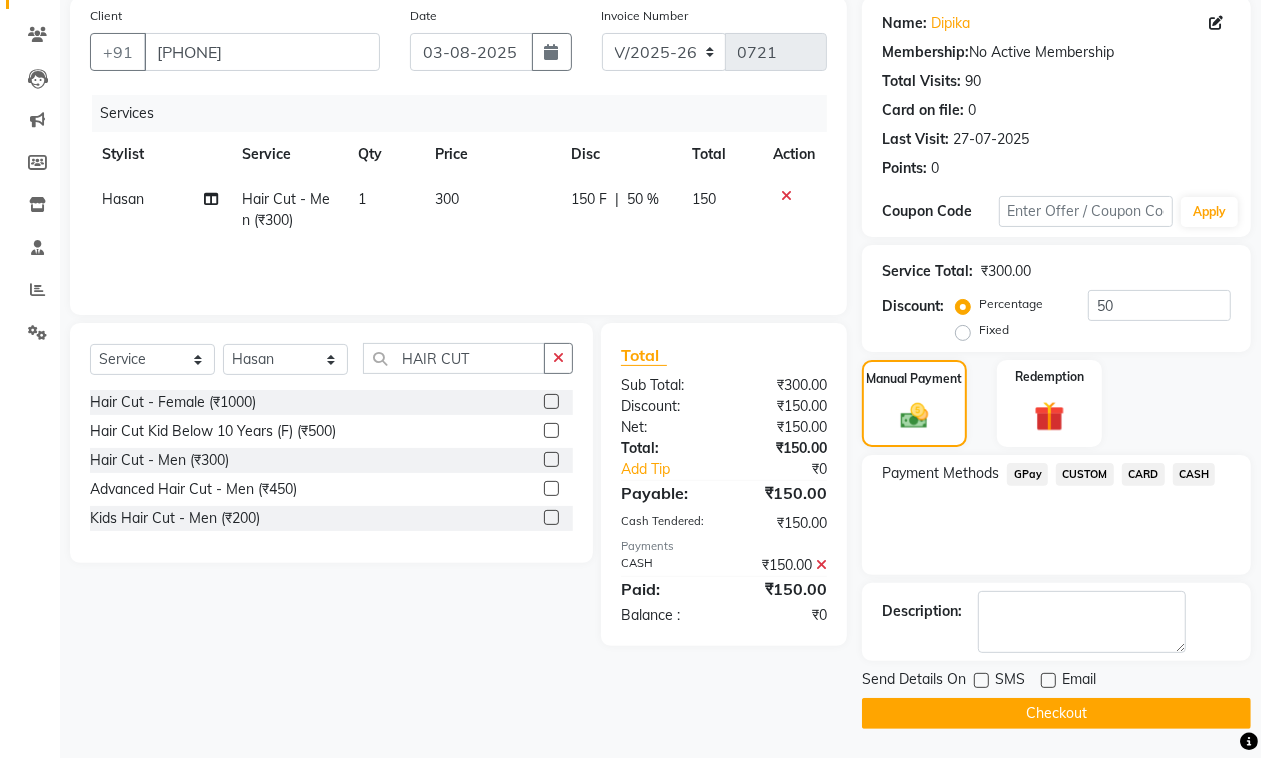 click on "Checkout" 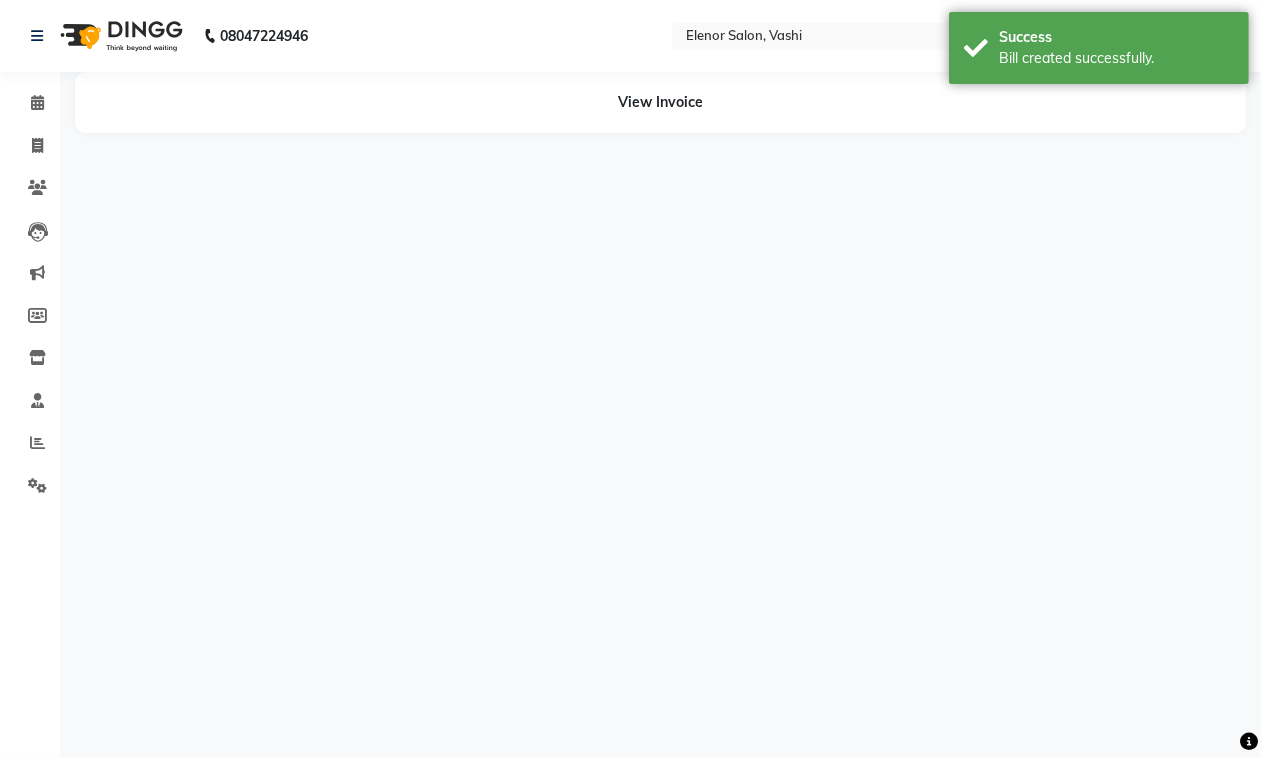 scroll, scrollTop: 0, scrollLeft: 0, axis: both 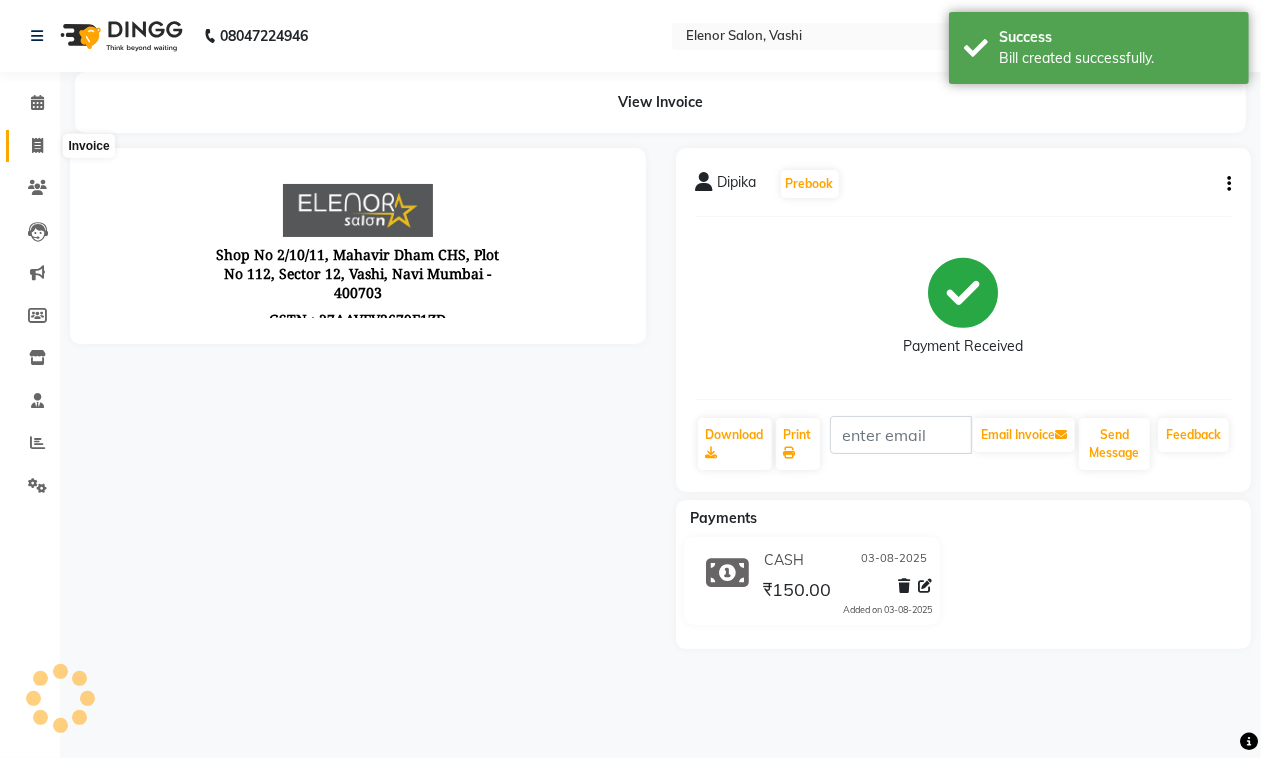 click 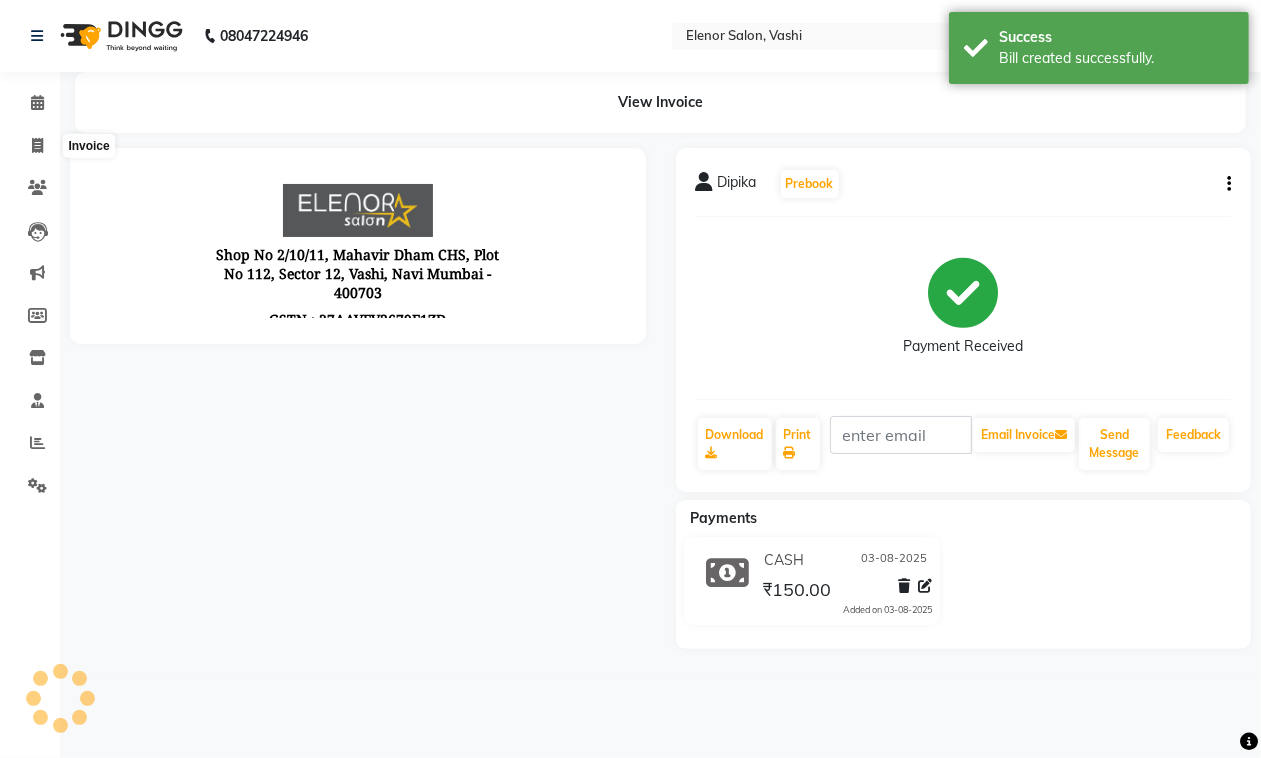 select on "service" 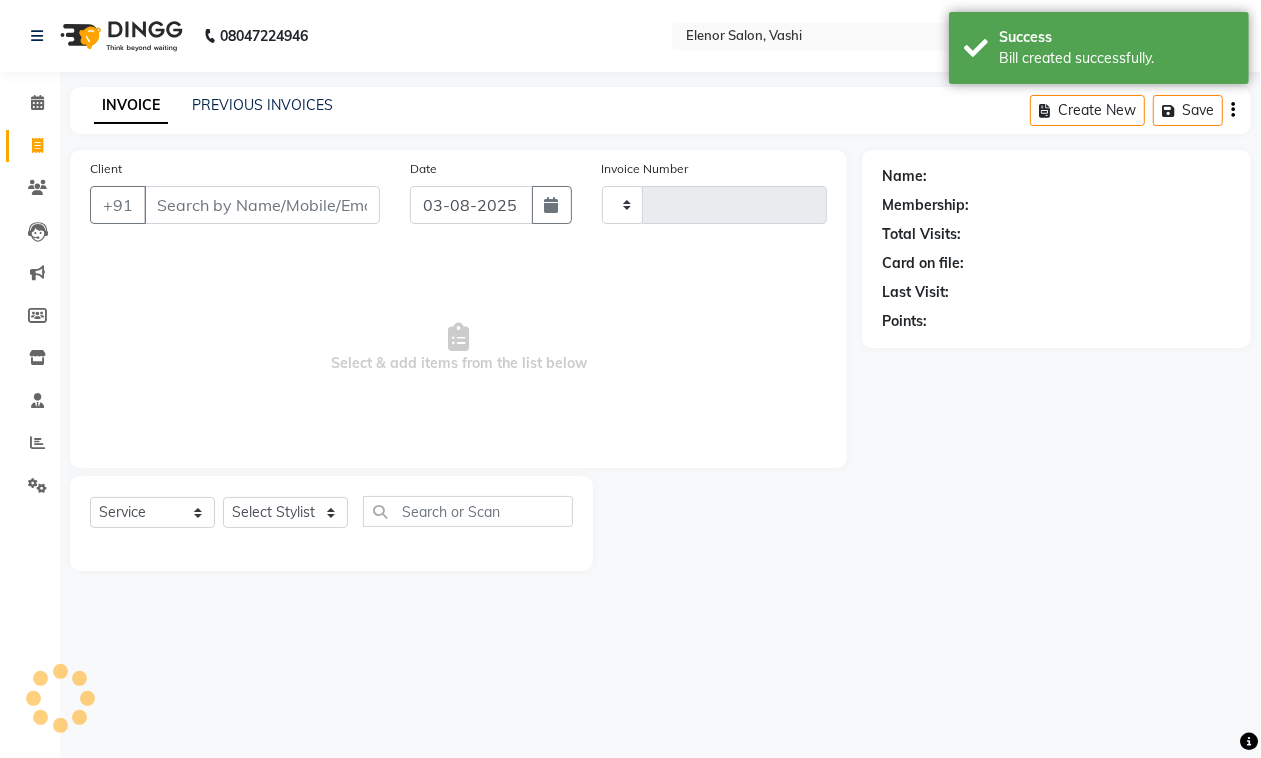 type on "0722" 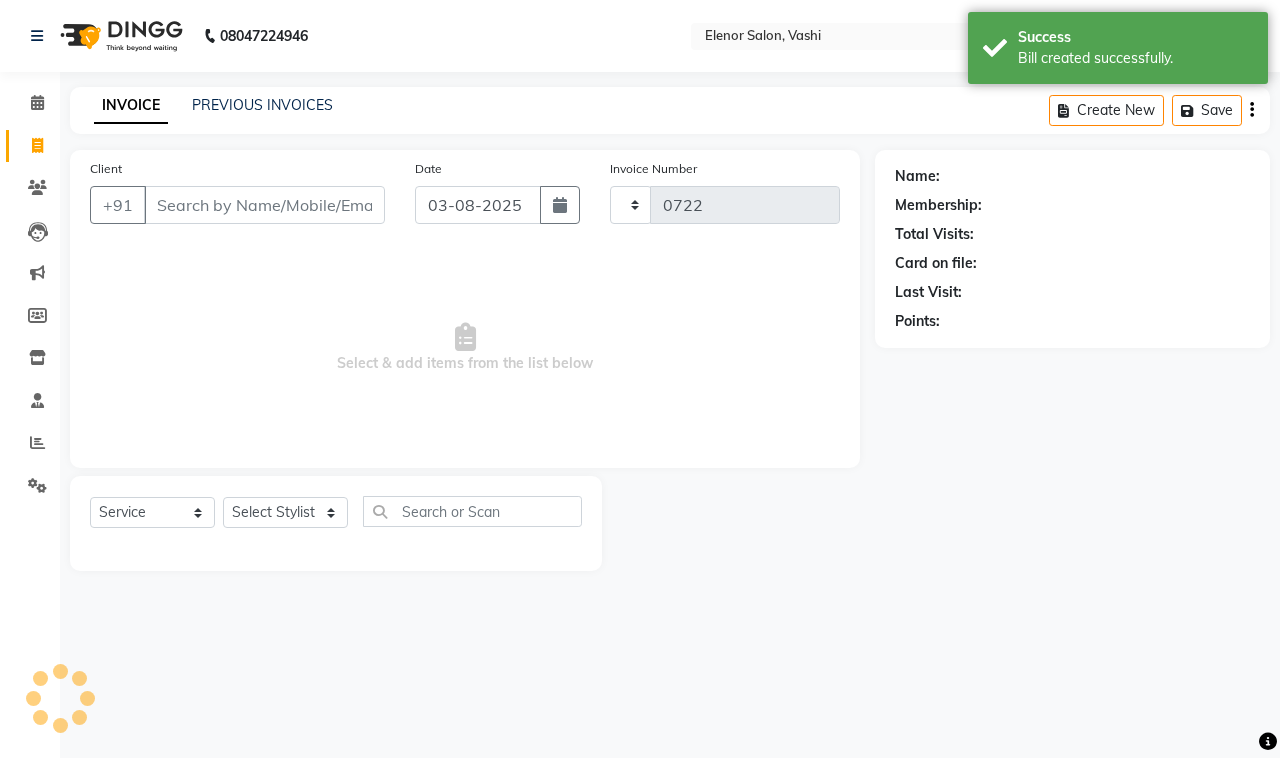 select on "695" 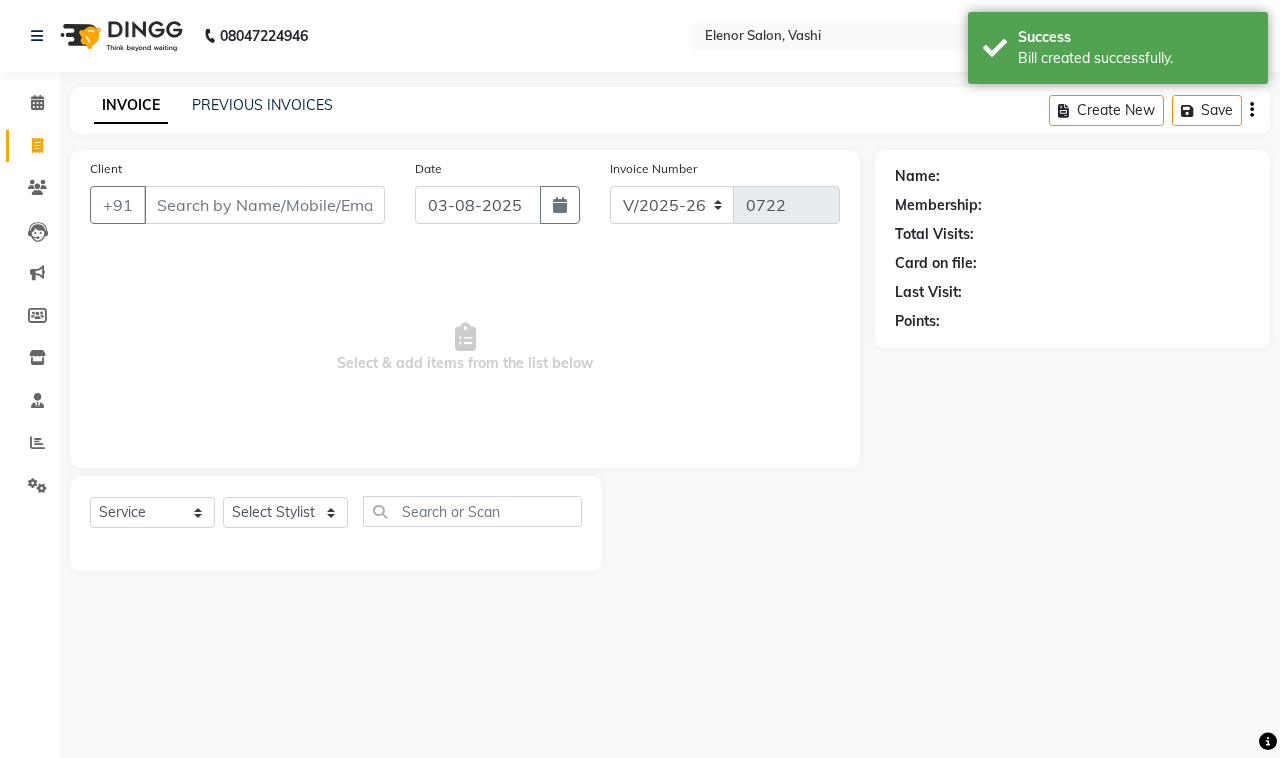 click on "INVOICE PREVIOUS INVOICES" 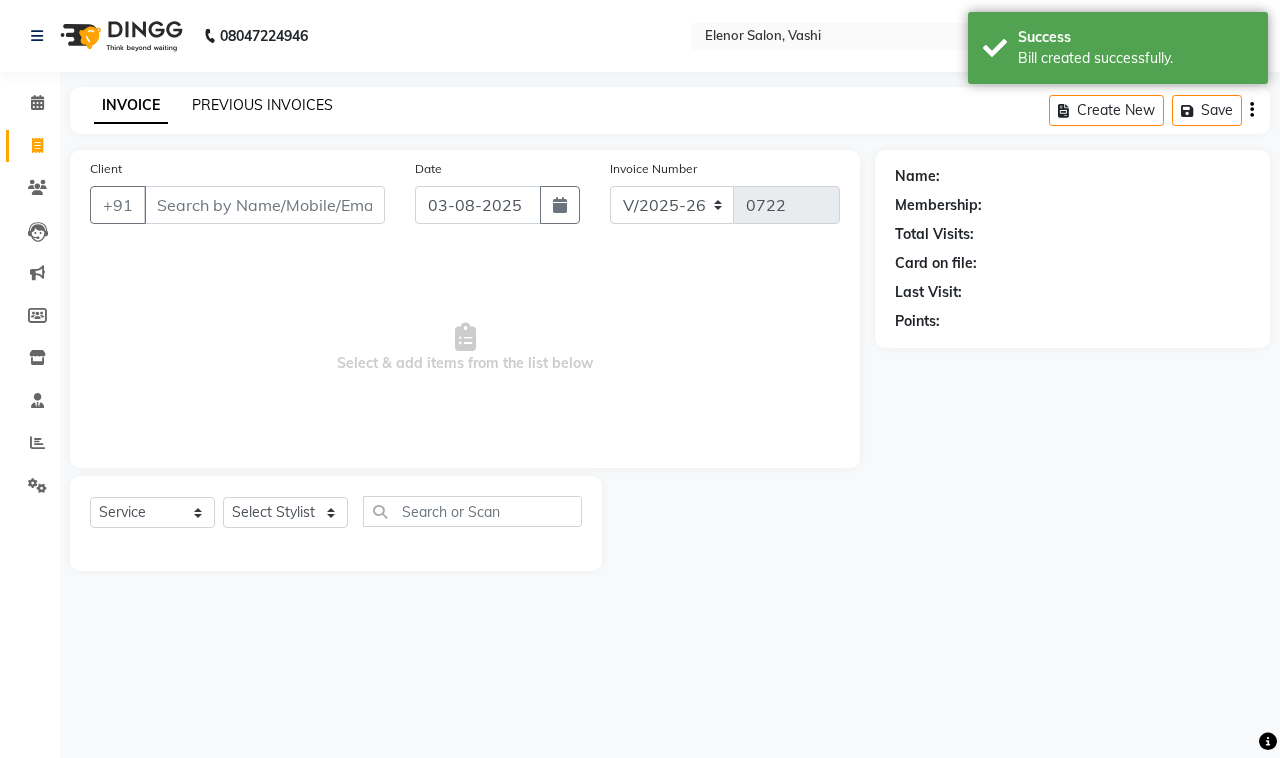click on "PREVIOUS INVOICES" 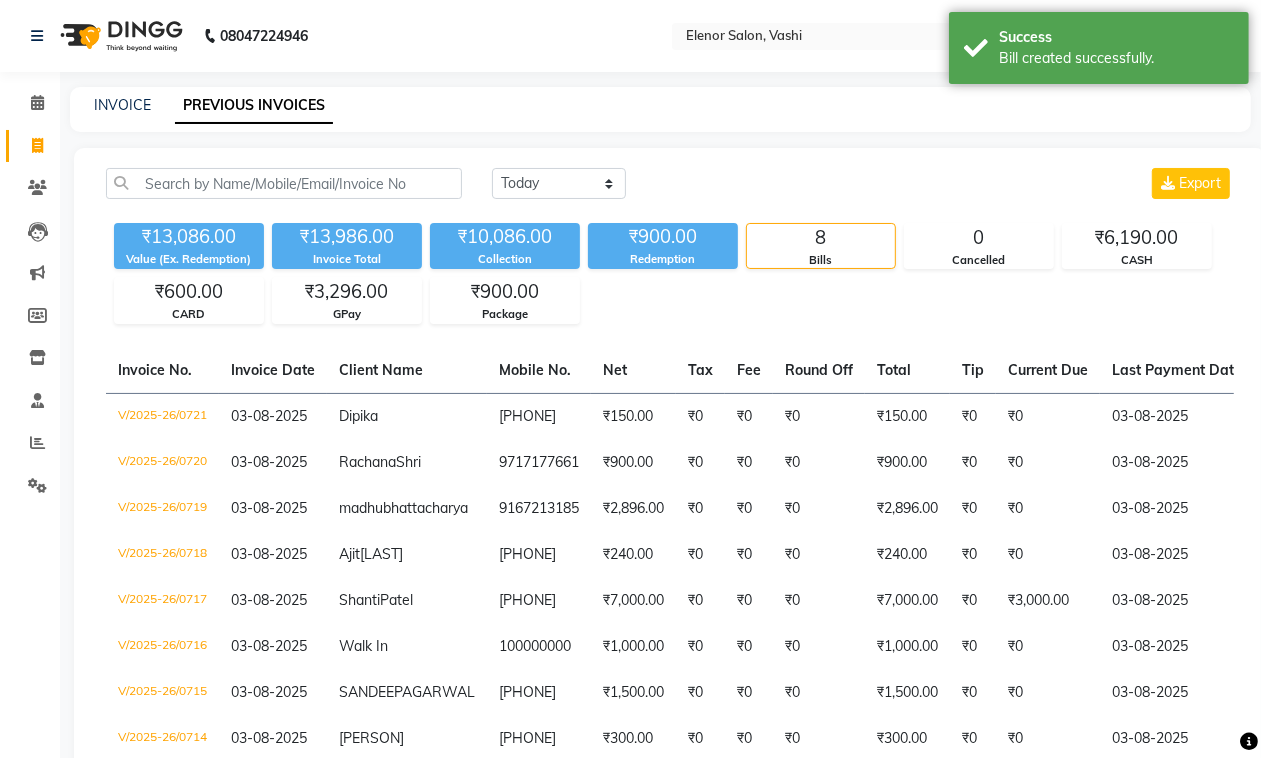 scroll, scrollTop: 167, scrollLeft: 0, axis: vertical 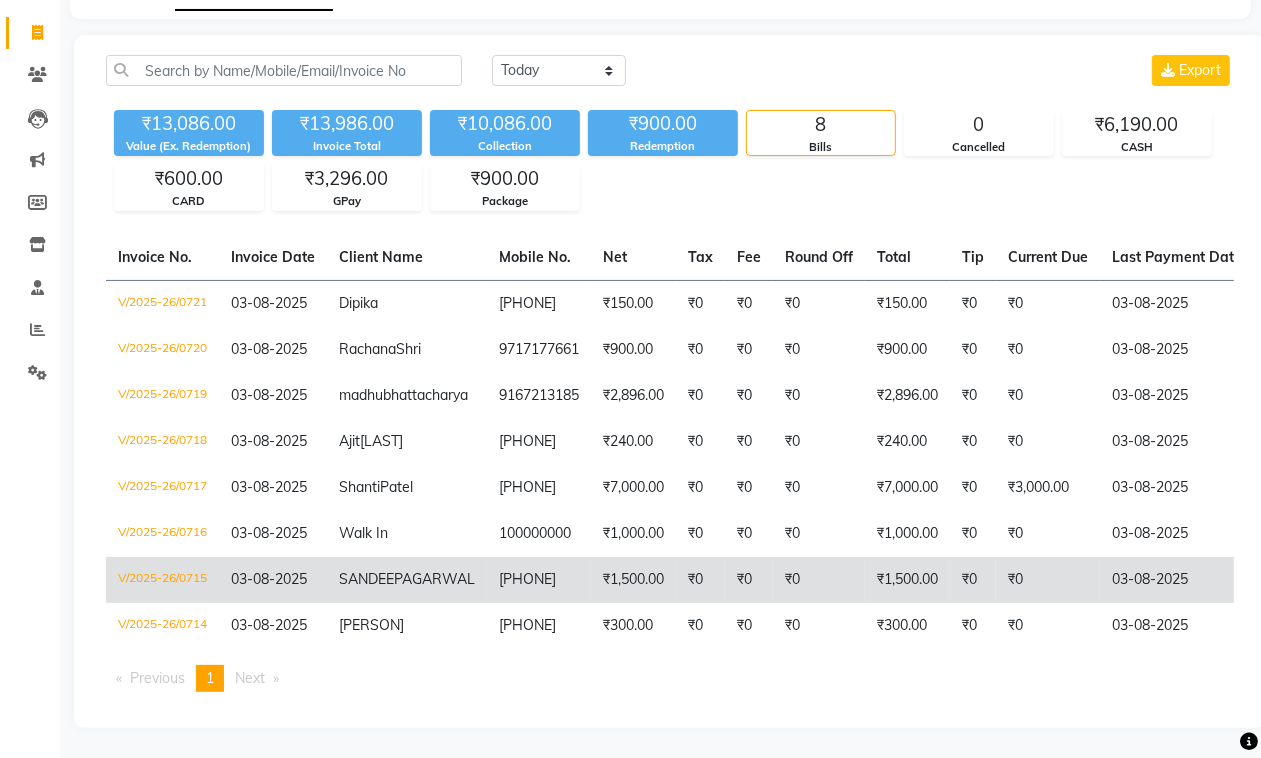 click on "[PHONE]" 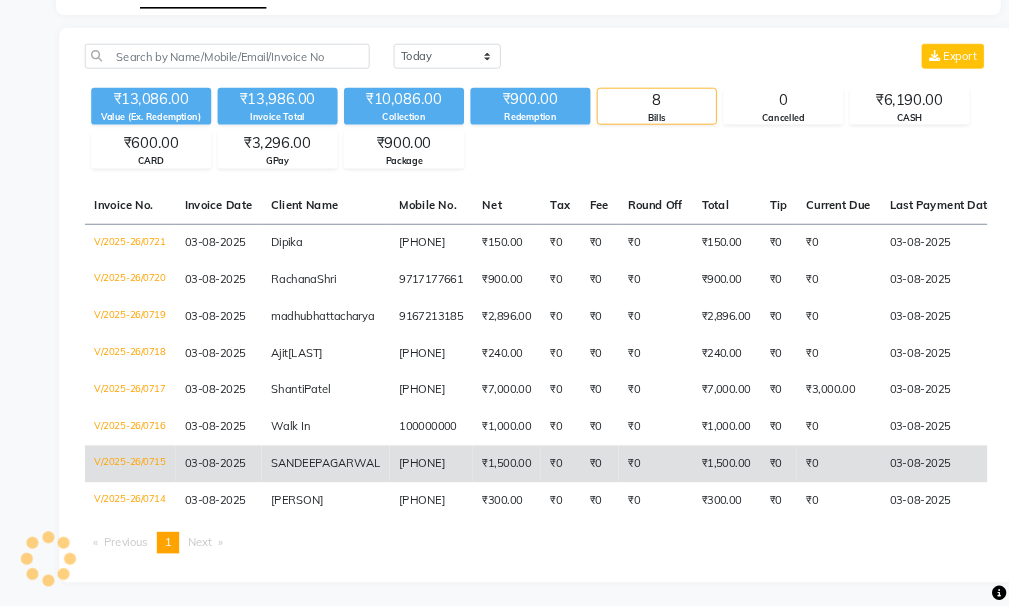 scroll, scrollTop: 168, scrollLeft: 0, axis: vertical 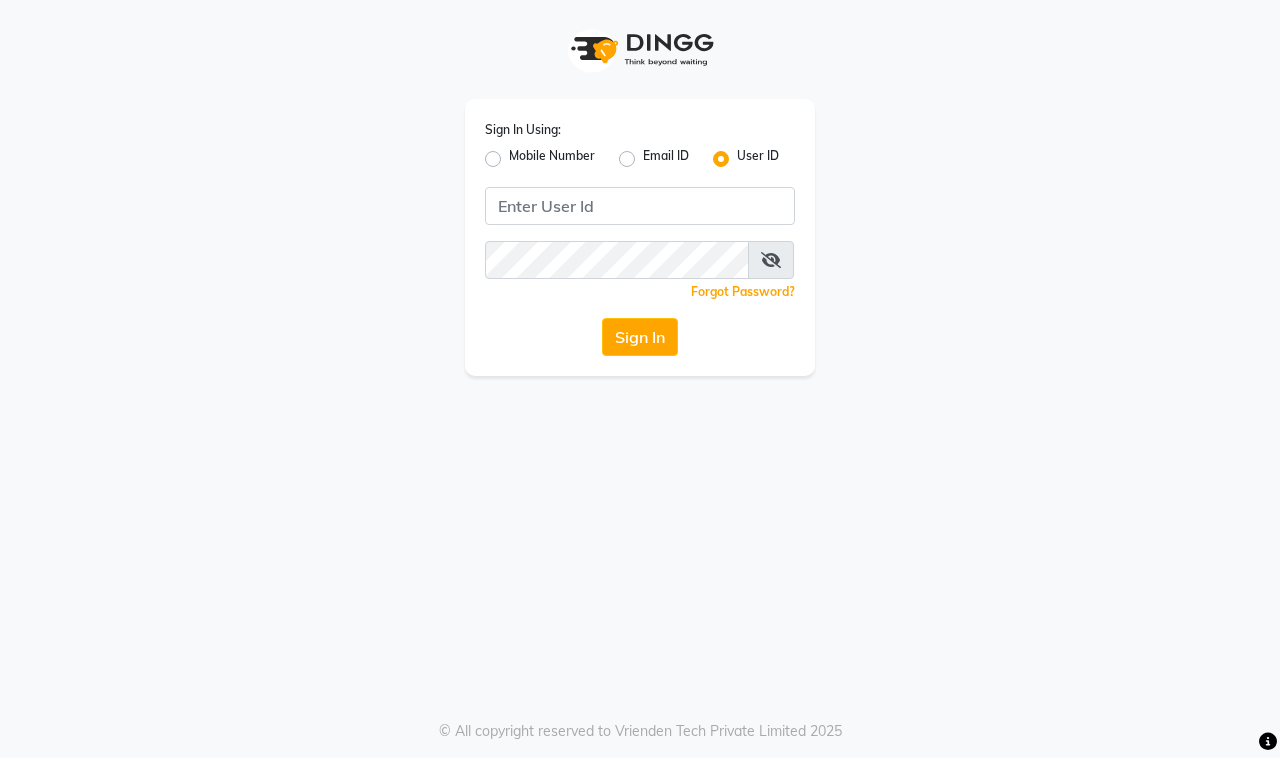 drag, startPoint x: 999, startPoint y: 0, endPoint x: 368, endPoint y: 340, distance: 716.77124 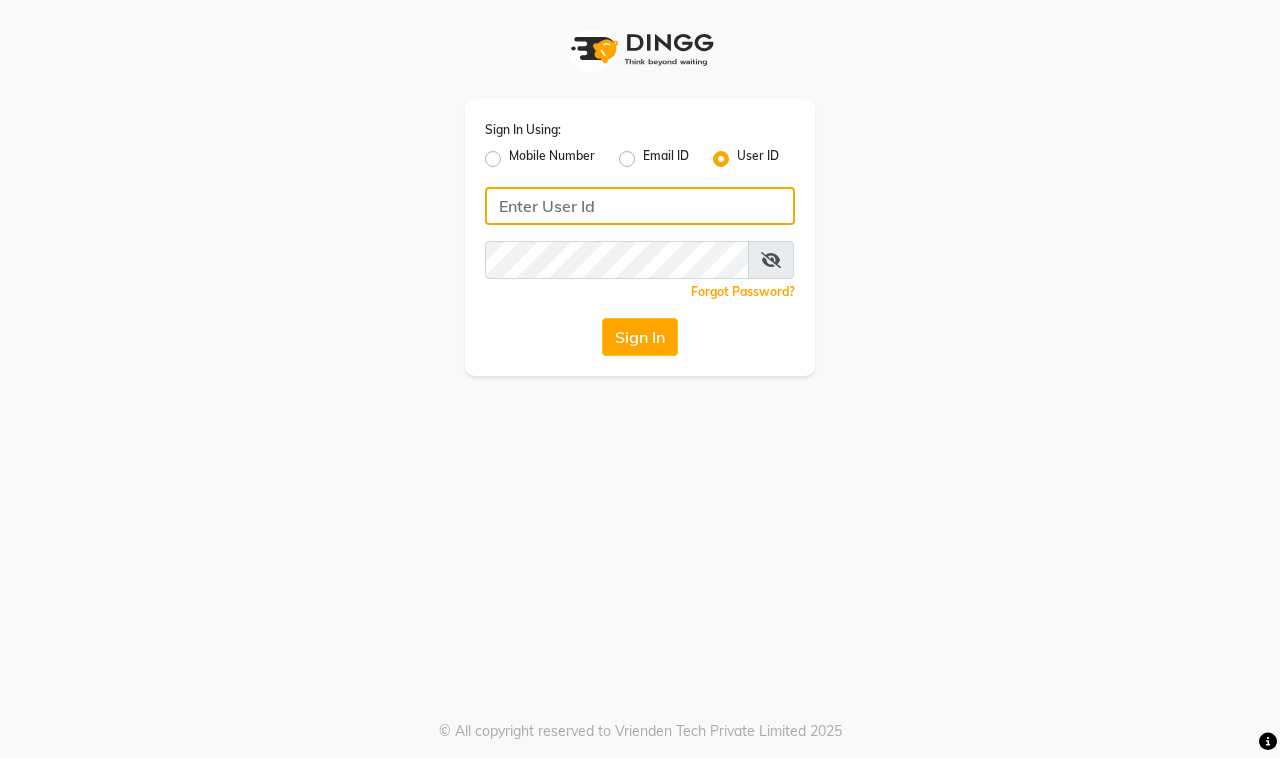 click 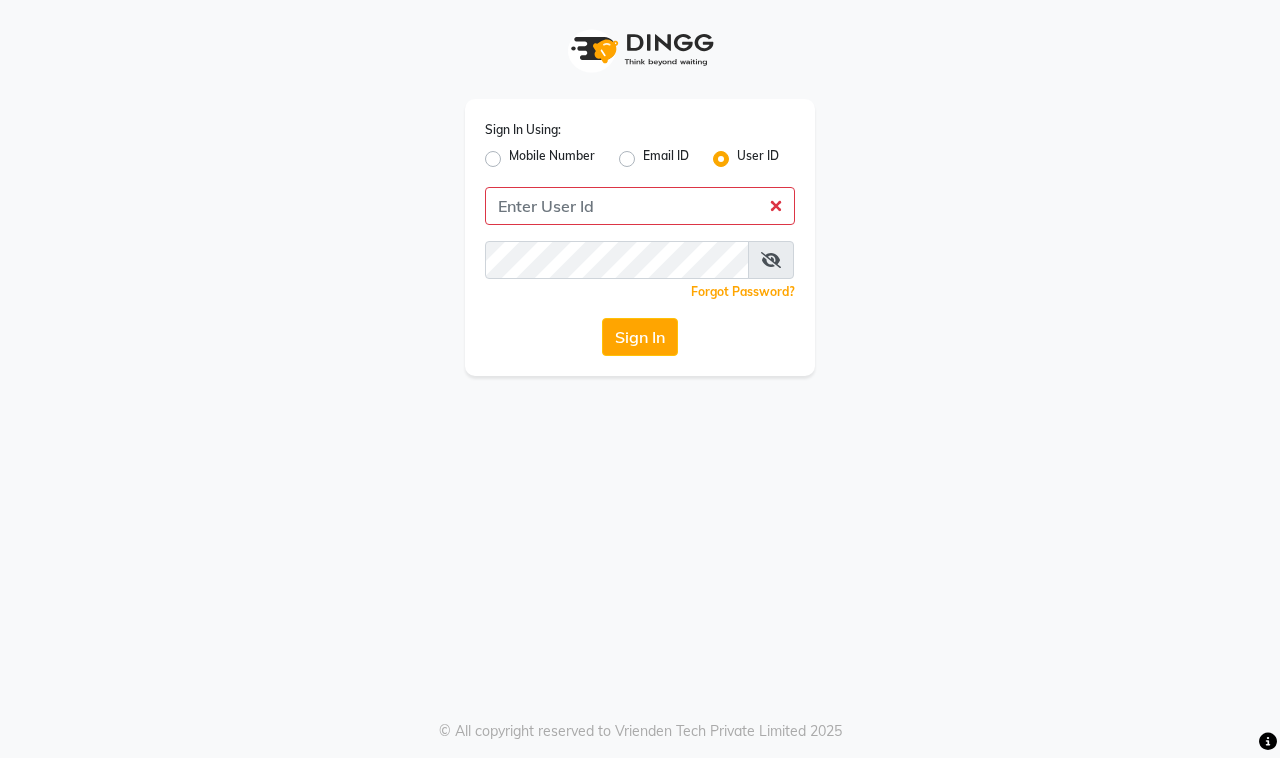click on "Mobile Number" 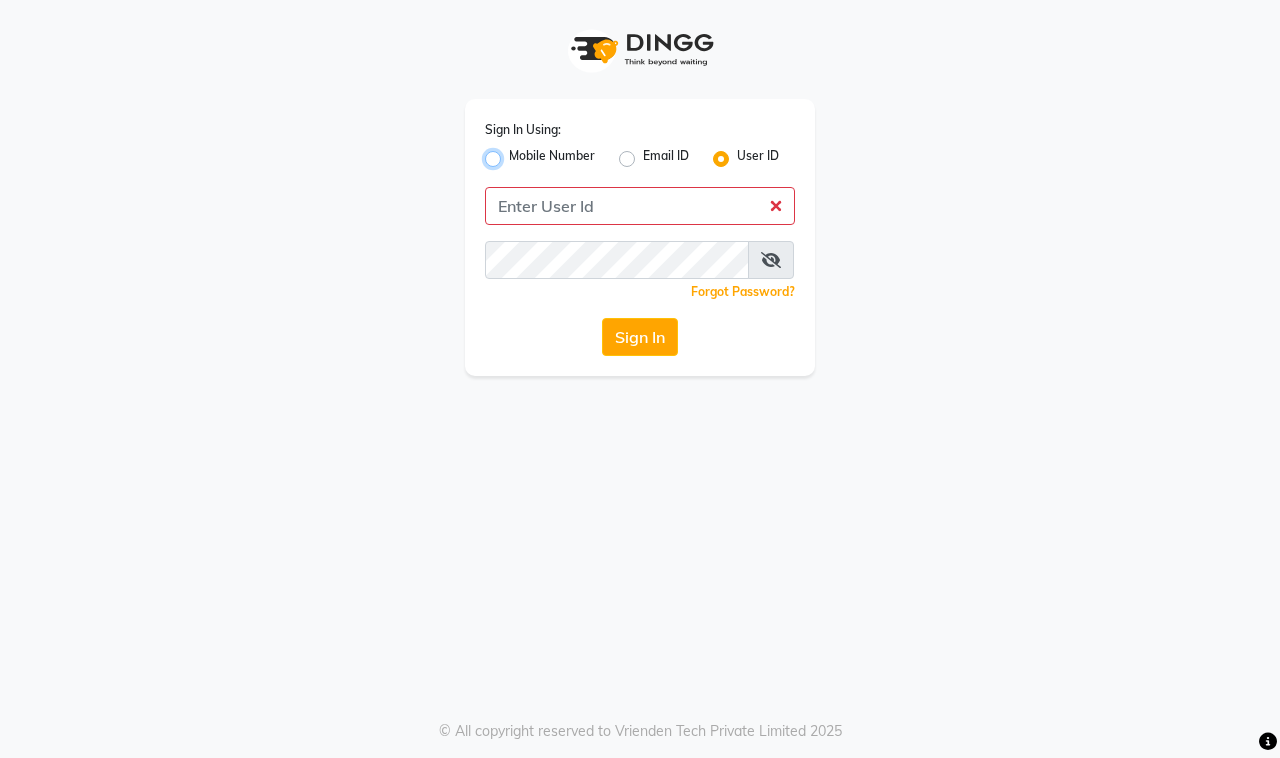 click on "Mobile Number" at bounding box center (515, 153) 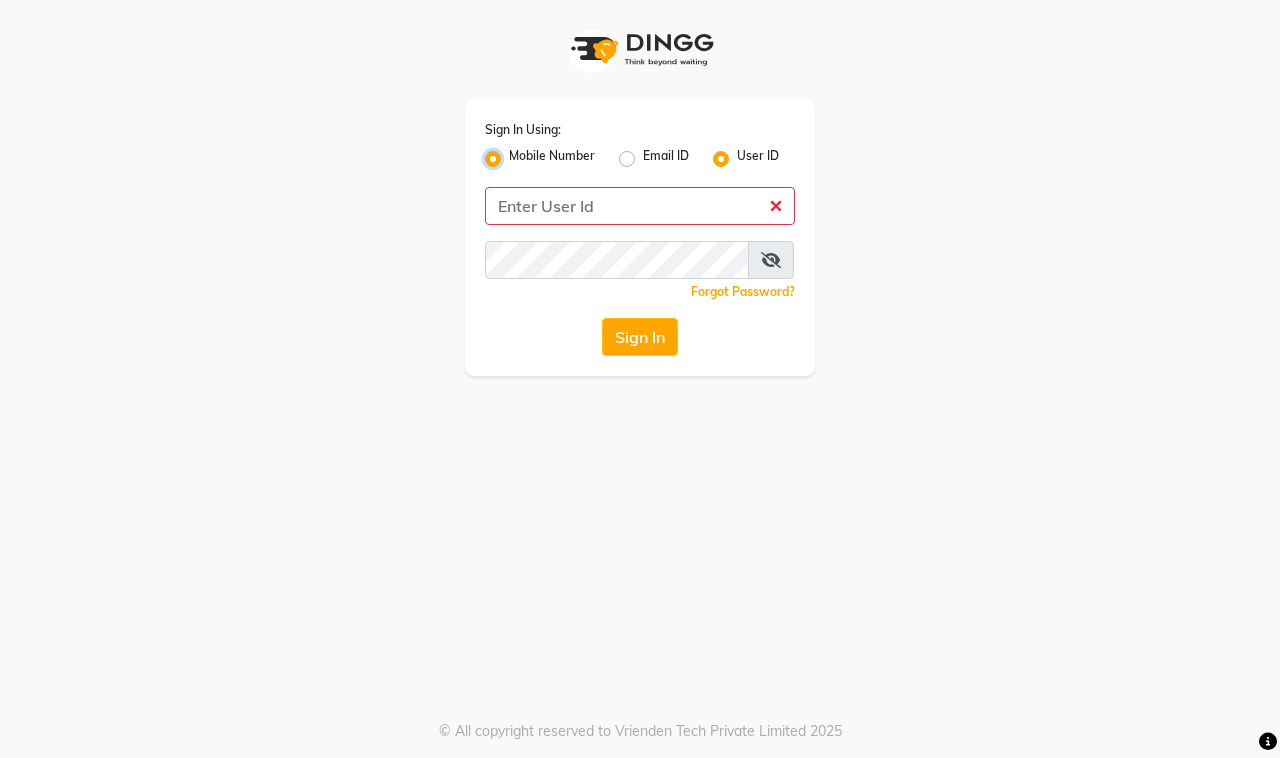 radio on "false" 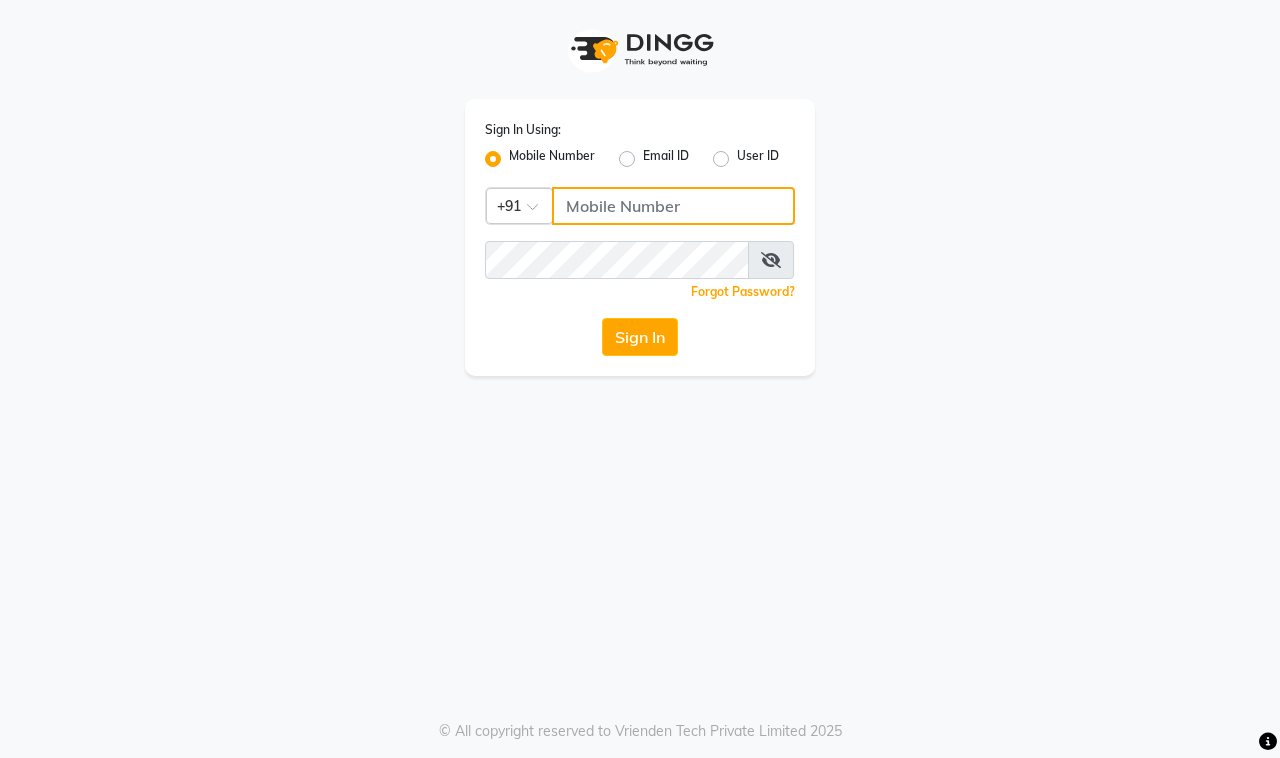drag, startPoint x: 583, startPoint y: 208, endPoint x: 697, endPoint y: 328, distance: 165.51736 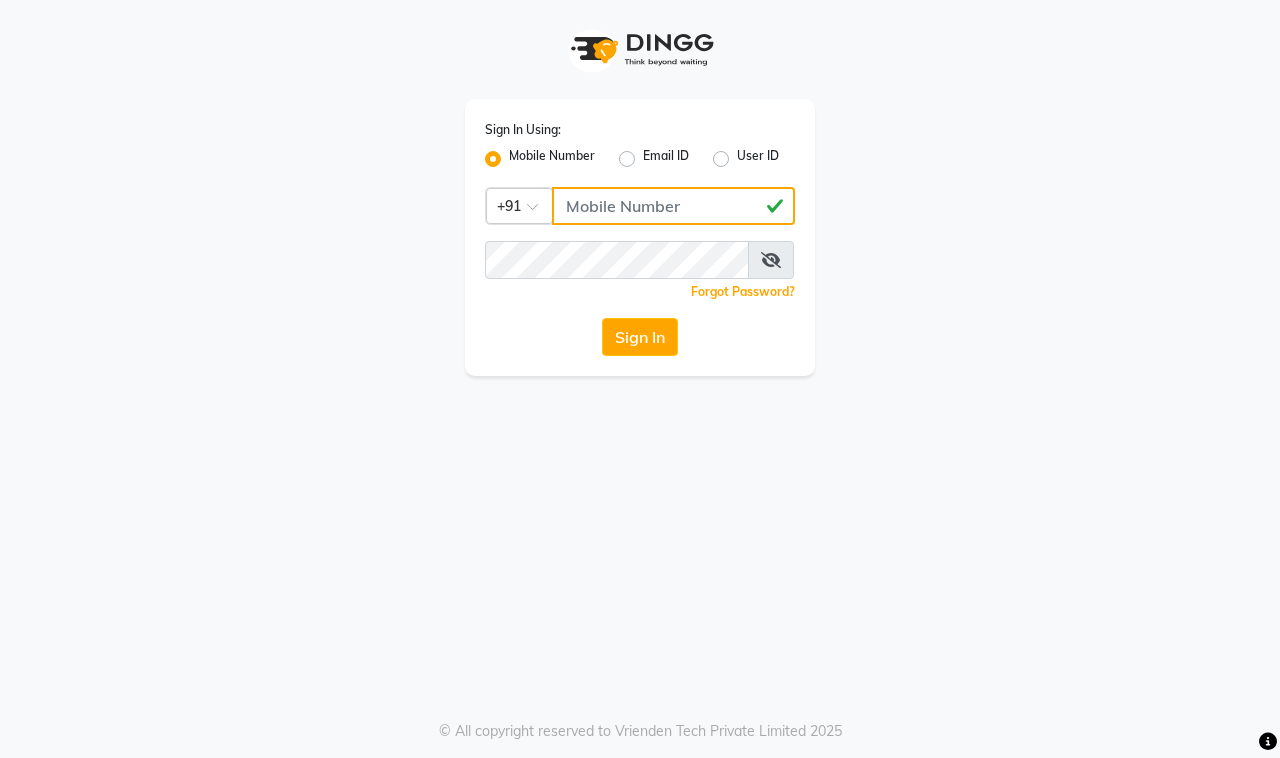 type on "[PHONE]" 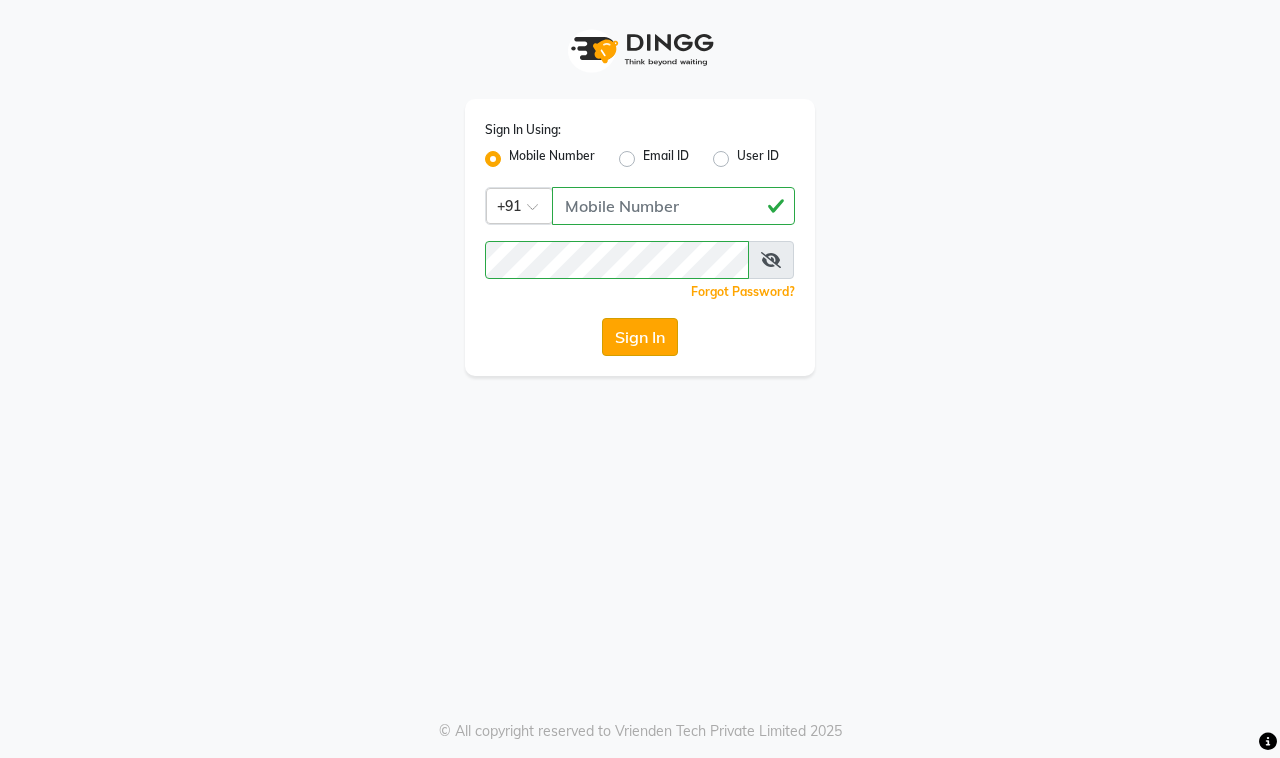 click on "Sign In" 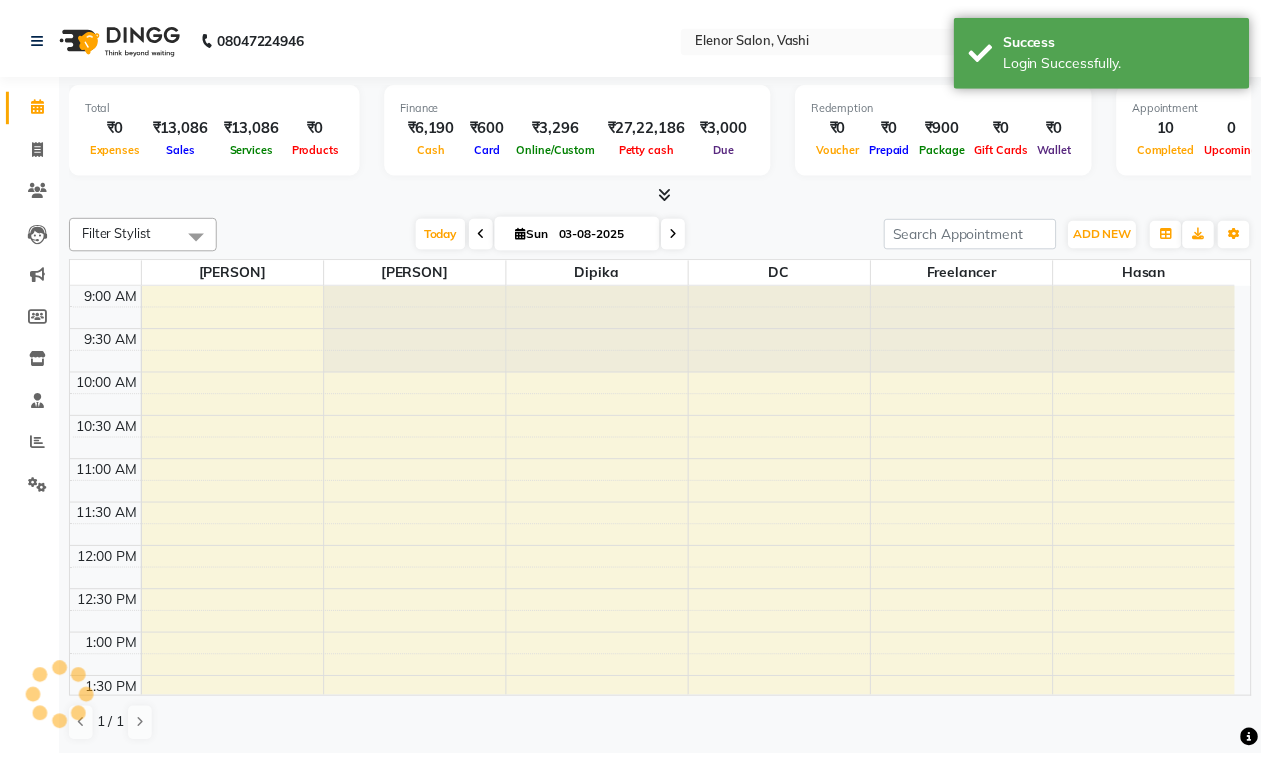 scroll, scrollTop: 0, scrollLeft: 0, axis: both 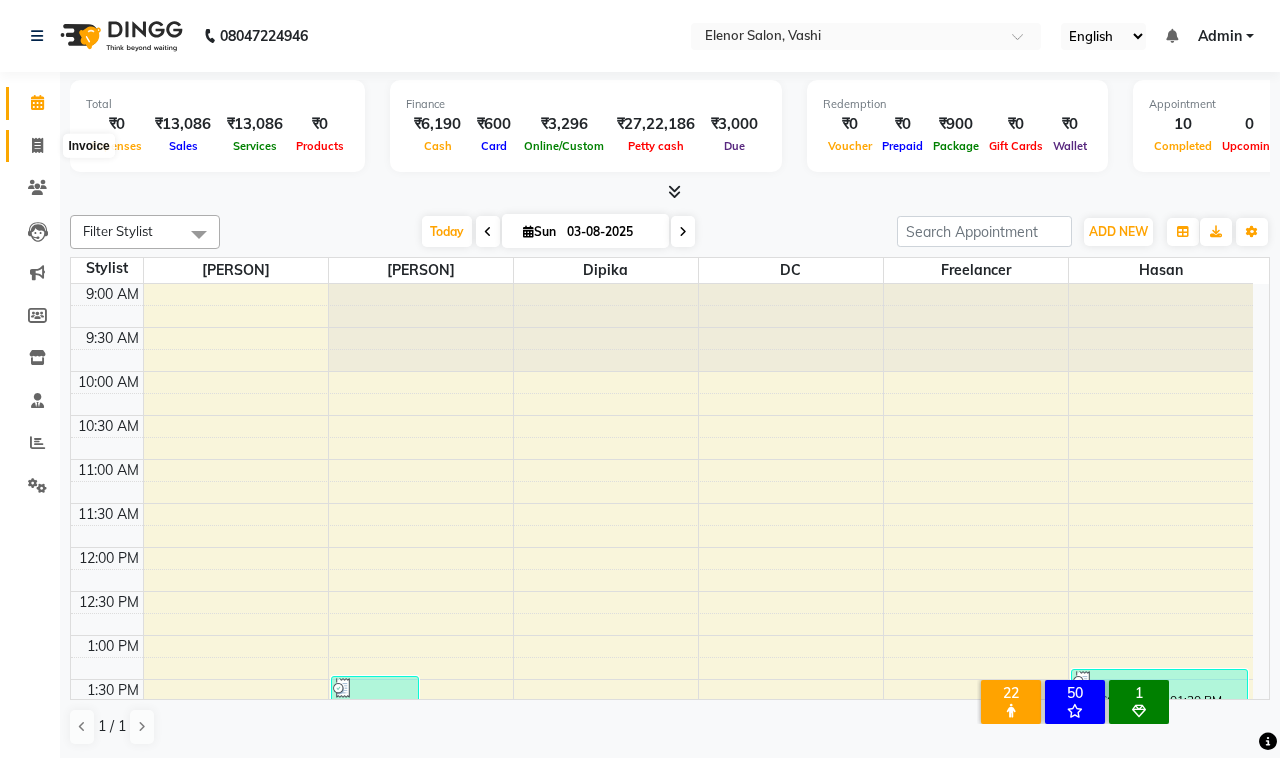 click 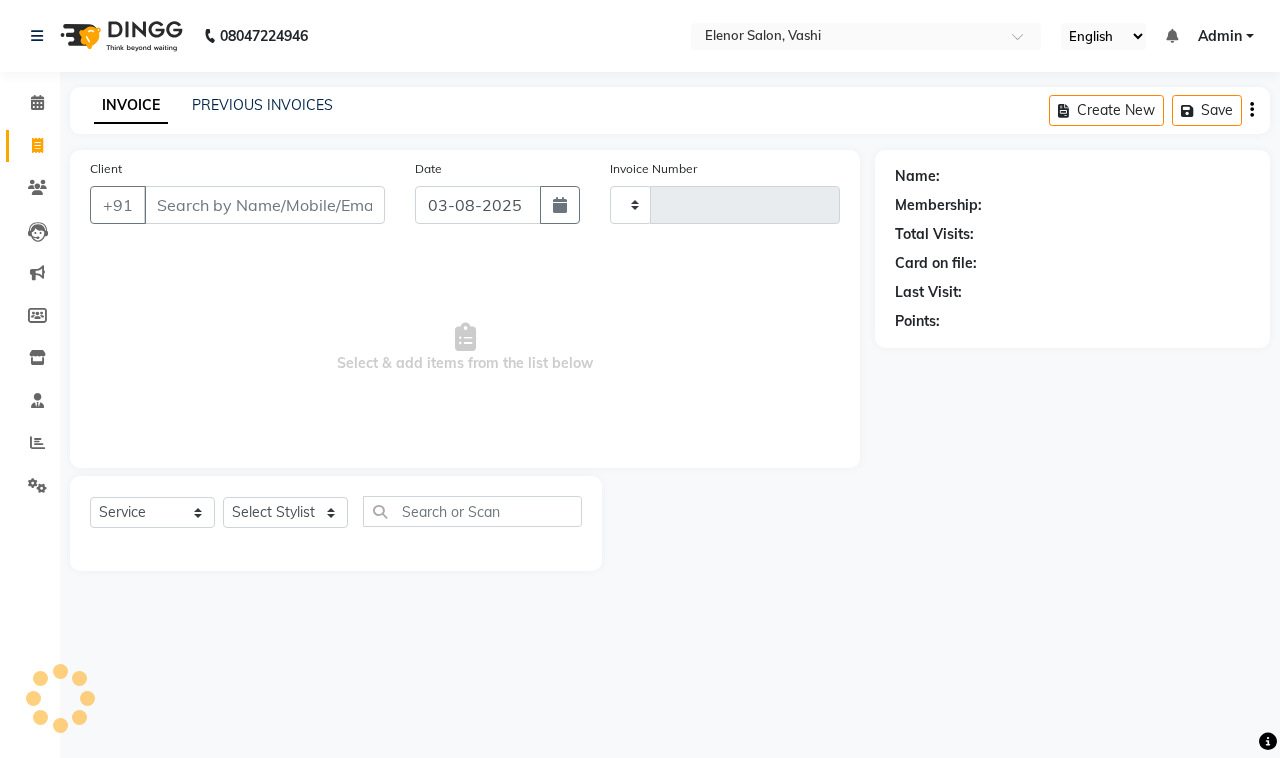 type on "0722" 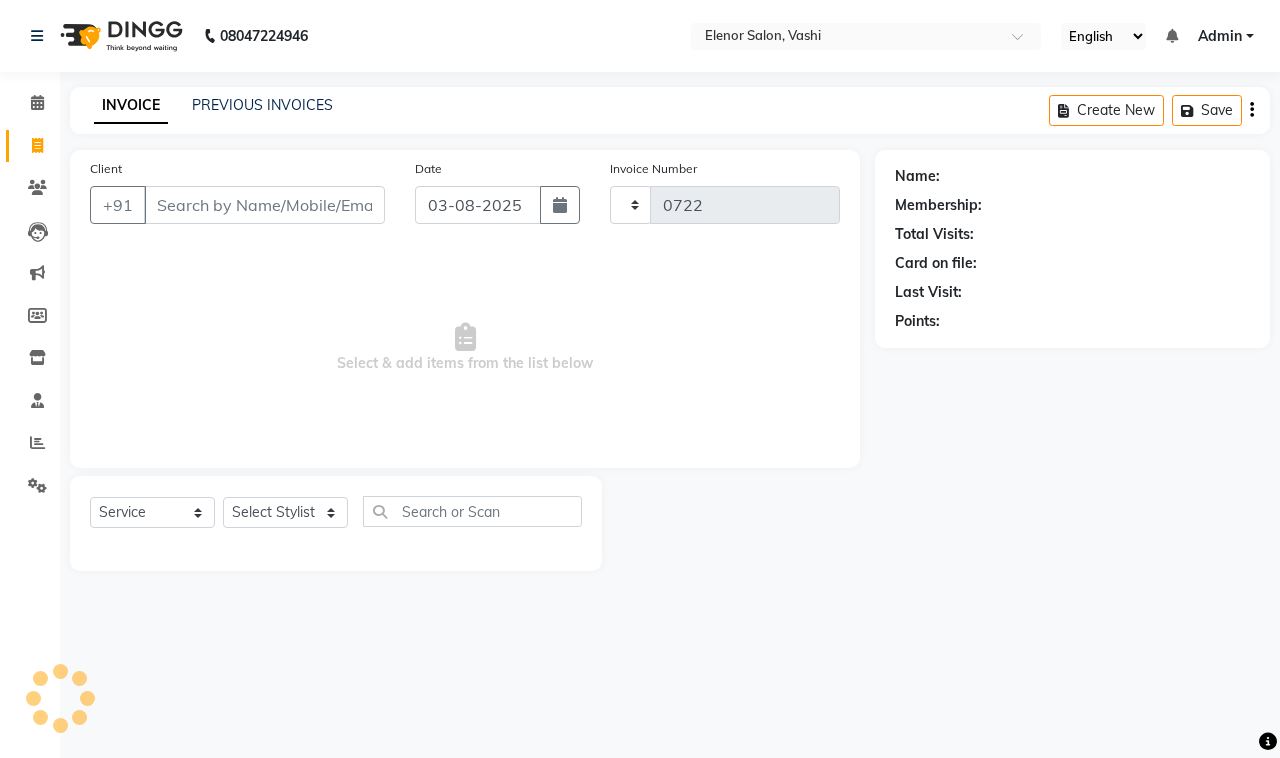 select on "695" 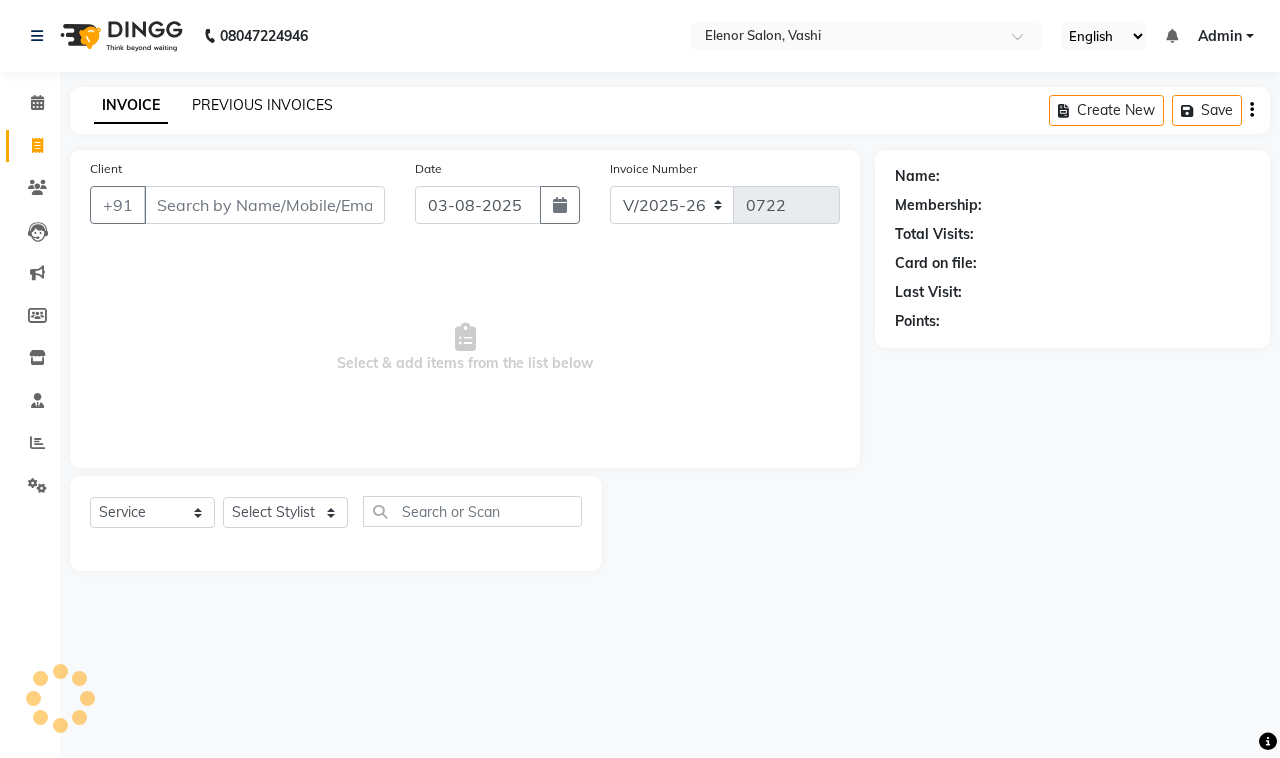 click on "PREVIOUS INVOICES" 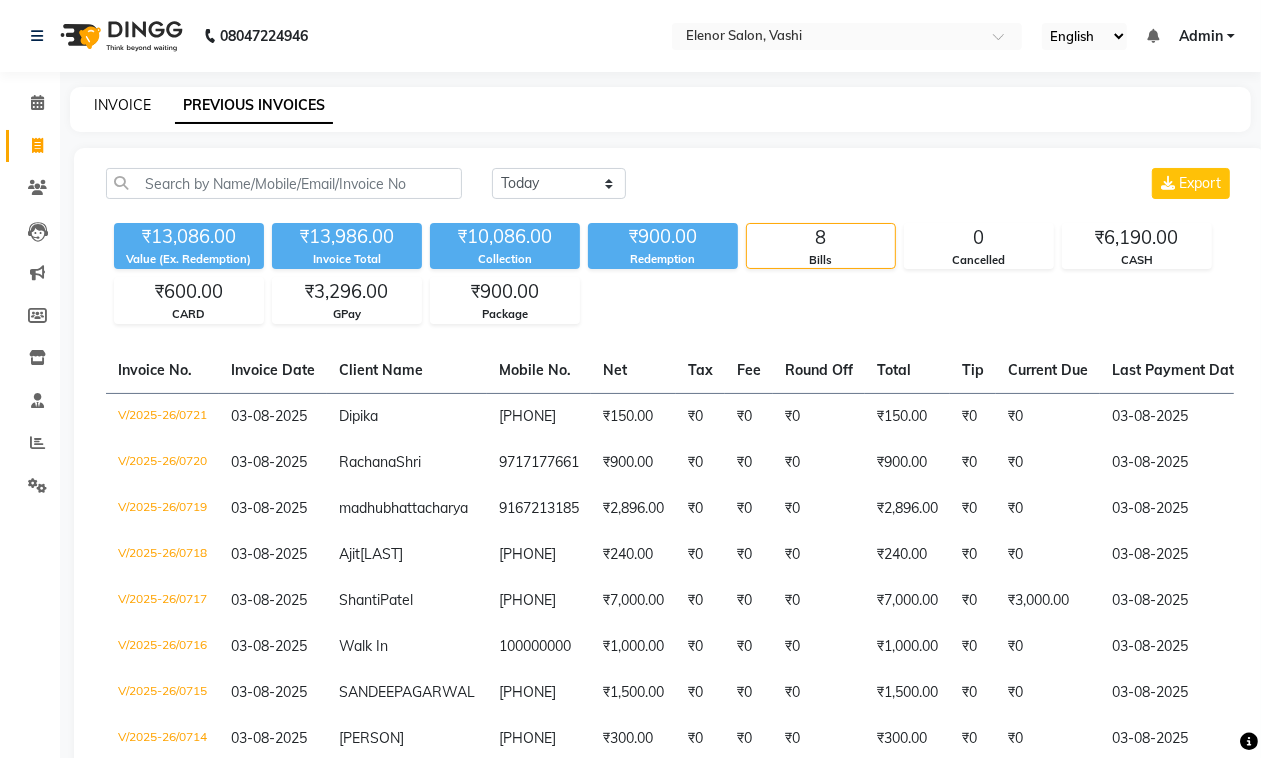 click on "INVOICE" 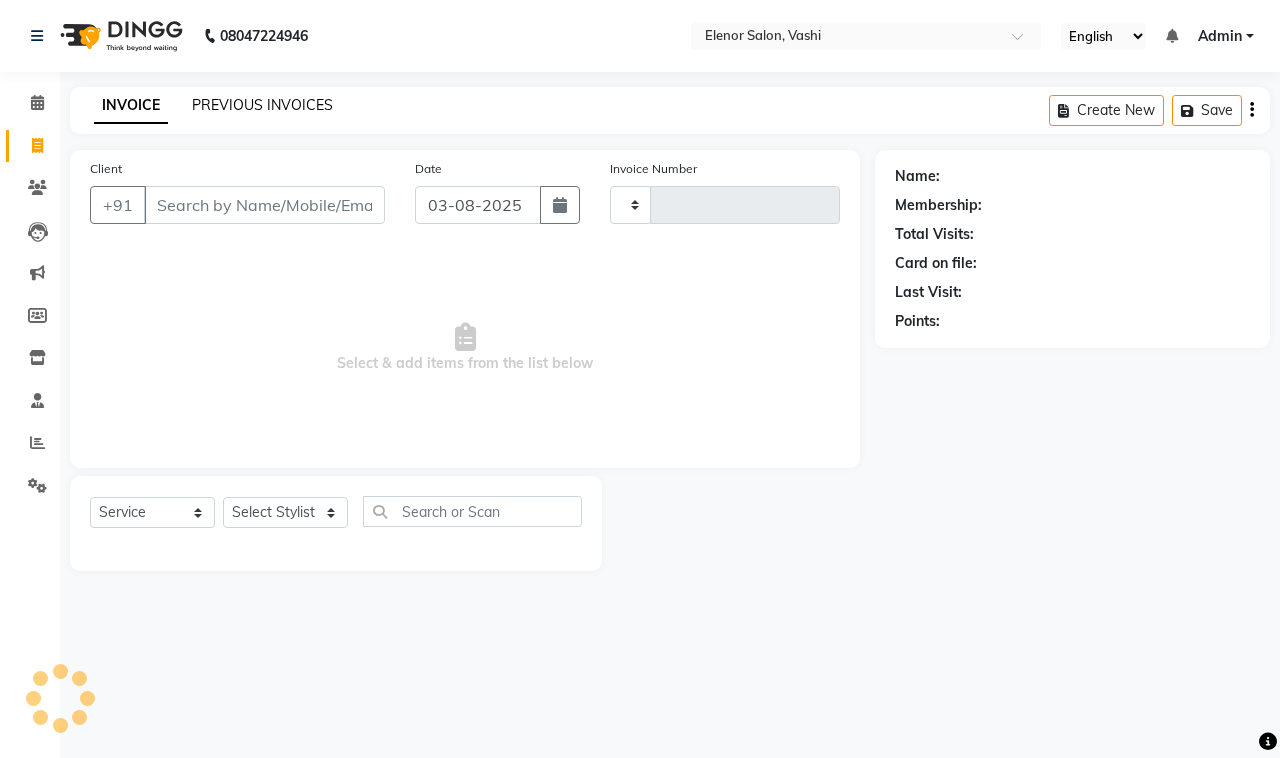 type on "0722" 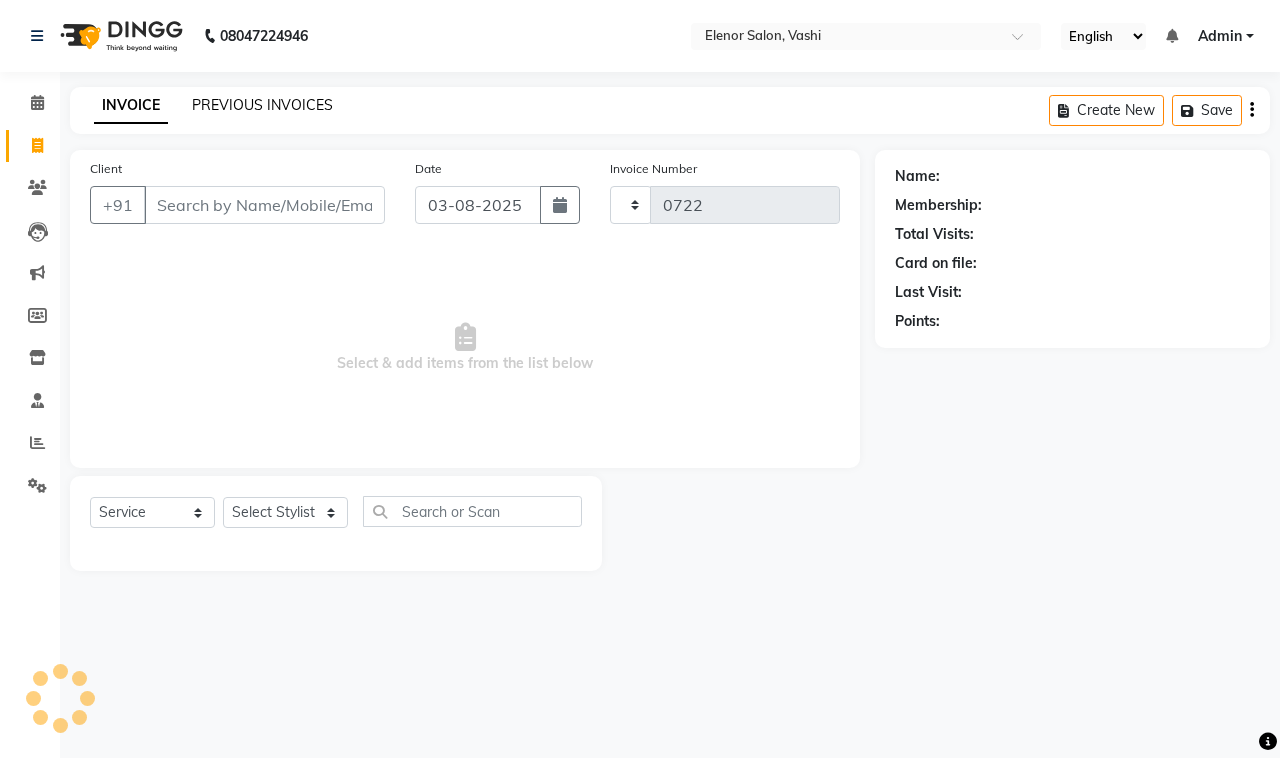 select on "695" 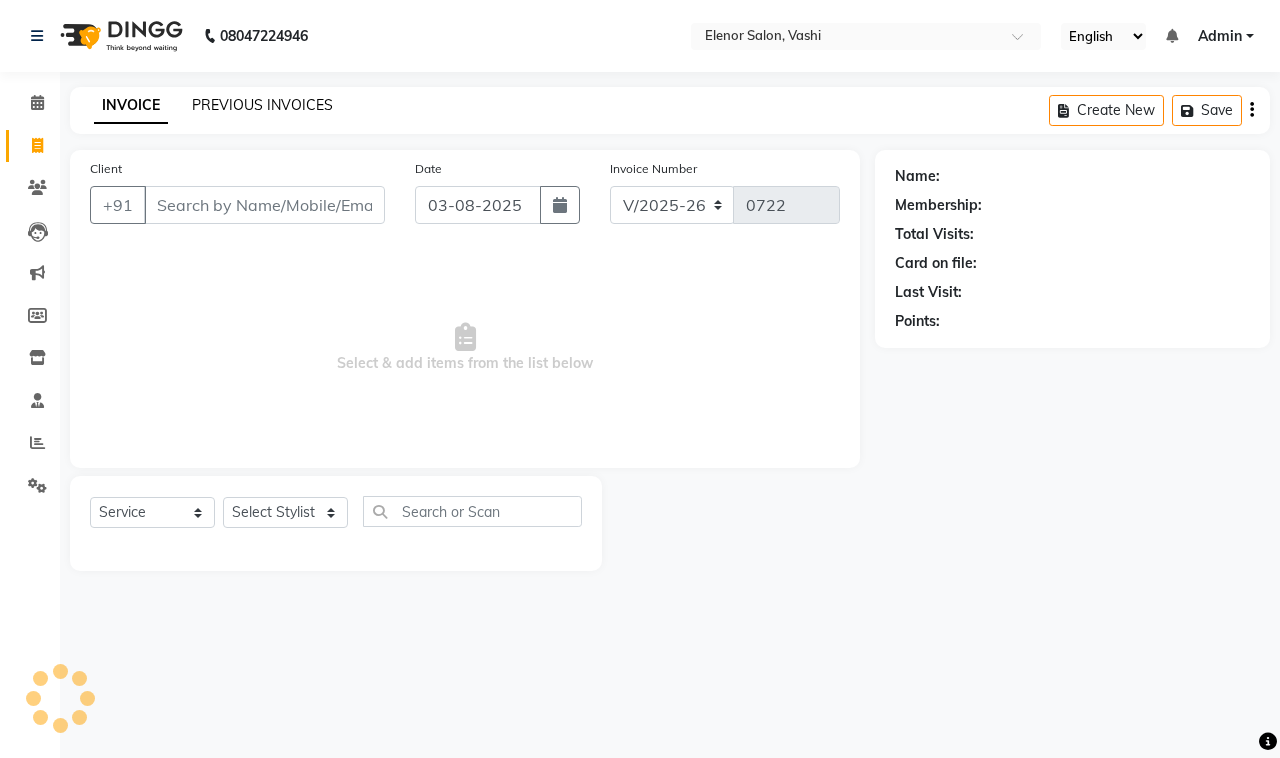 click on "PREVIOUS INVOICES" 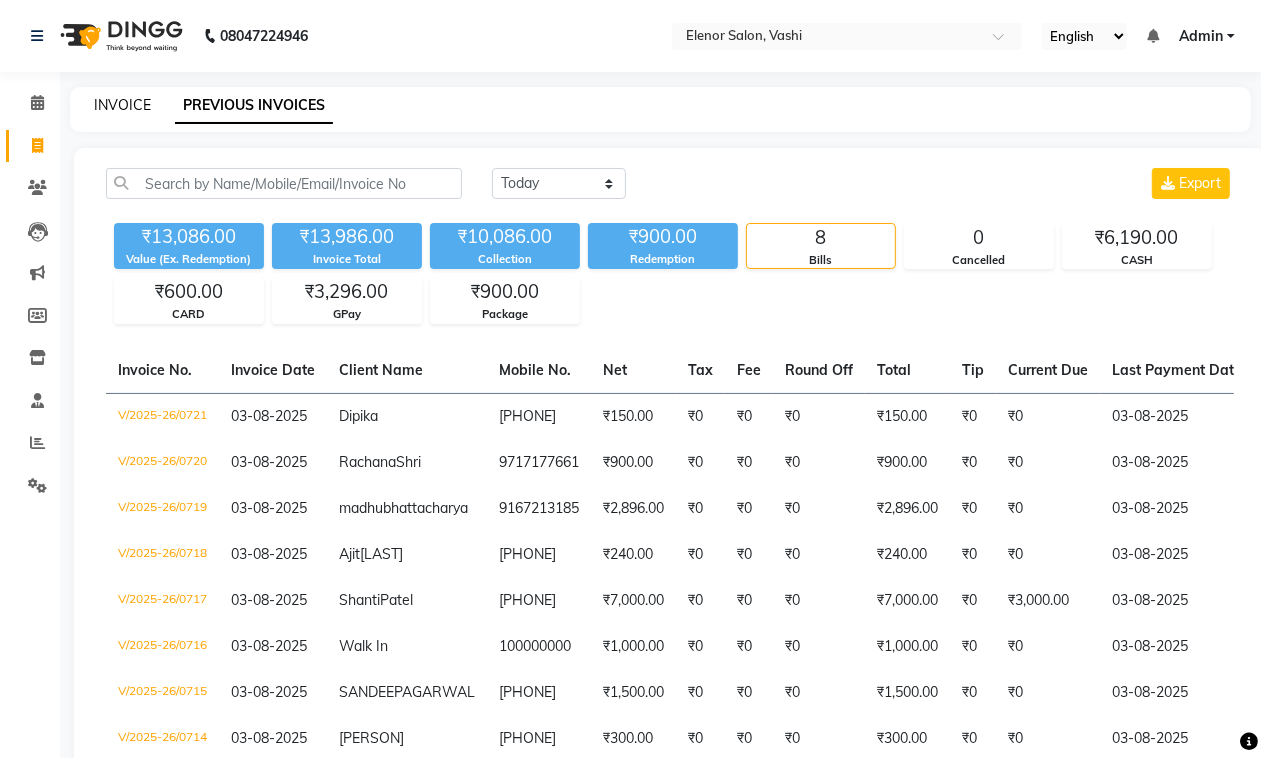 click on "INVOICE" 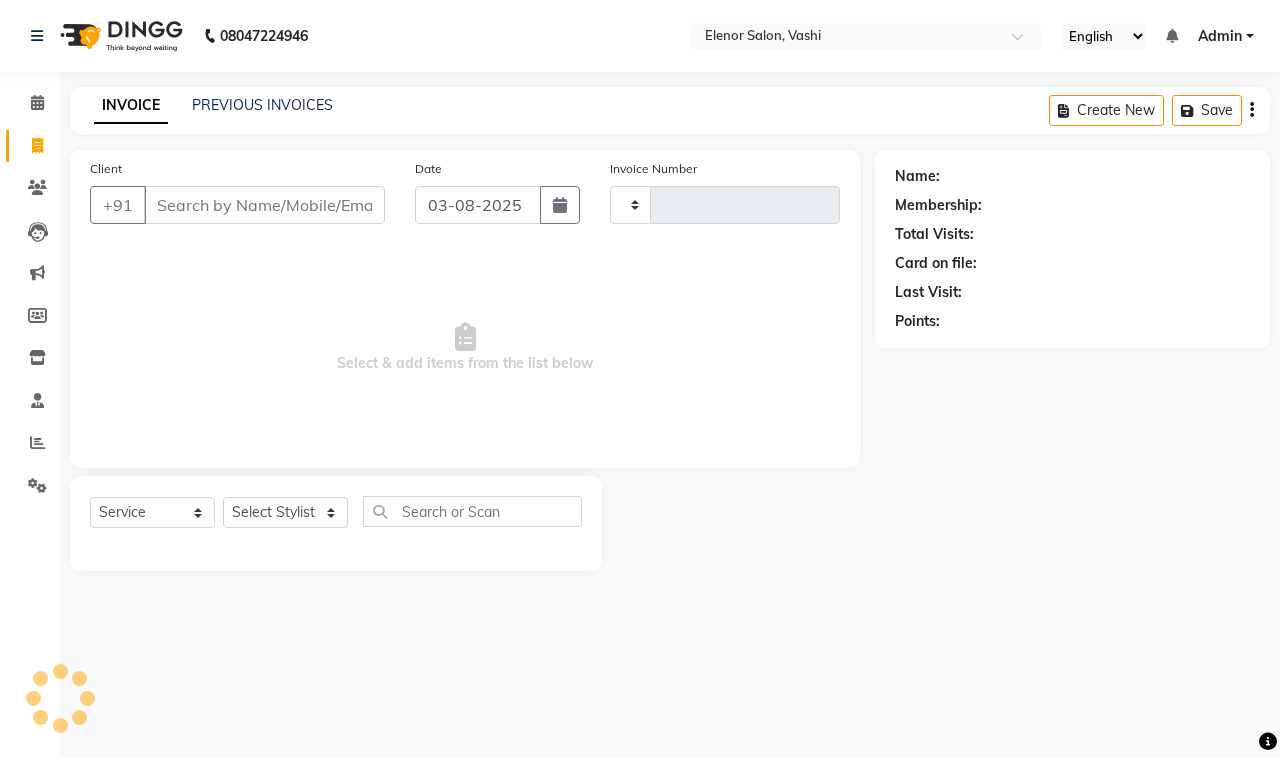 click on "INVOICE PREVIOUS INVOICES Create New   Save" 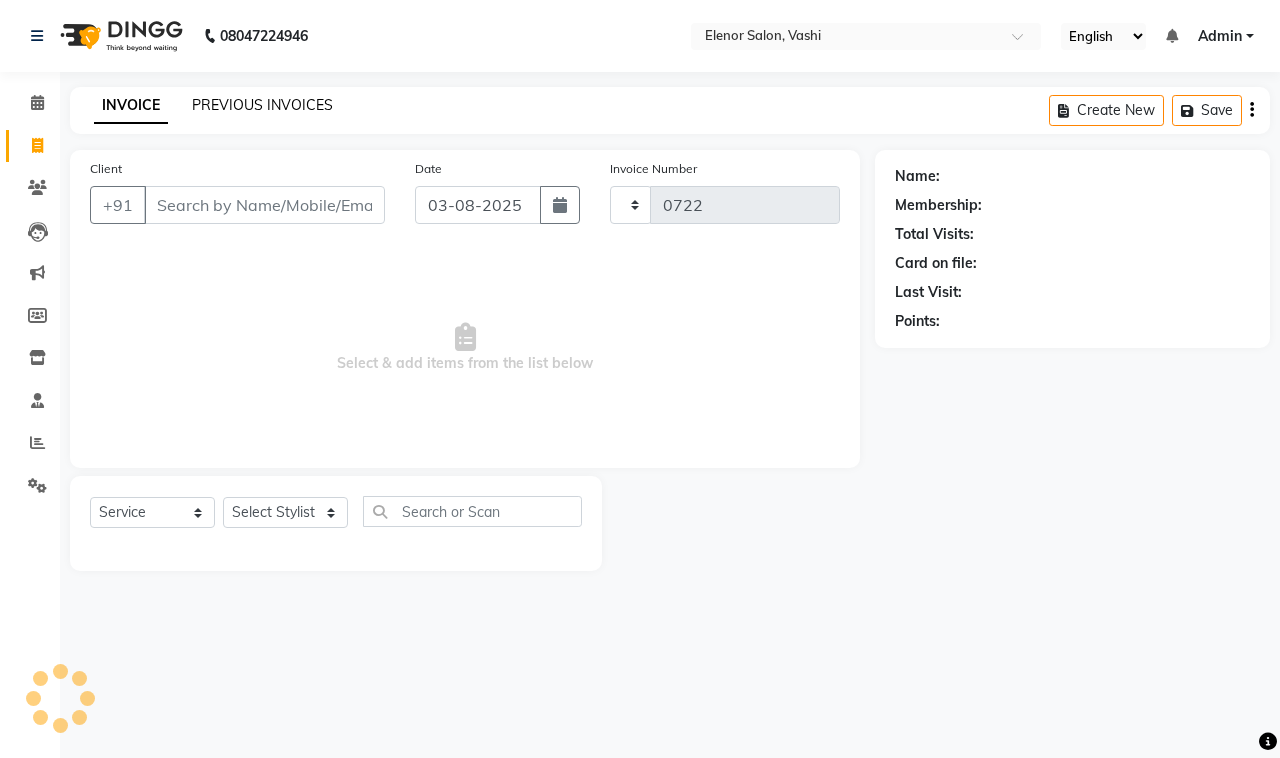 select on "695" 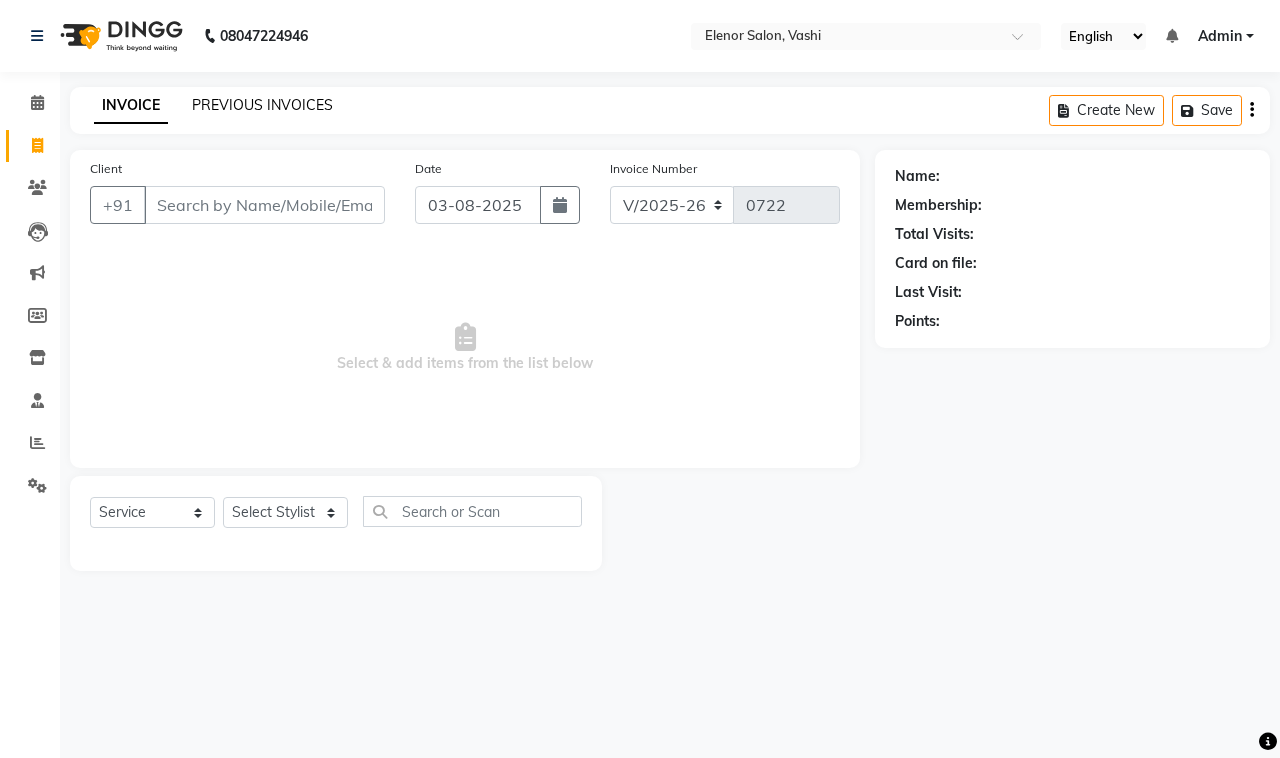 click on "PREVIOUS INVOICES" 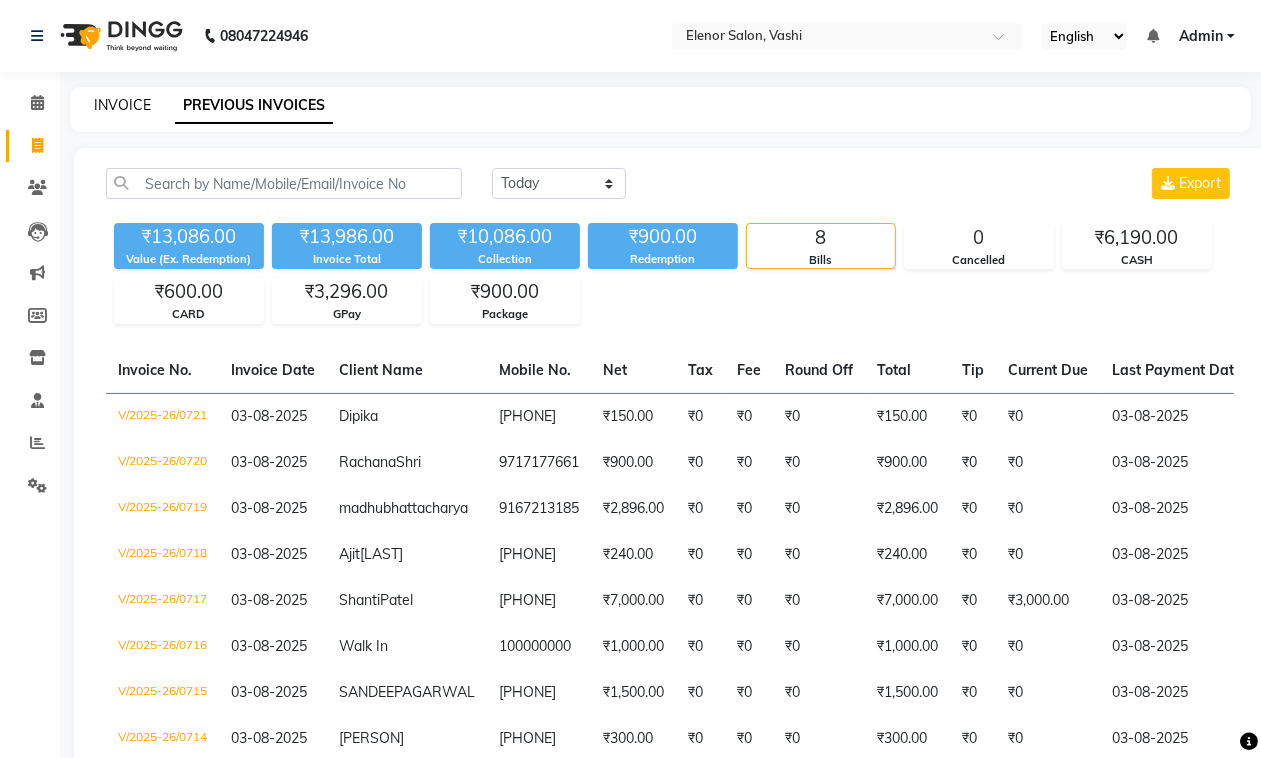 click on "INVOICE" 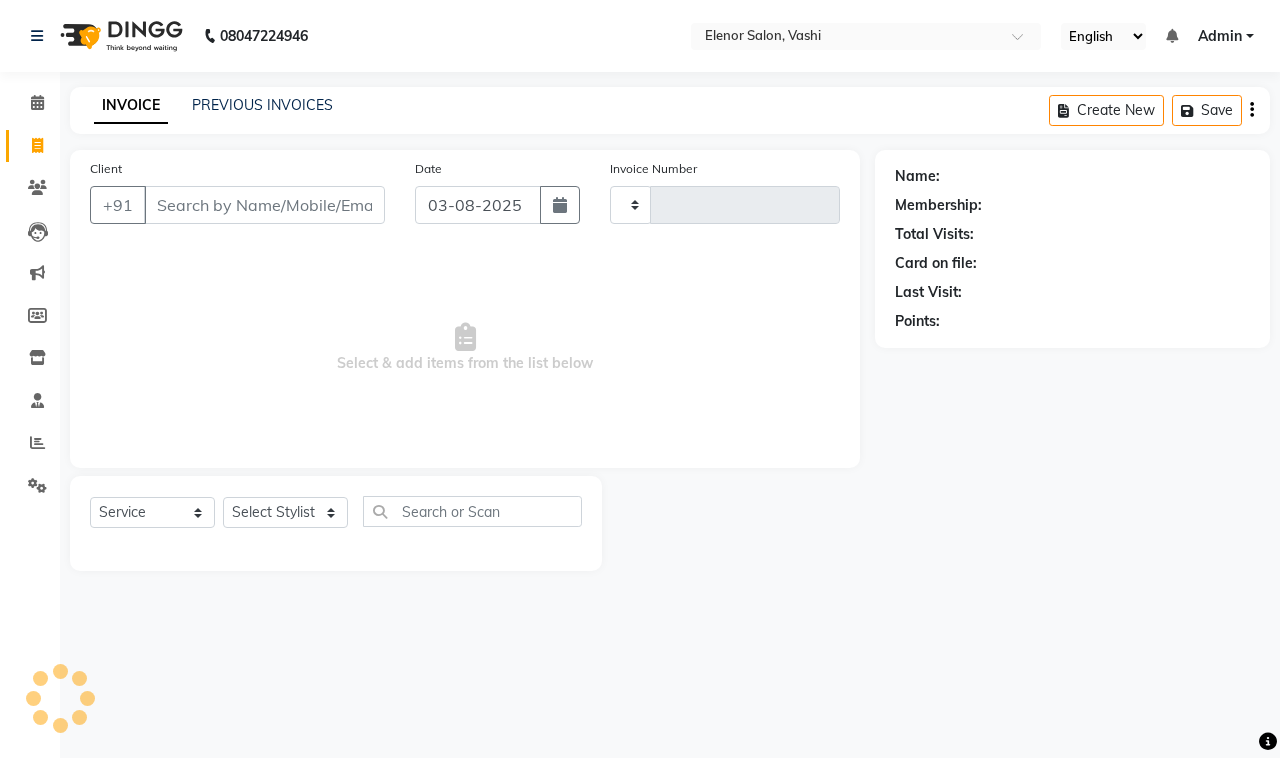 type on "0722" 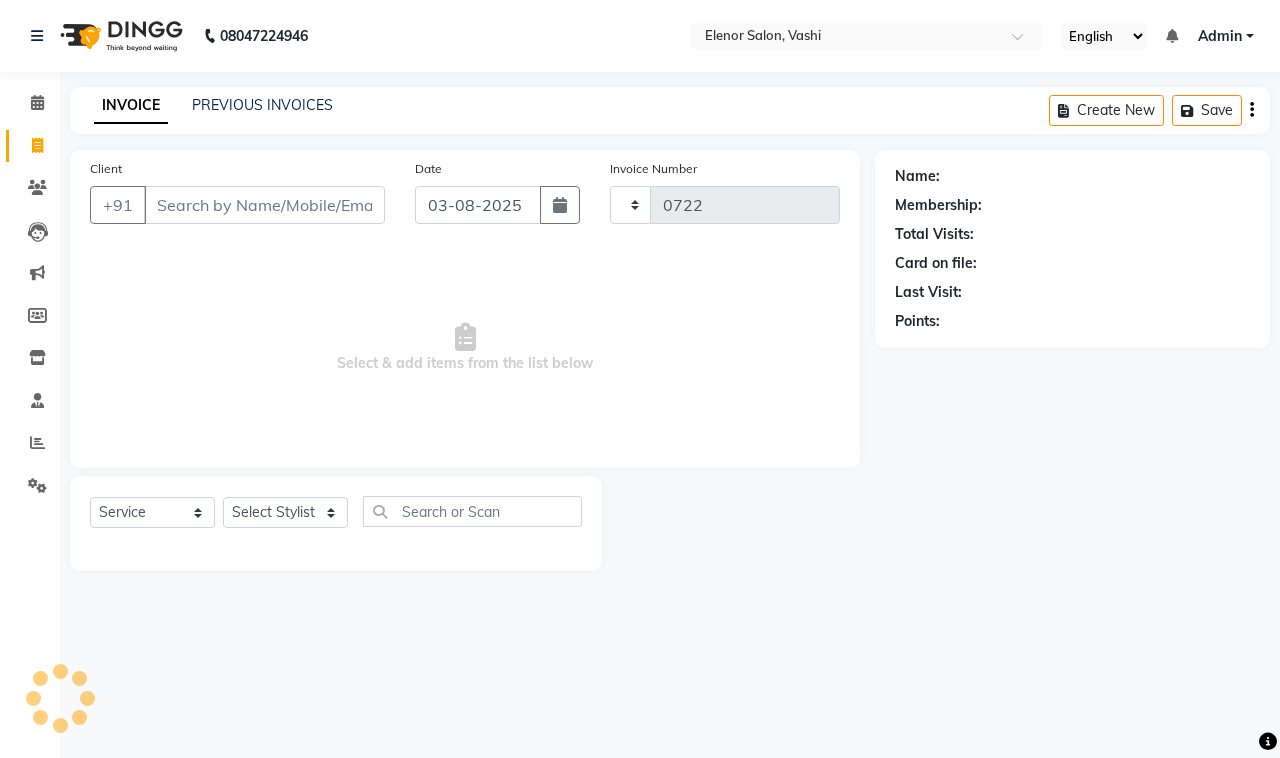 select on "695" 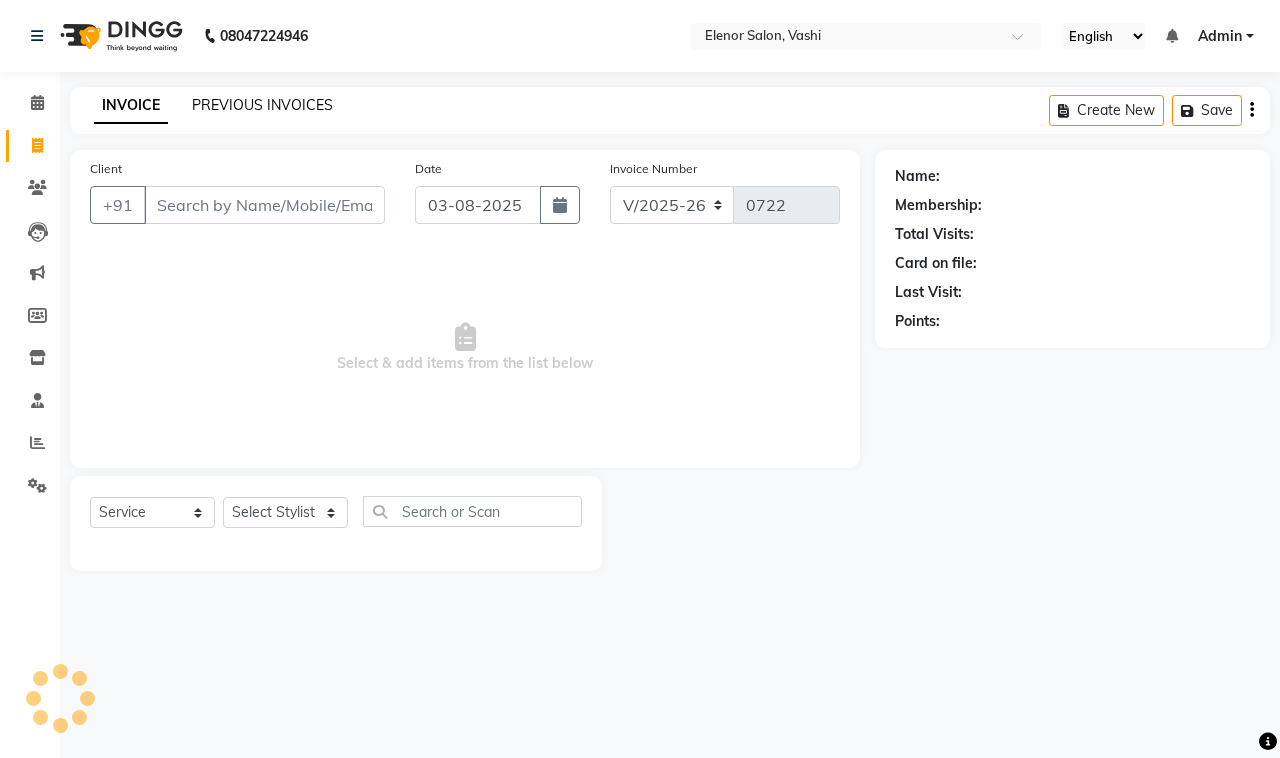 click on "PREVIOUS INVOICES" 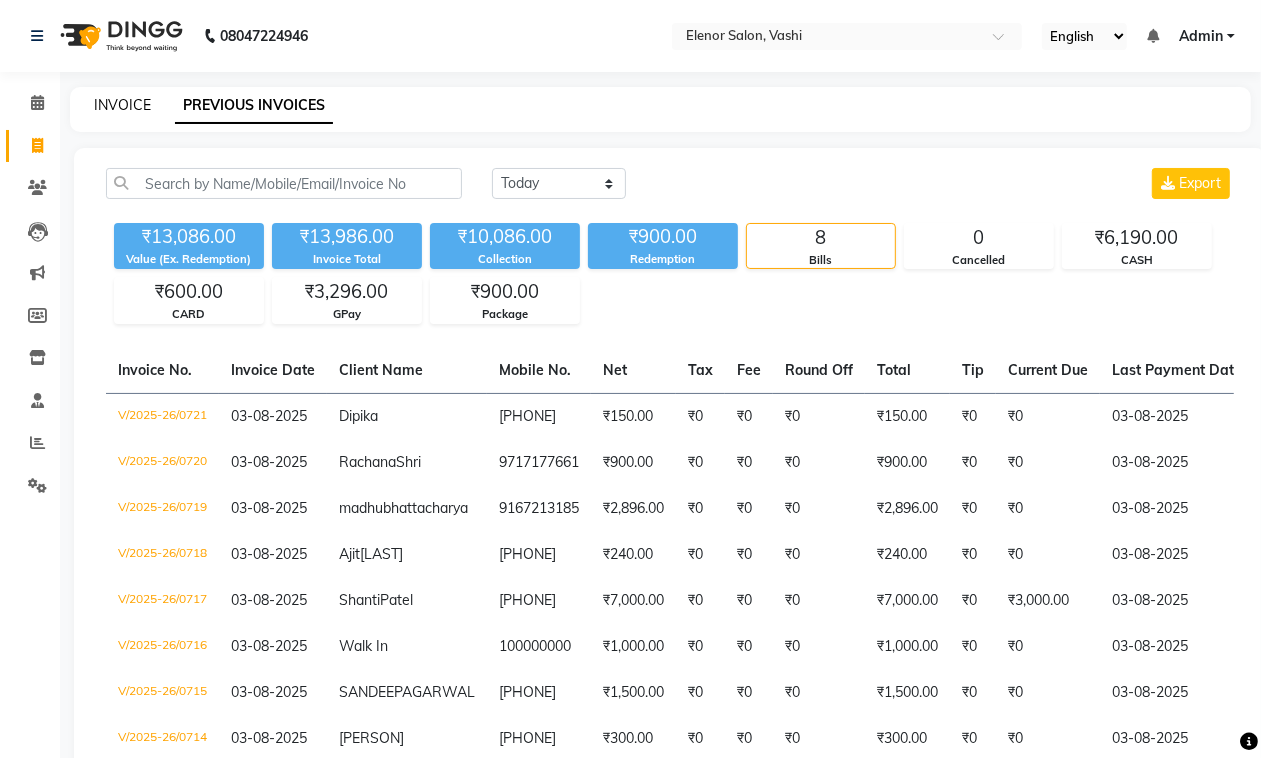 click on "INVOICE" 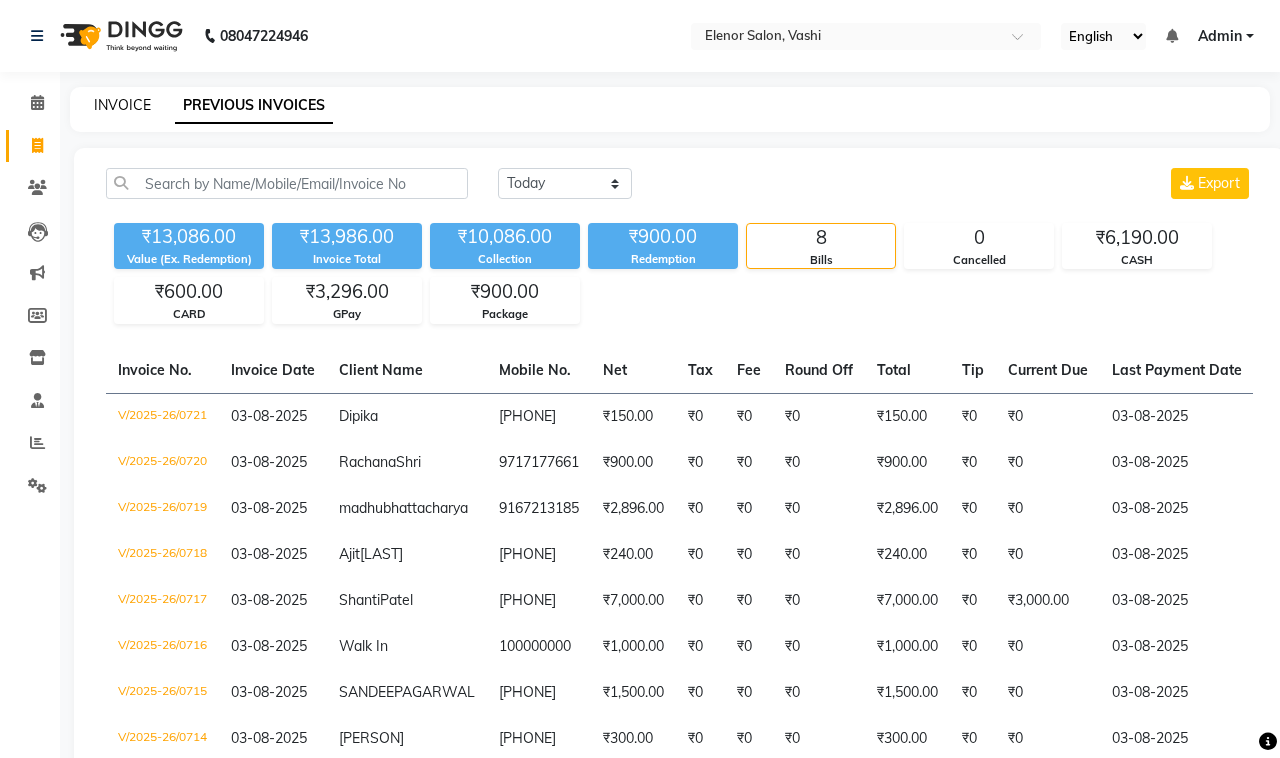 select on "695" 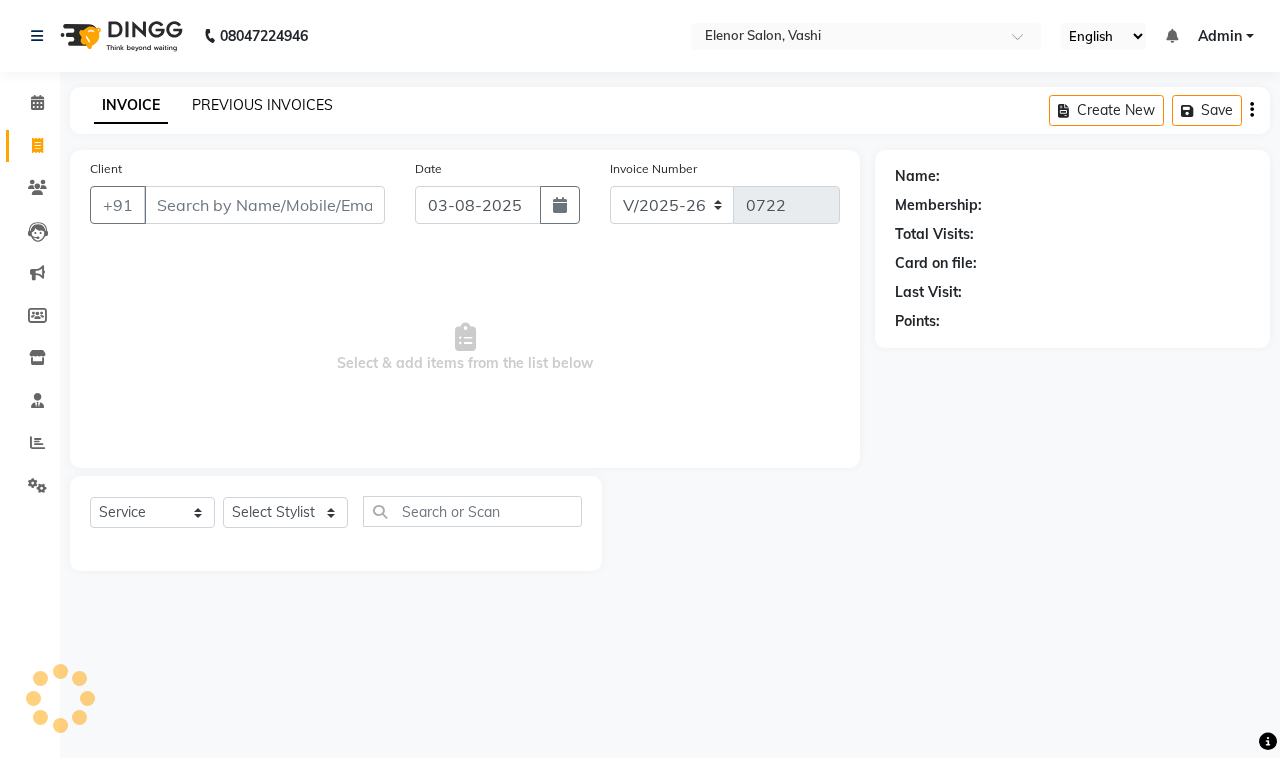 click on "PREVIOUS INVOICES" 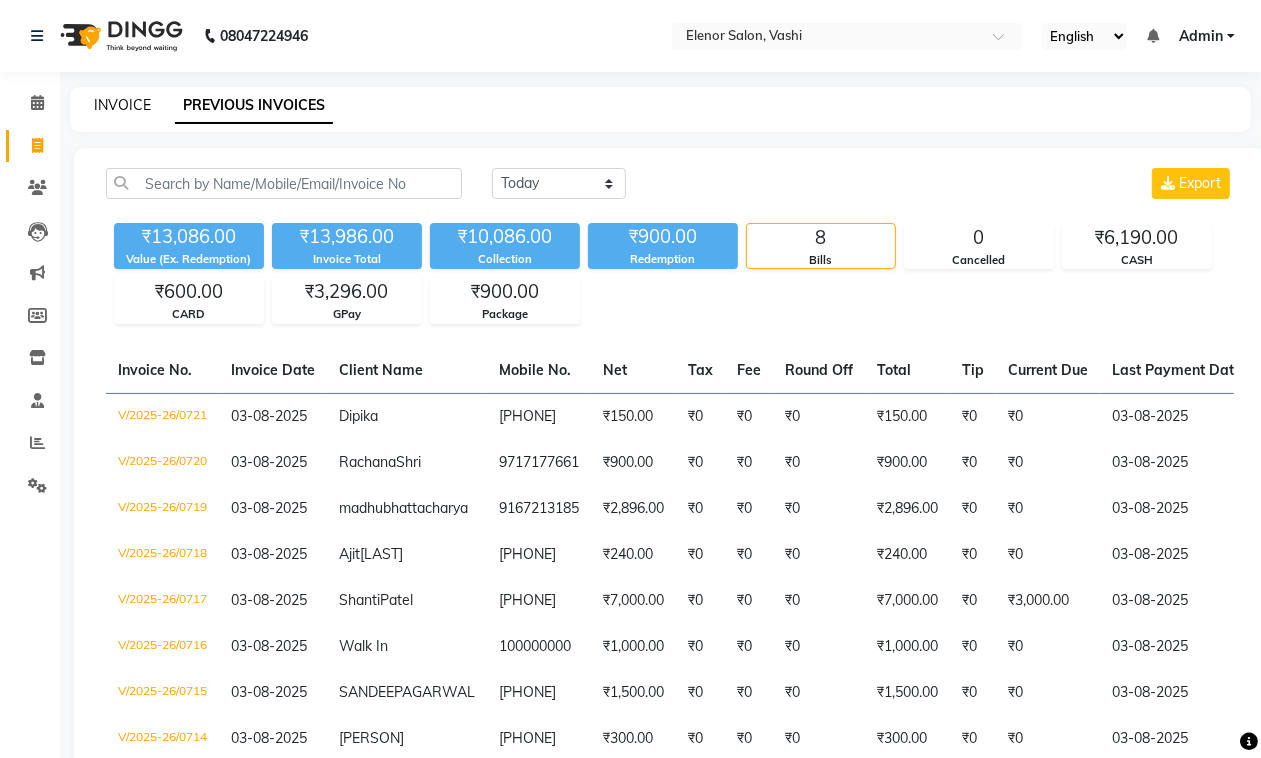 click on "INVOICE" 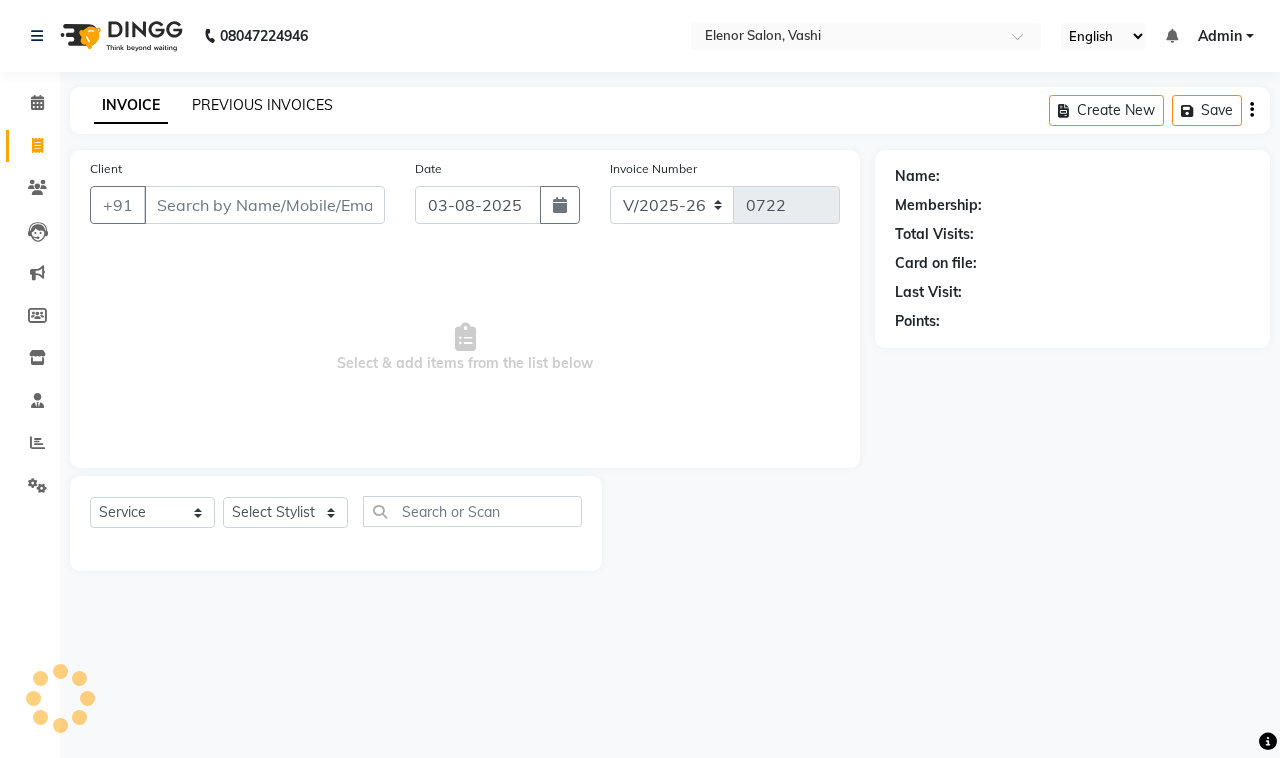 click on "PREVIOUS INVOICES" 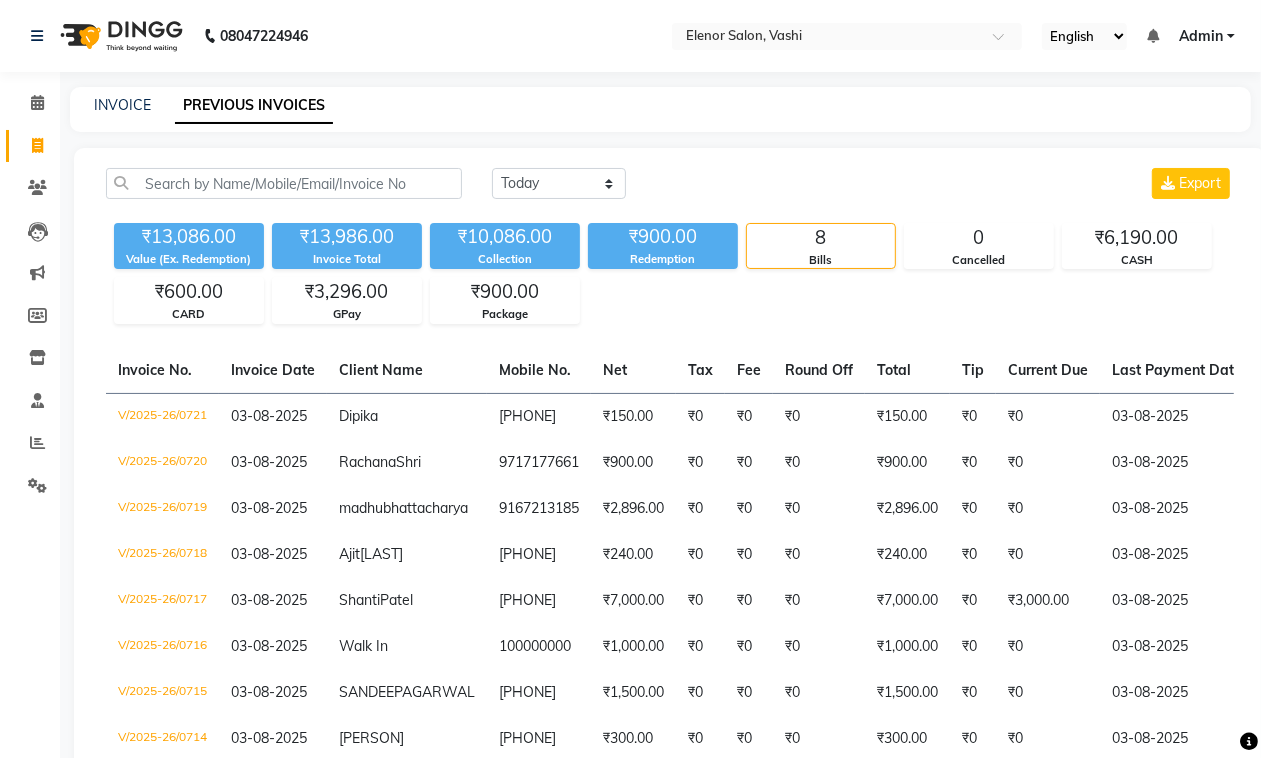 click on "INVOICE PREVIOUS INVOICES" 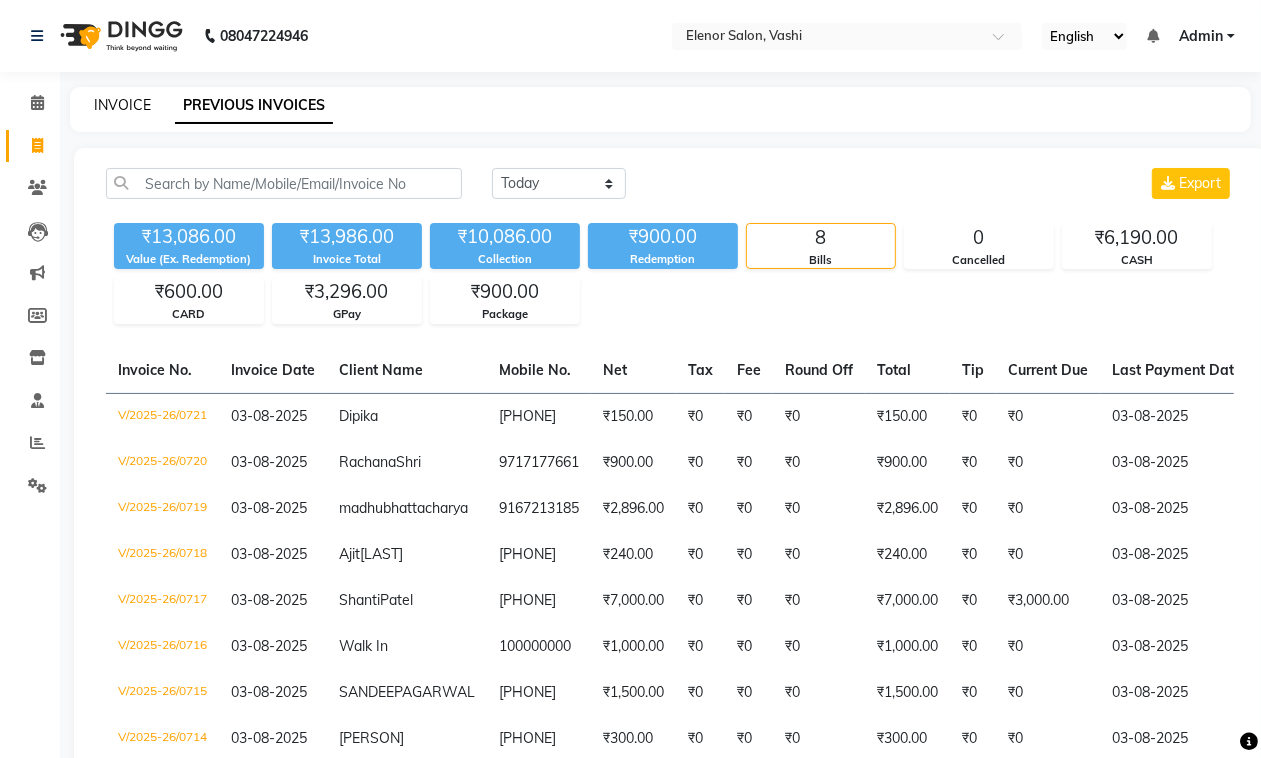 click on "INVOICE" 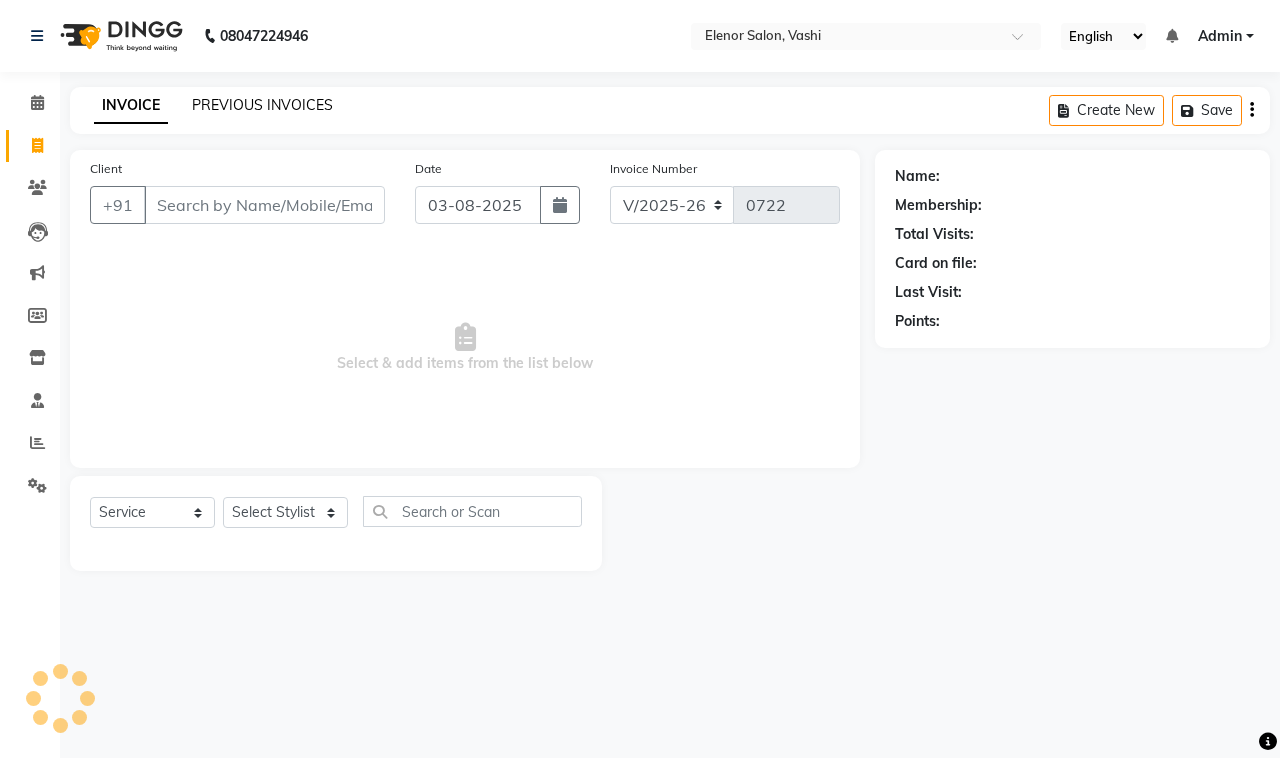 click on "PREVIOUS INVOICES" 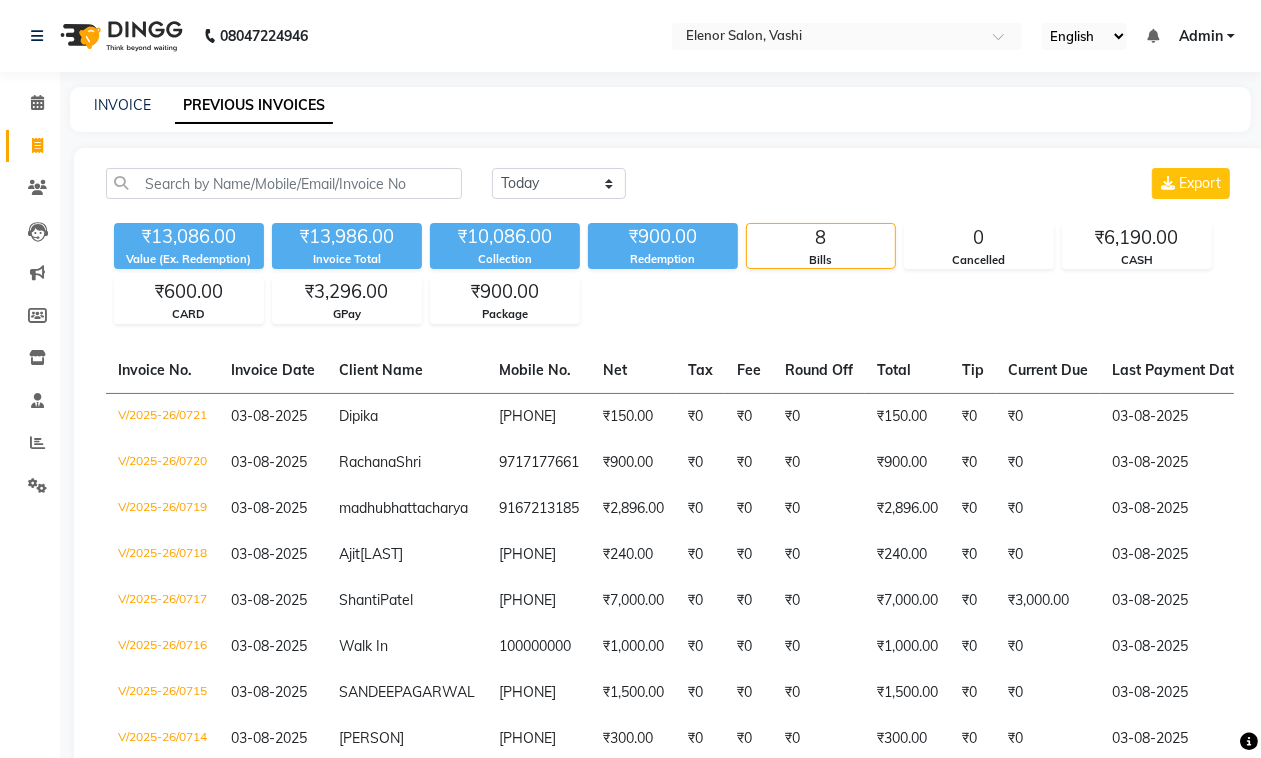 click on "INVOICE" 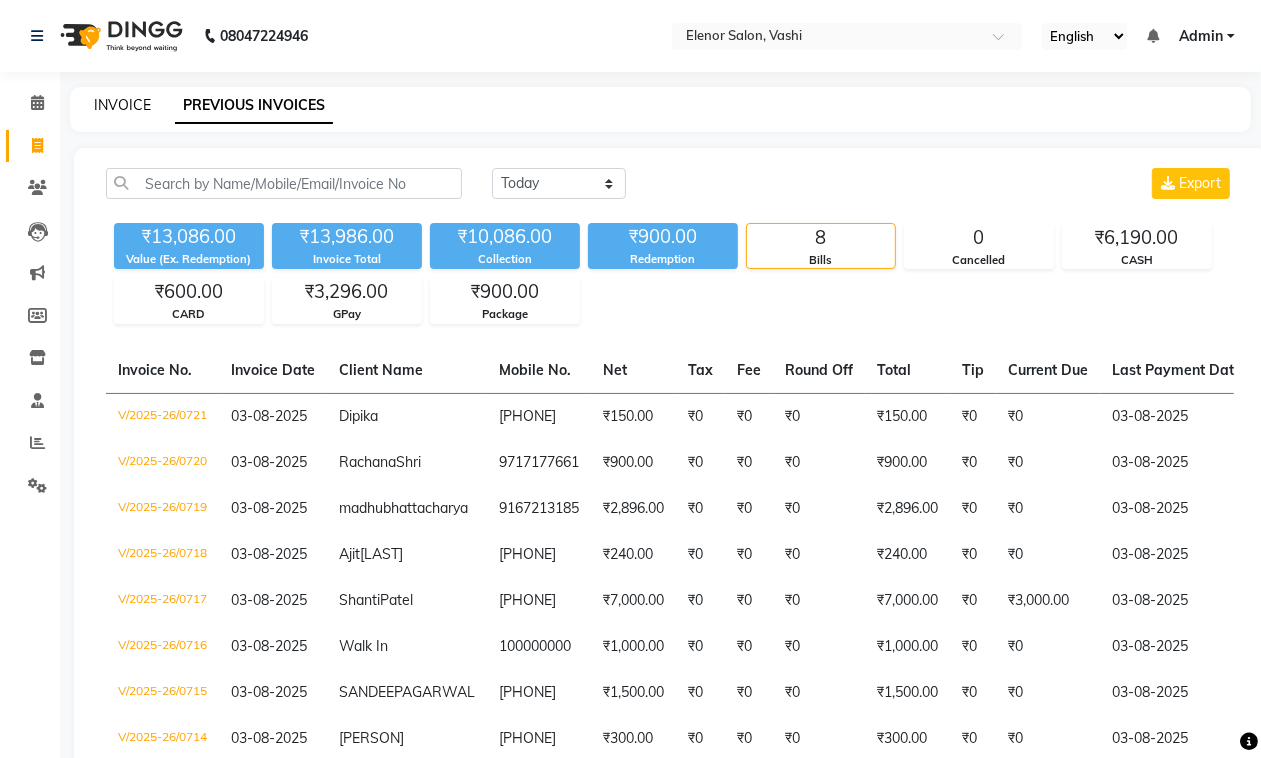 click on "INVOICE" 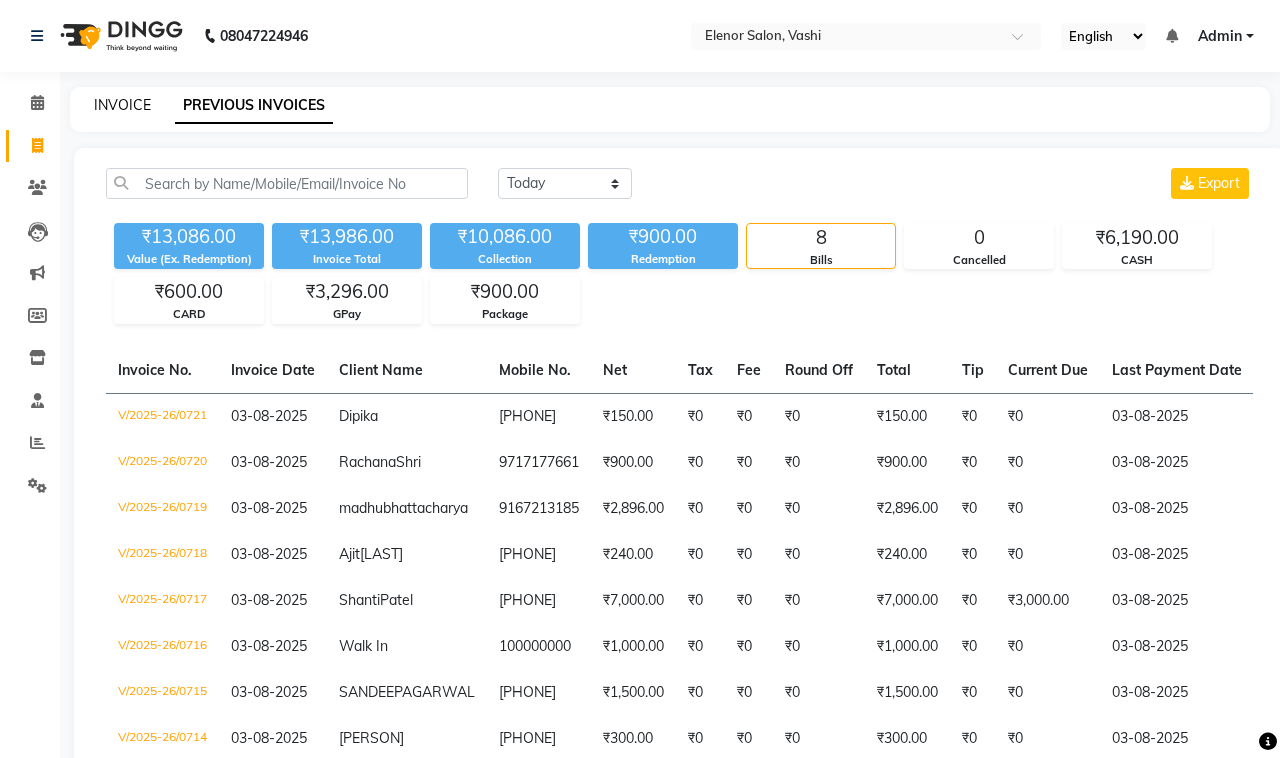select on "695" 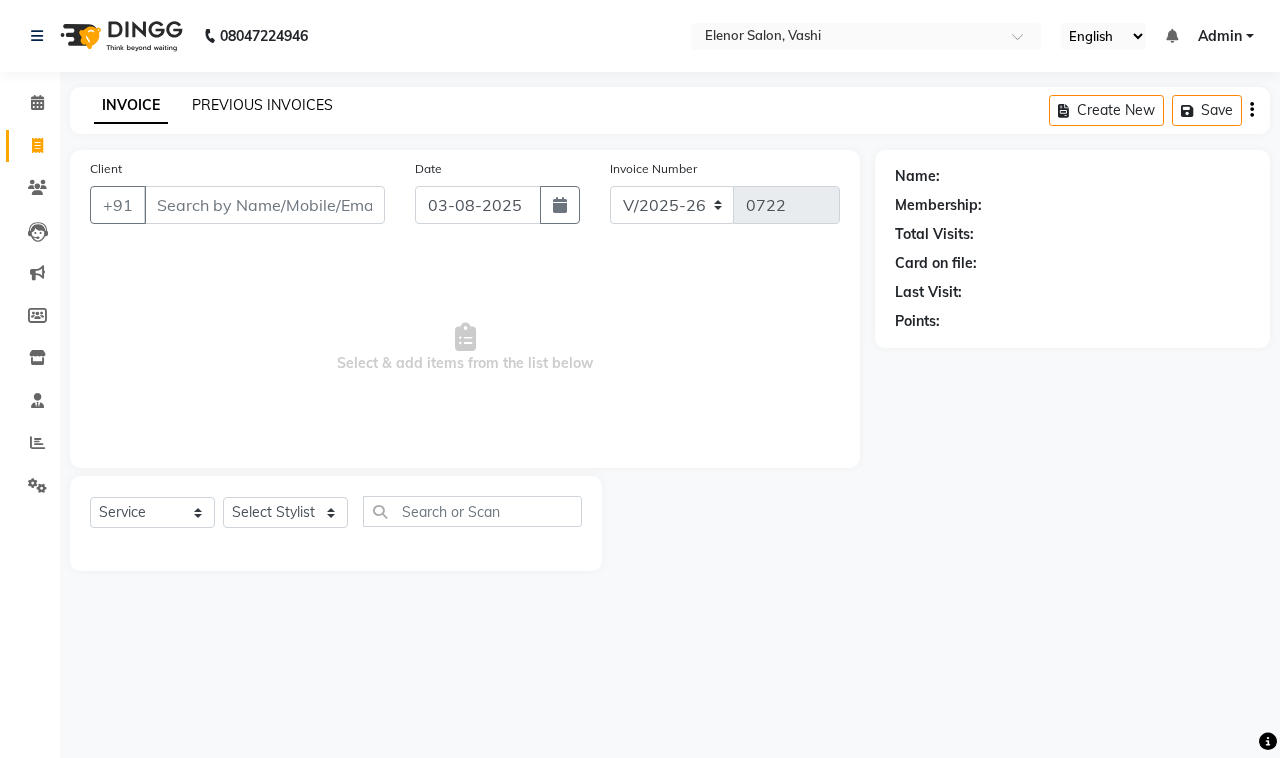 click on "PREVIOUS INVOICES" 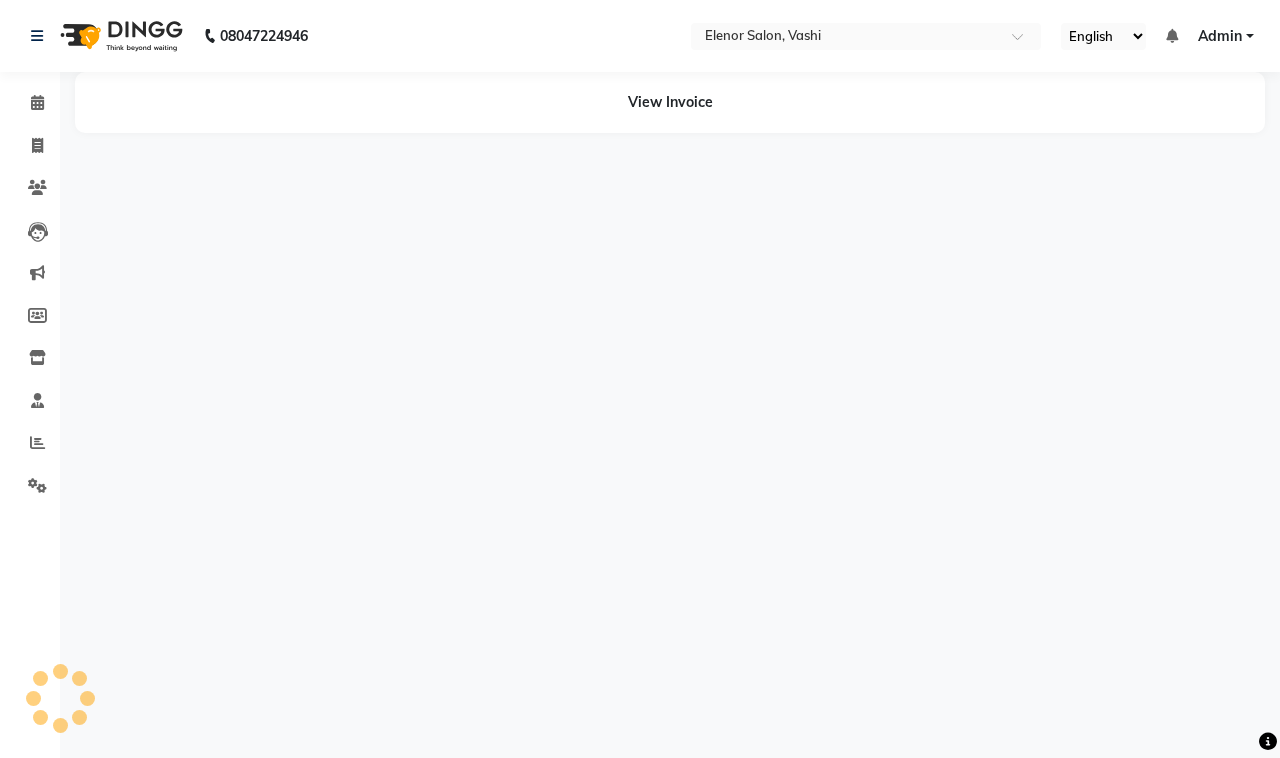 scroll, scrollTop: 0, scrollLeft: 0, axis: both 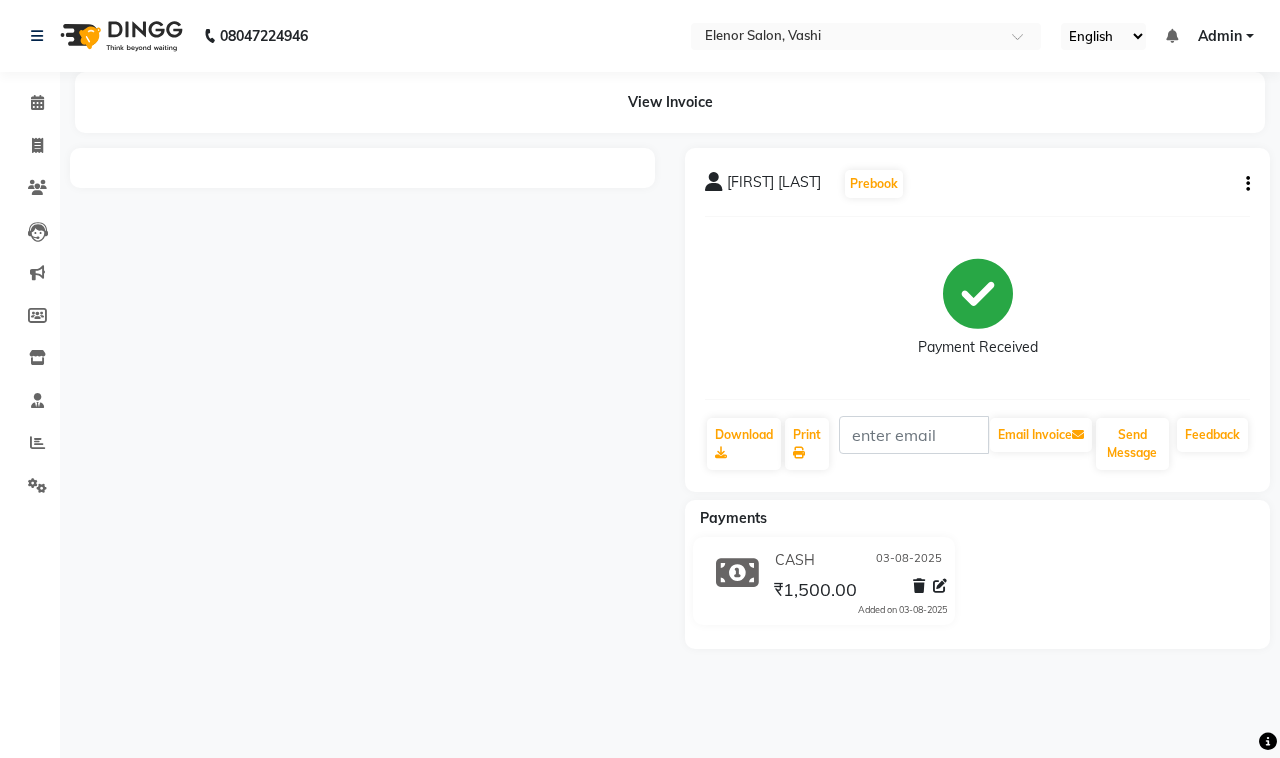 click on "SANDEEP  AGARWAL  Prebook   Payment Received  Download  Print   Email Invoice   Send Message Feedback" 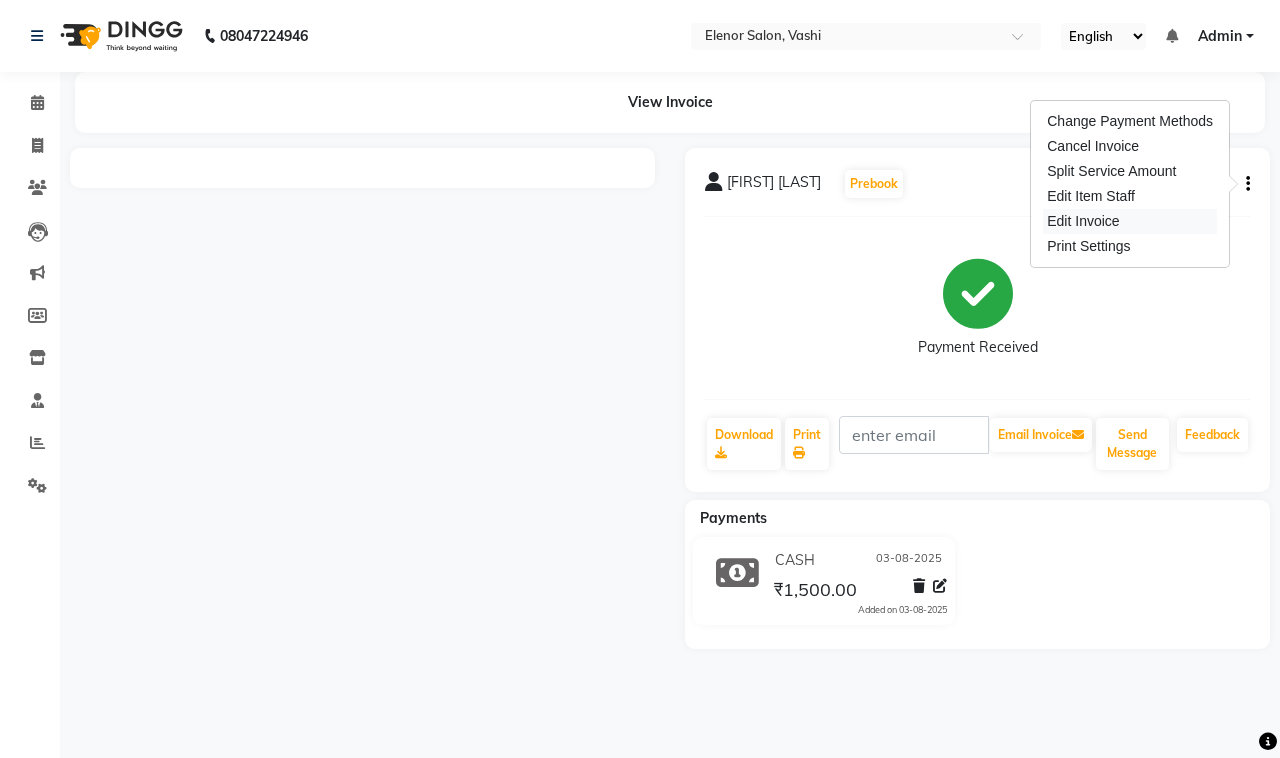 click on "Edit Invoice" at bounding box center (1130, 221) 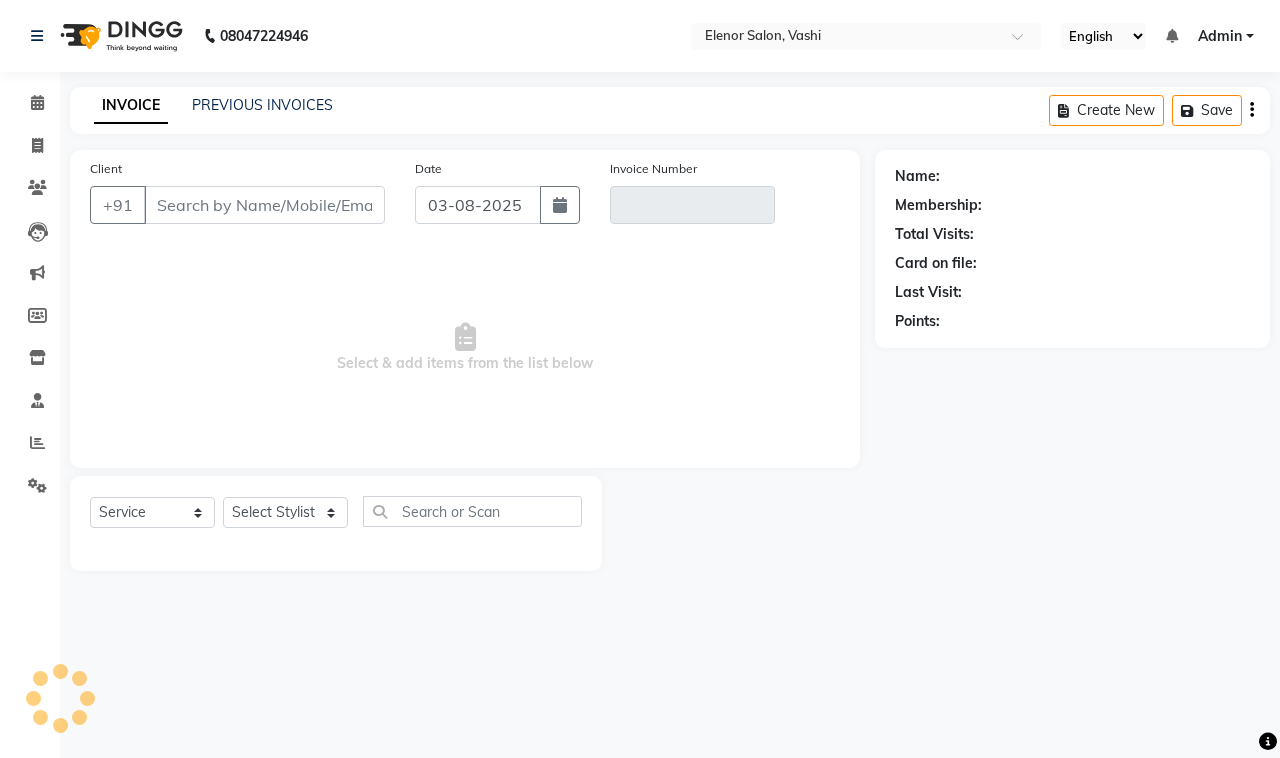 type on "[PHONE]" 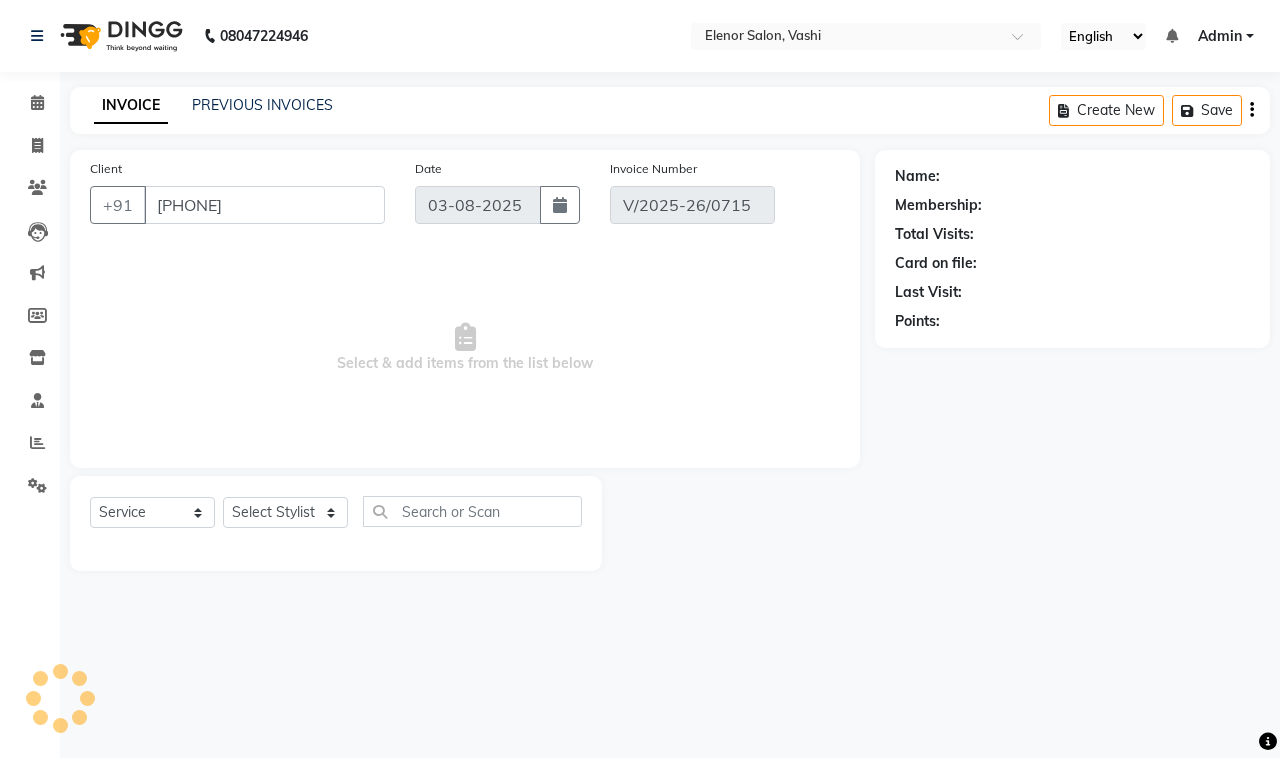 select on "select" 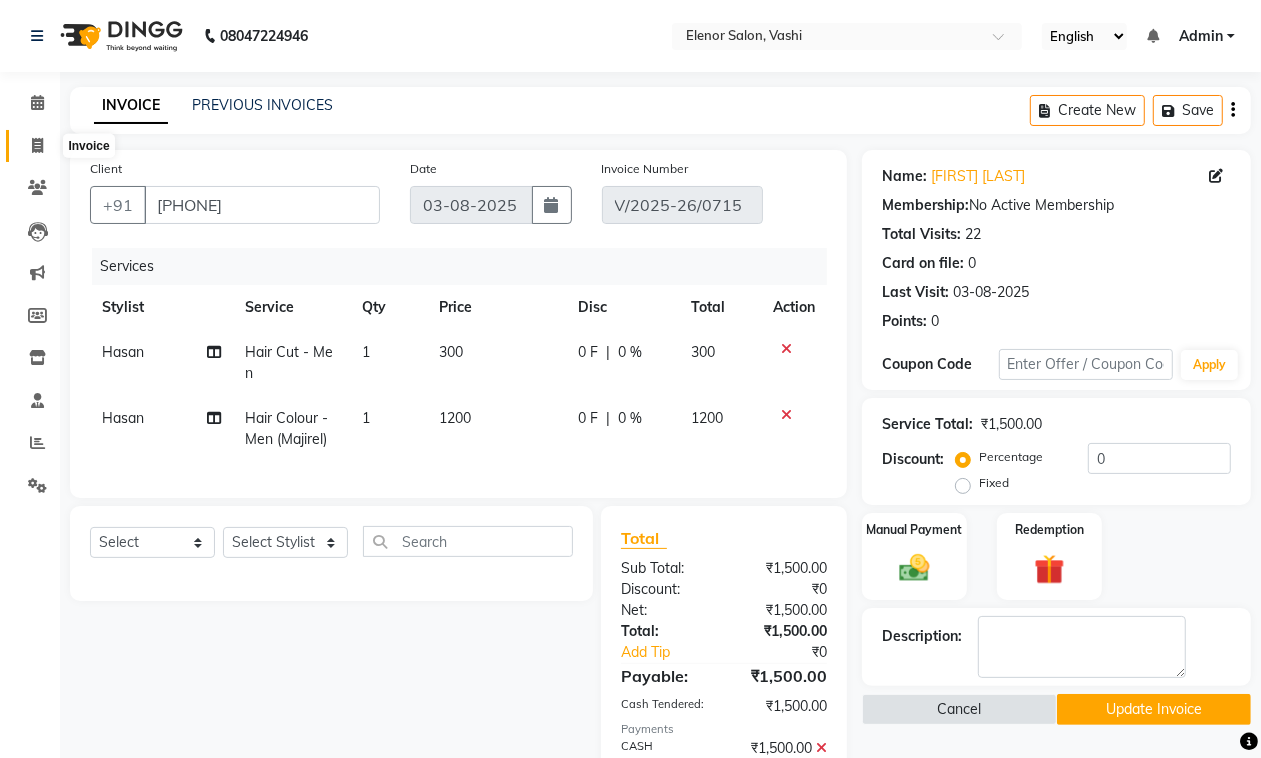 click 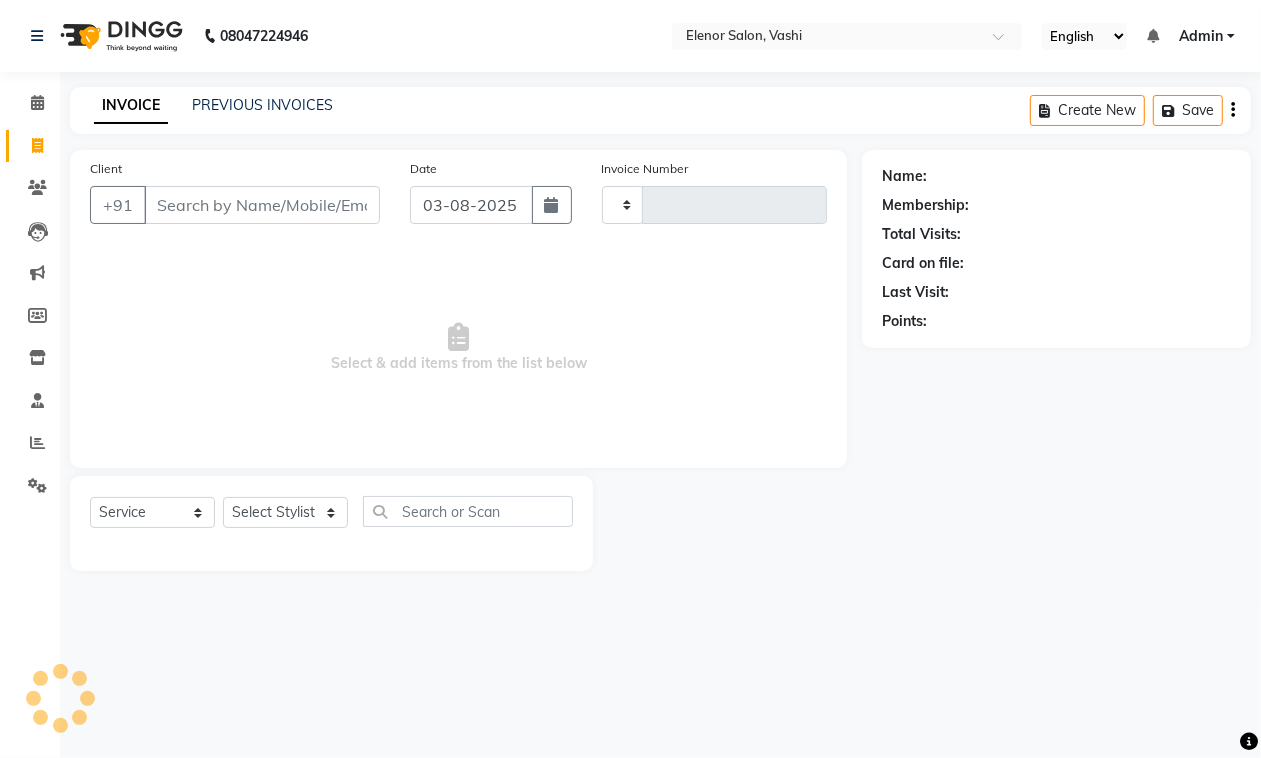 type on "0722" 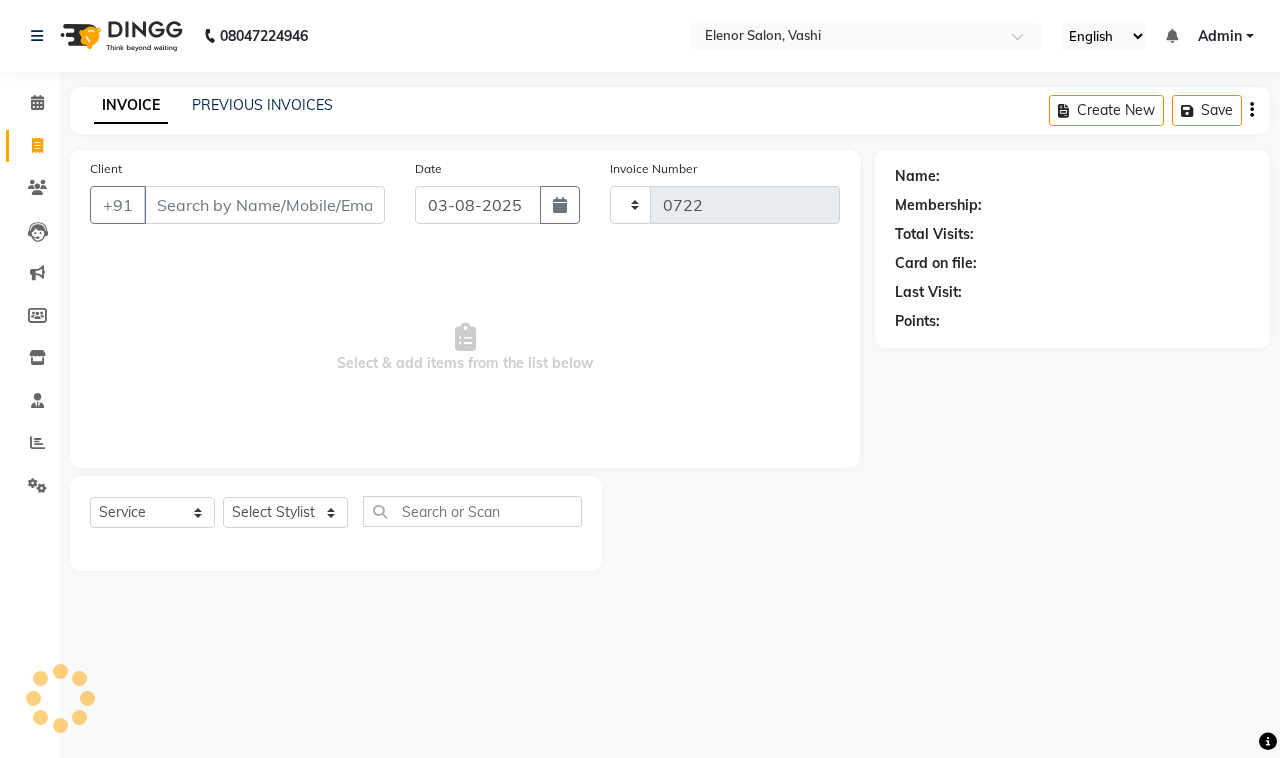 select on "695" 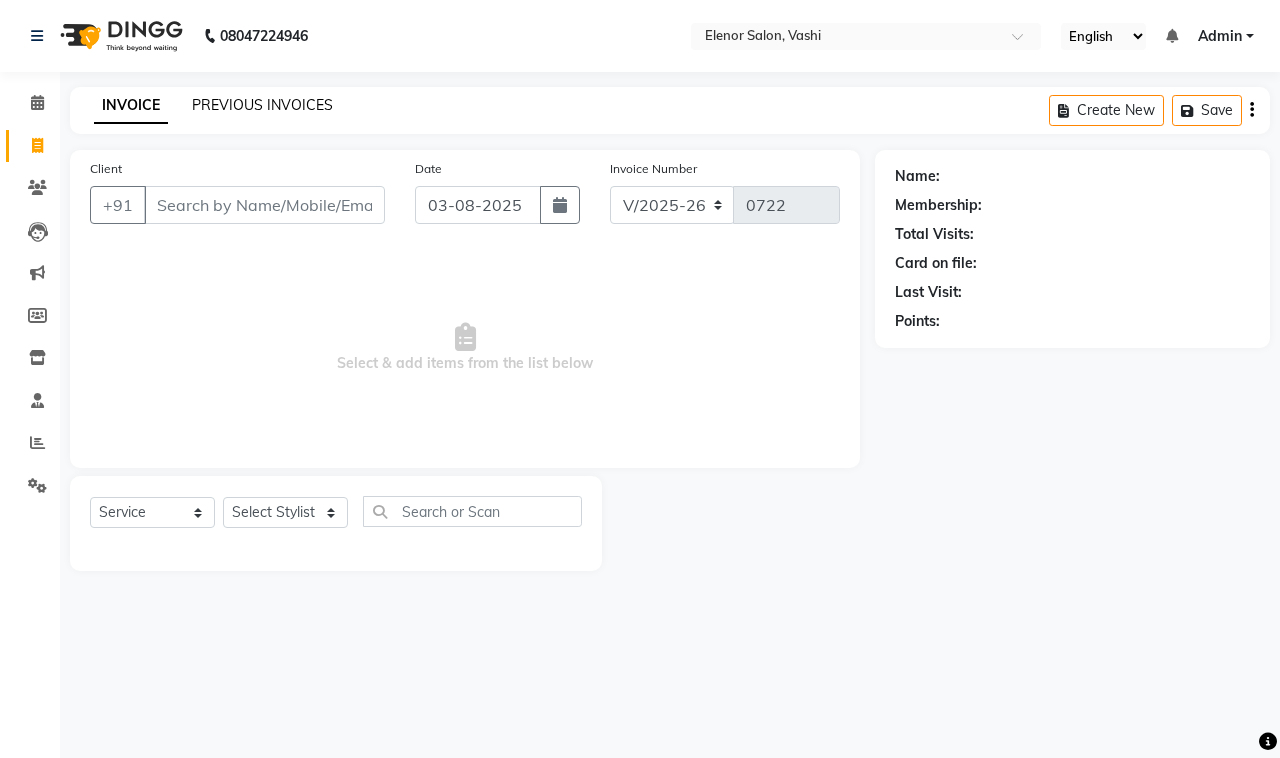 click on "PREVIOUS INVOICES" 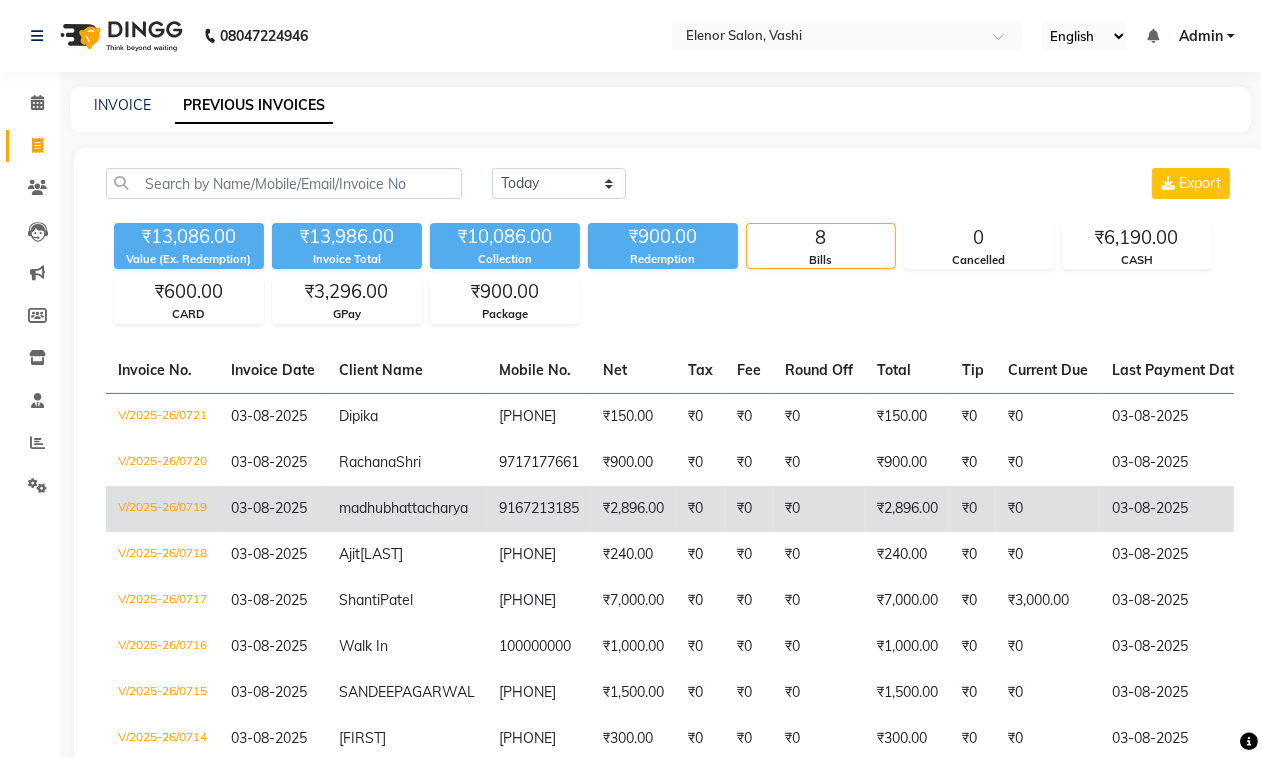 click on "9167213185" 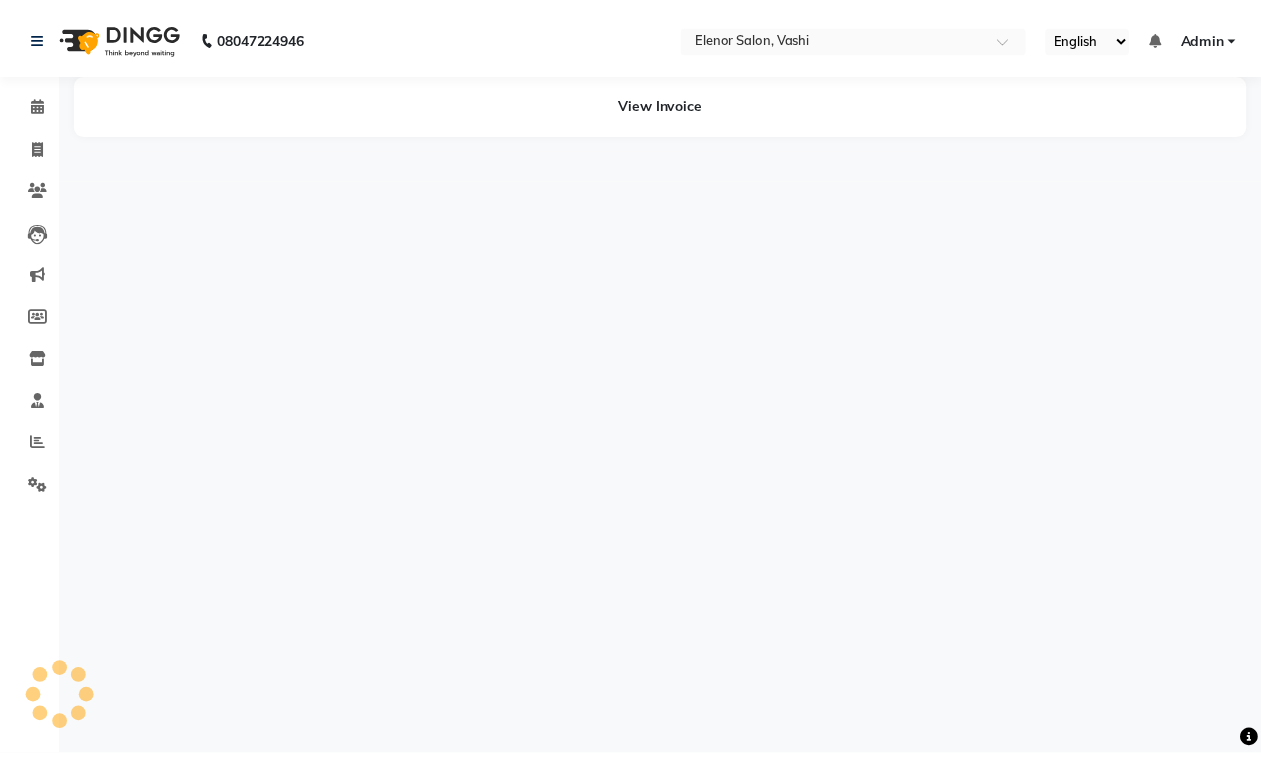 scroll, scrollTop: 0, scrollLeft: 0, axis: both 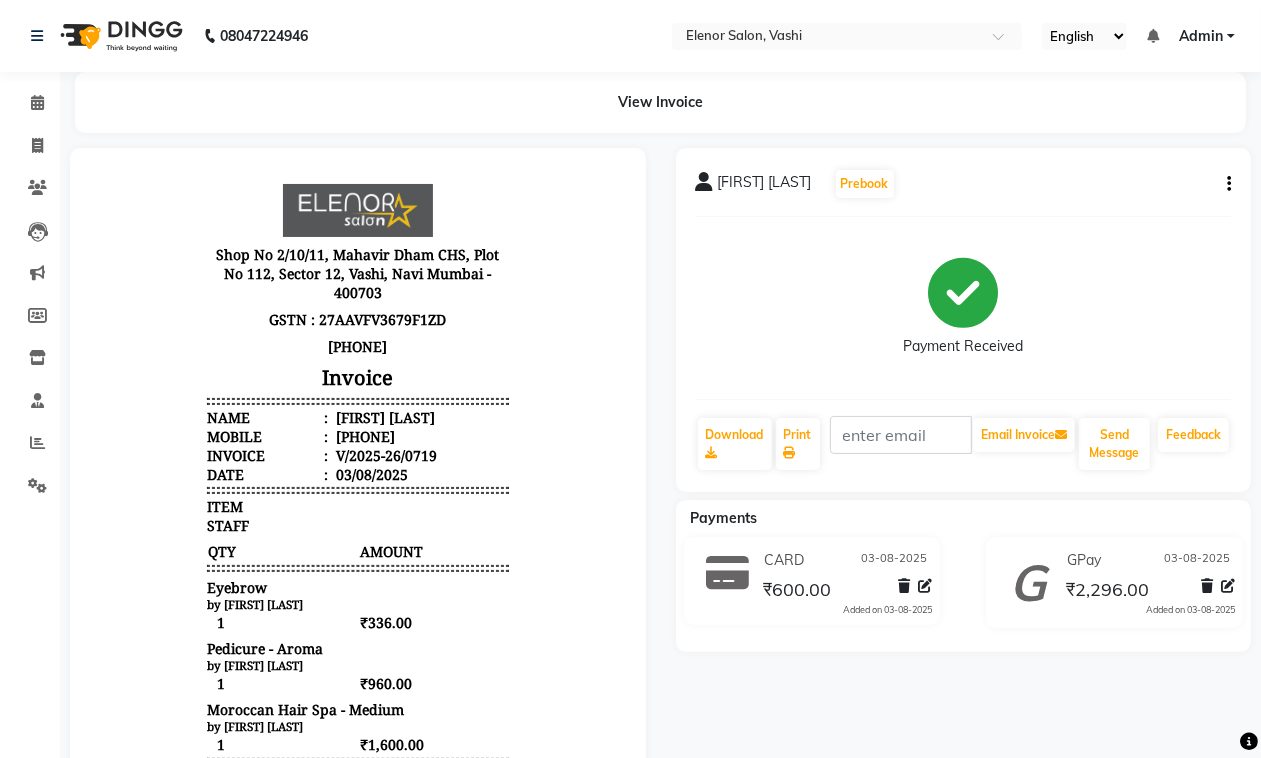 click 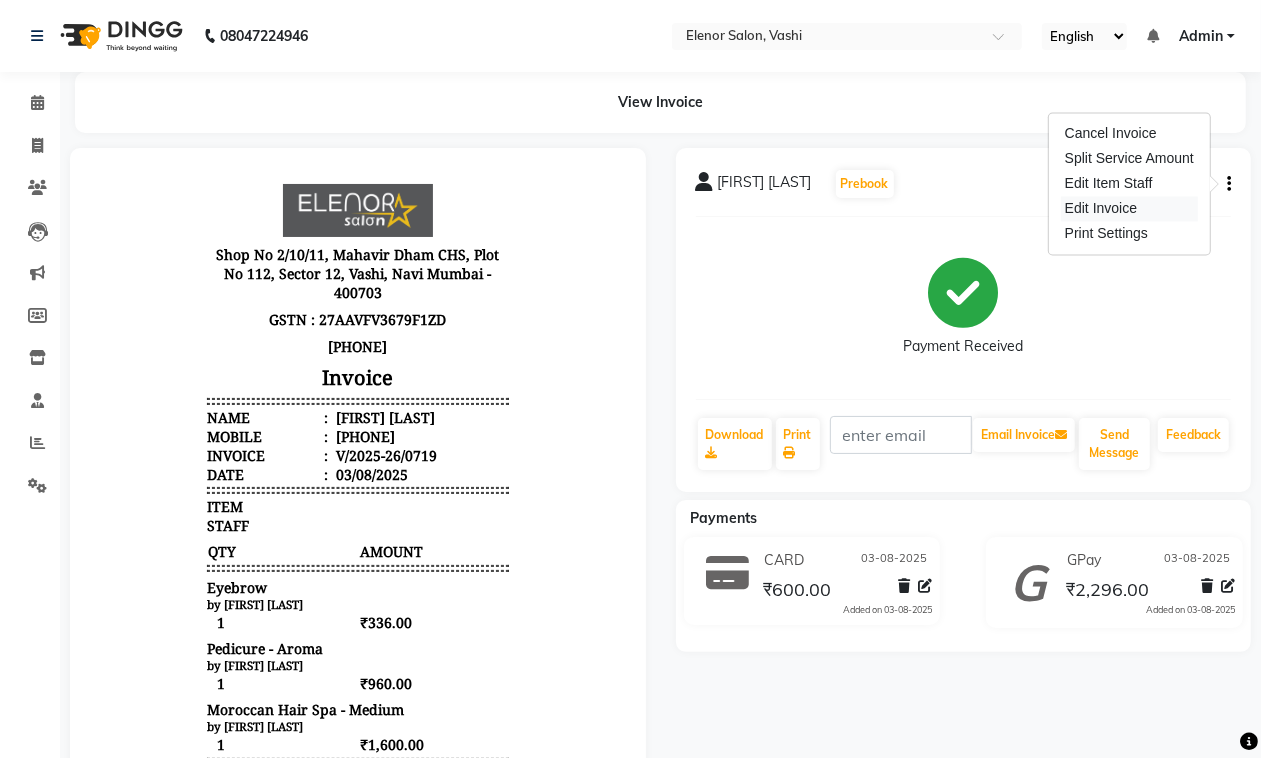 click on "Edit Invoice" at bounding box center [1129, 209] 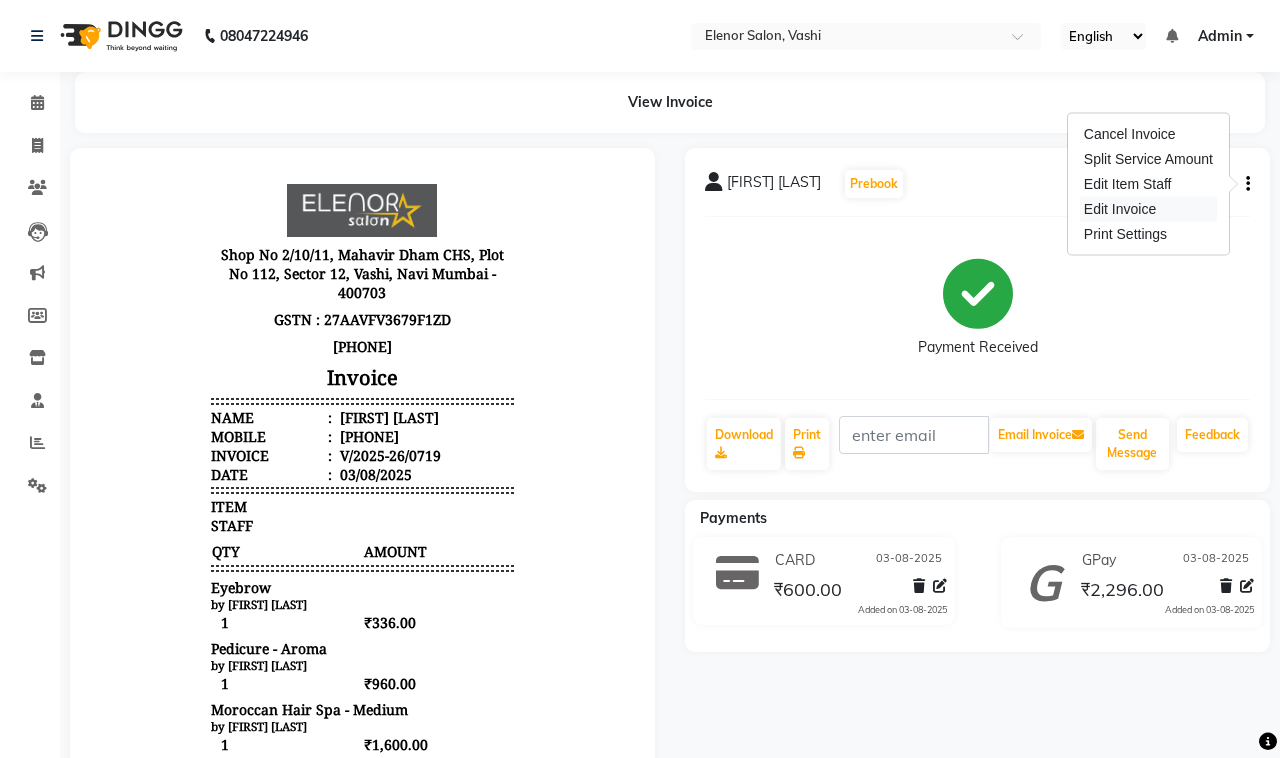 select on "service" 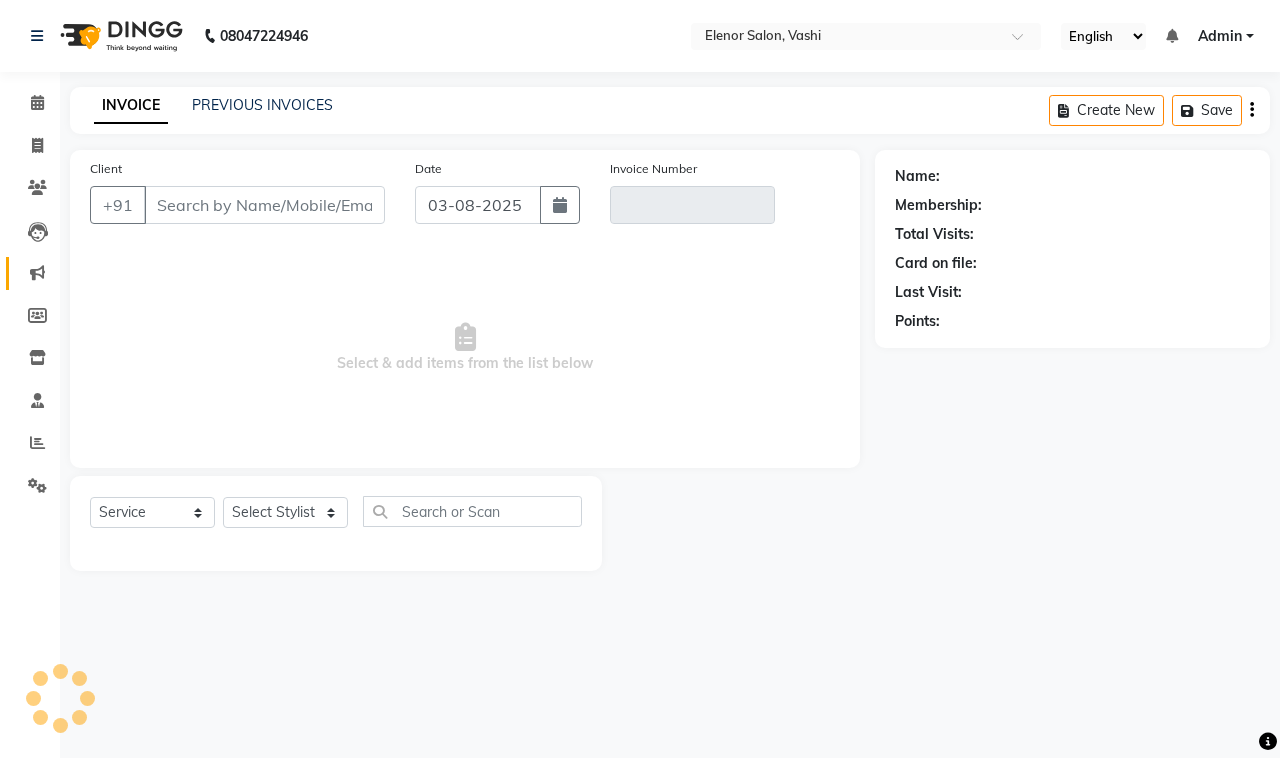 type on "9167213185" 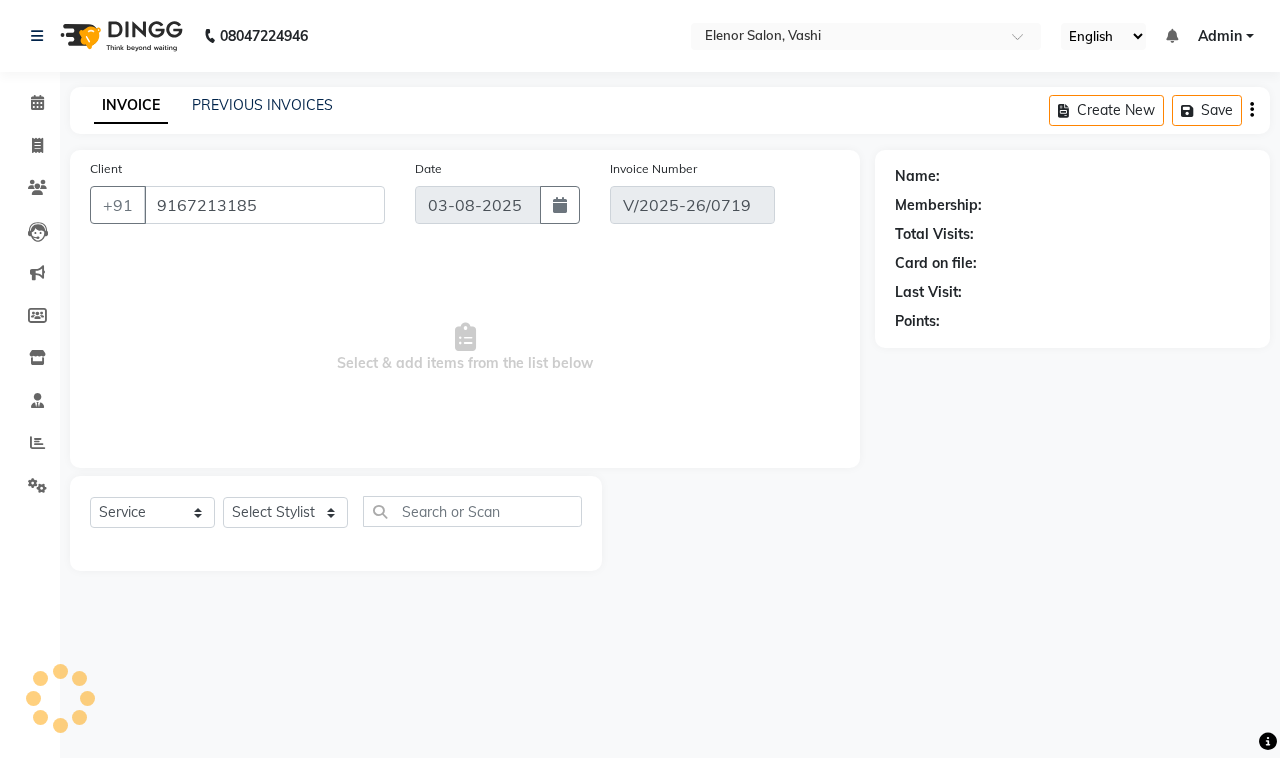 select on "select" 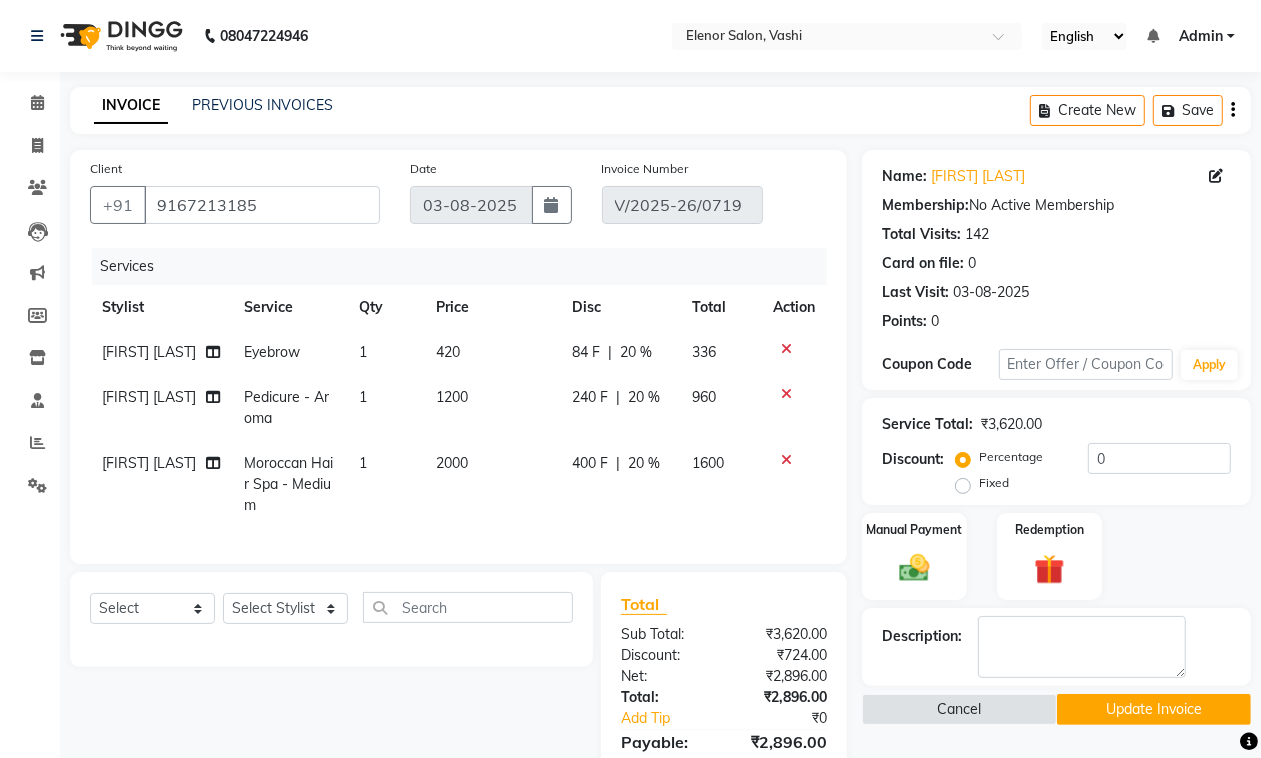 click on "[PERSON]" 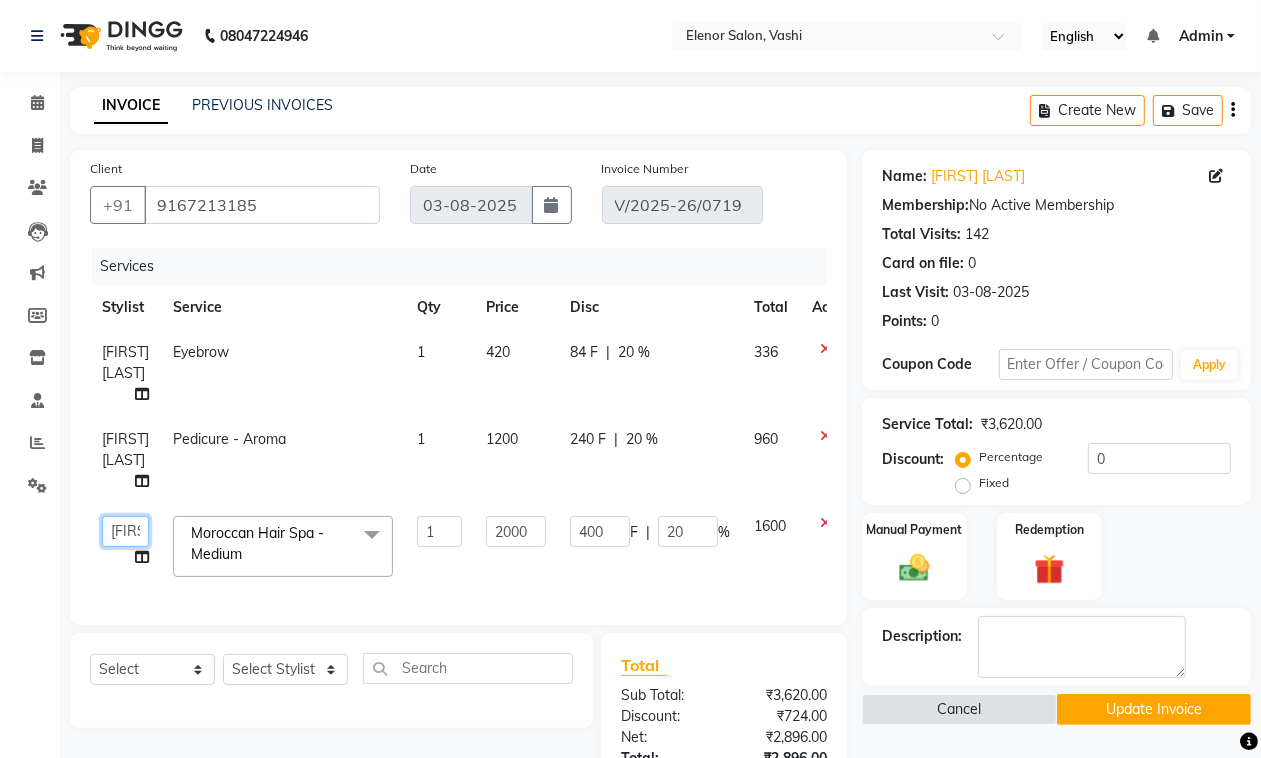 click on "DC   Dipika   Freelancer   Hasan   Rehan Salmani    Vinith   Zoya Shaikh" 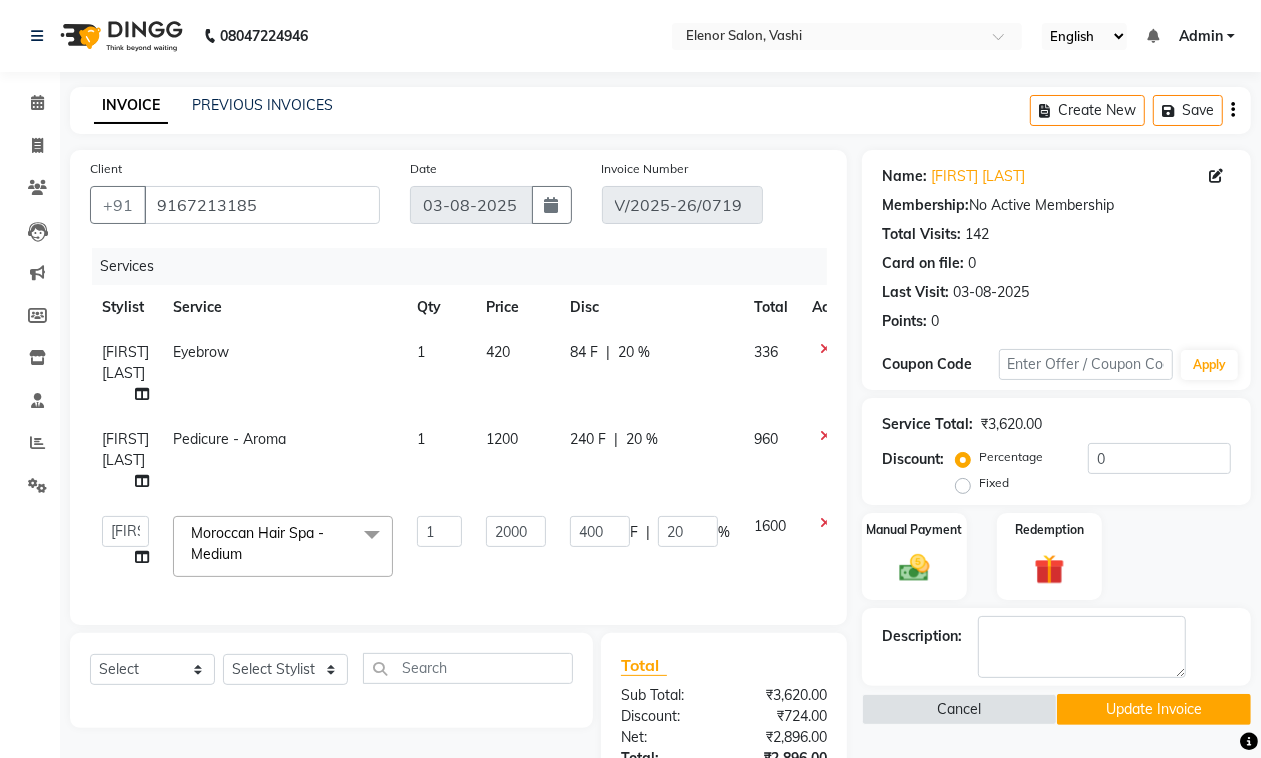 select on "10481" 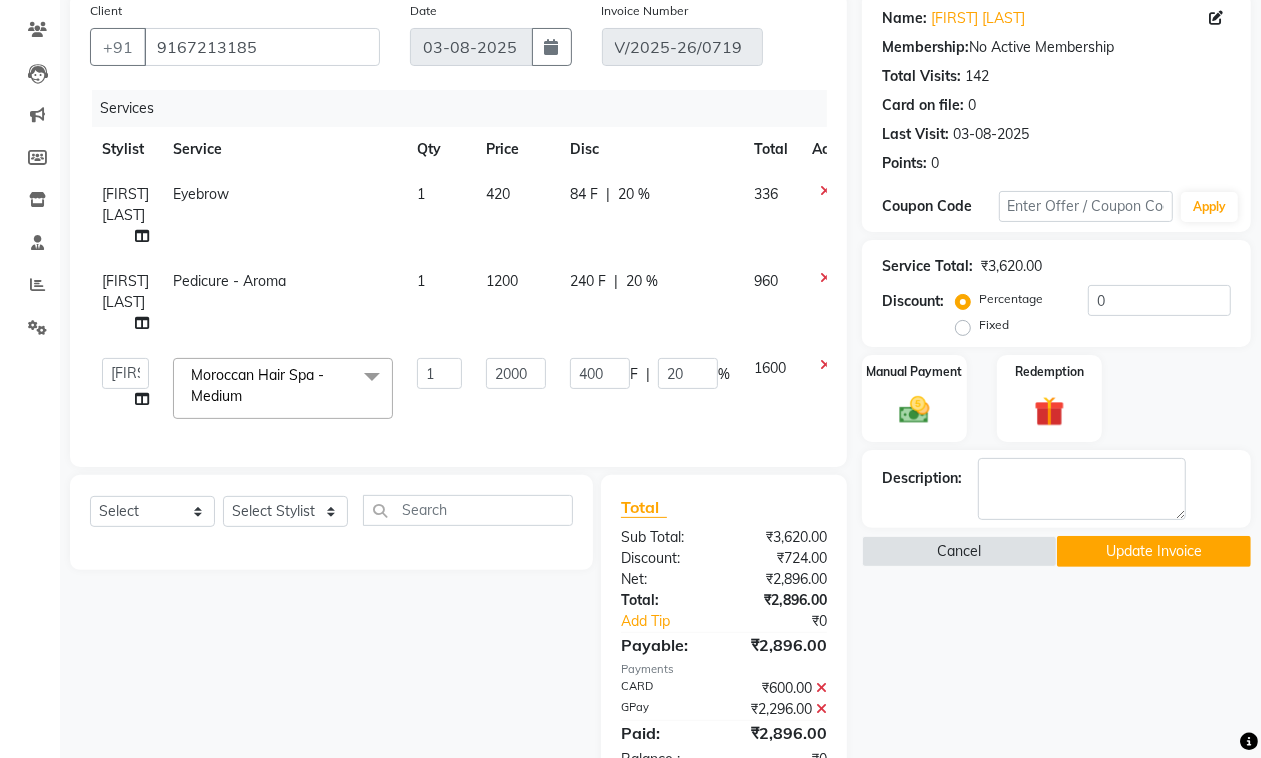 scroll, scrollTop: 181, scrollLeft: 0, axis: vertical 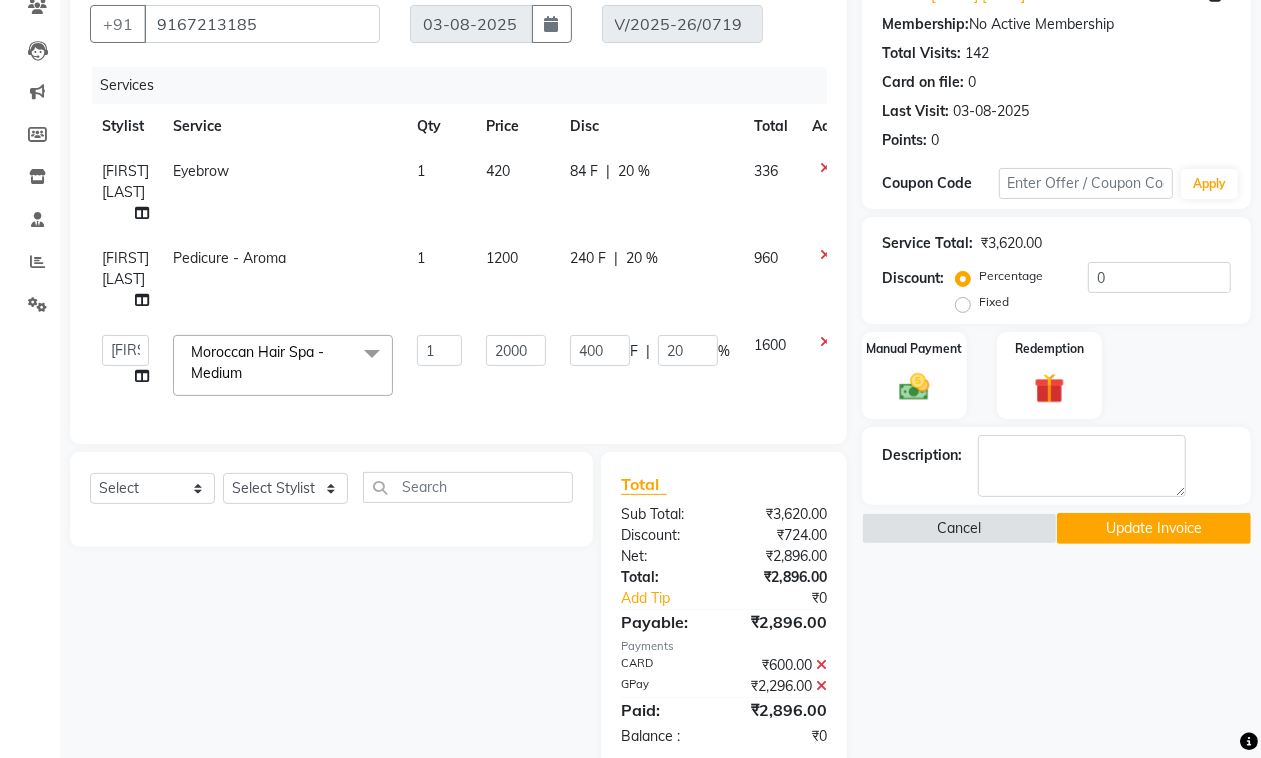 click on "Update Invoice" 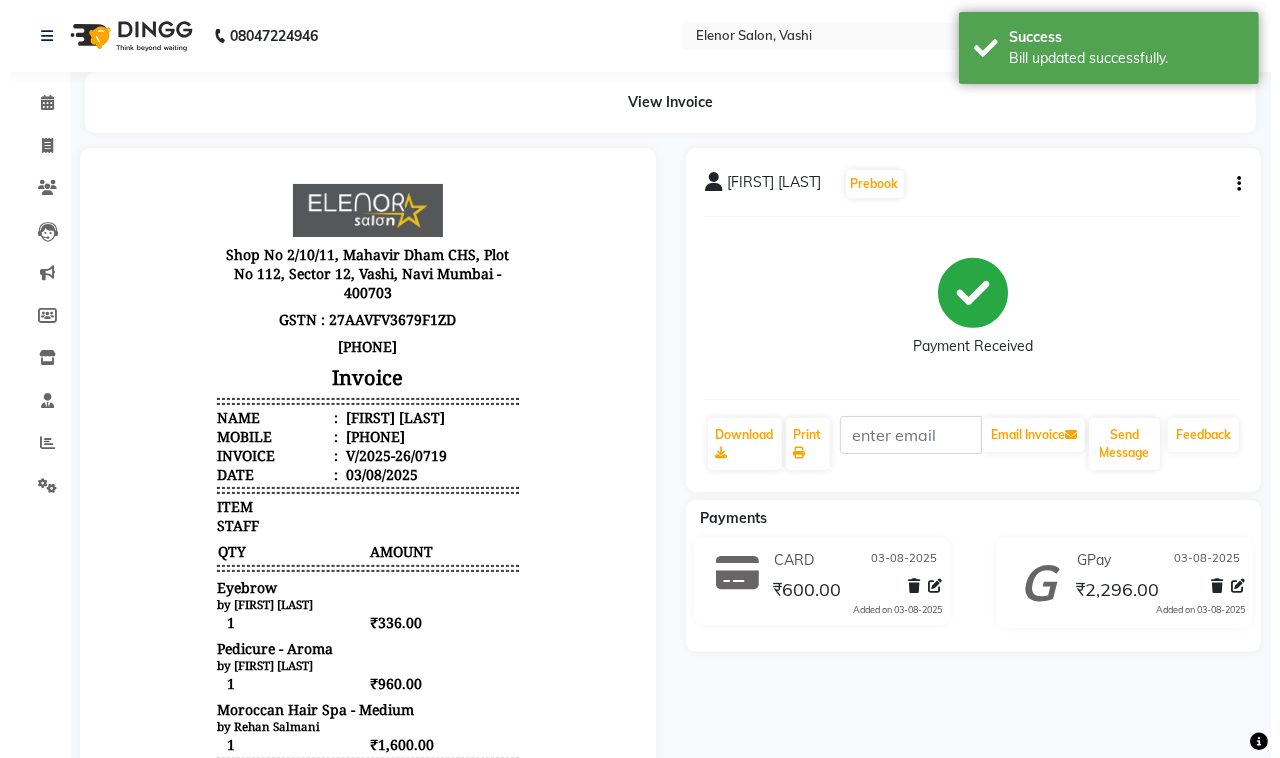 scroll, scrollTop: 0, scrollLeft: 0, axis: both 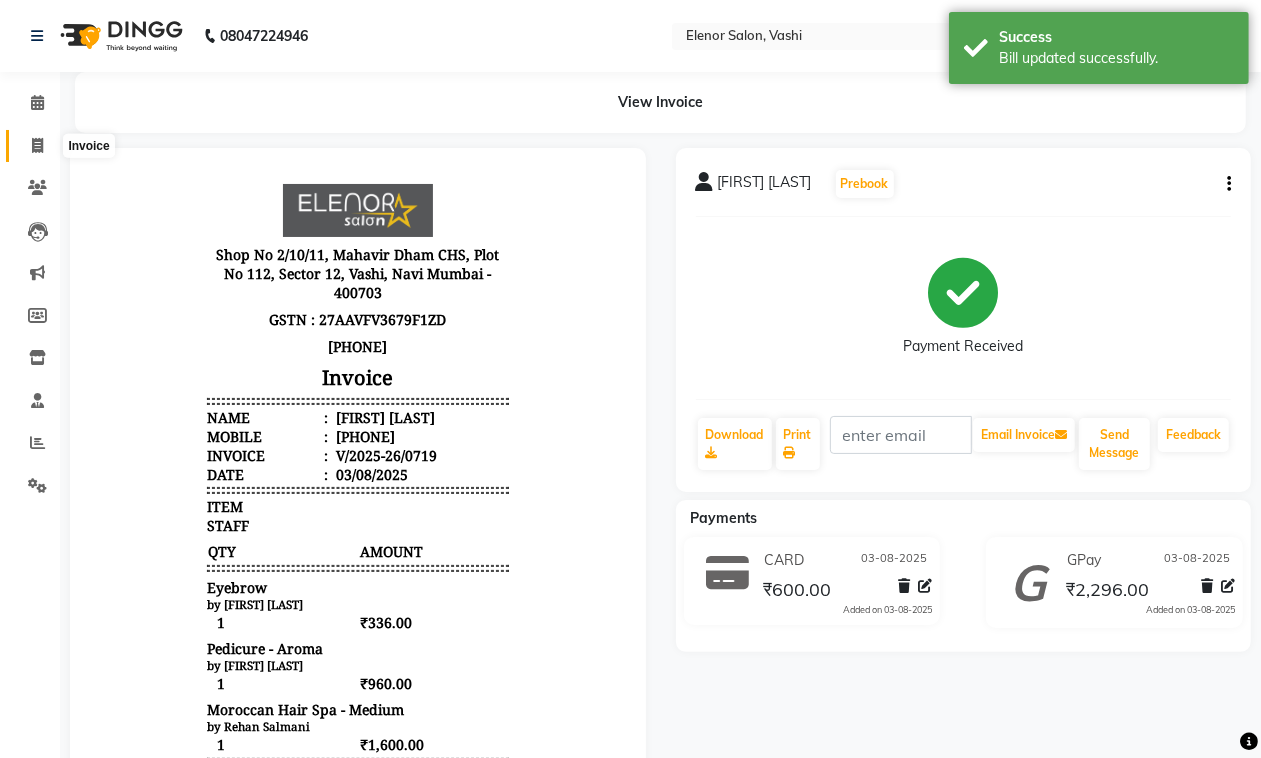 click 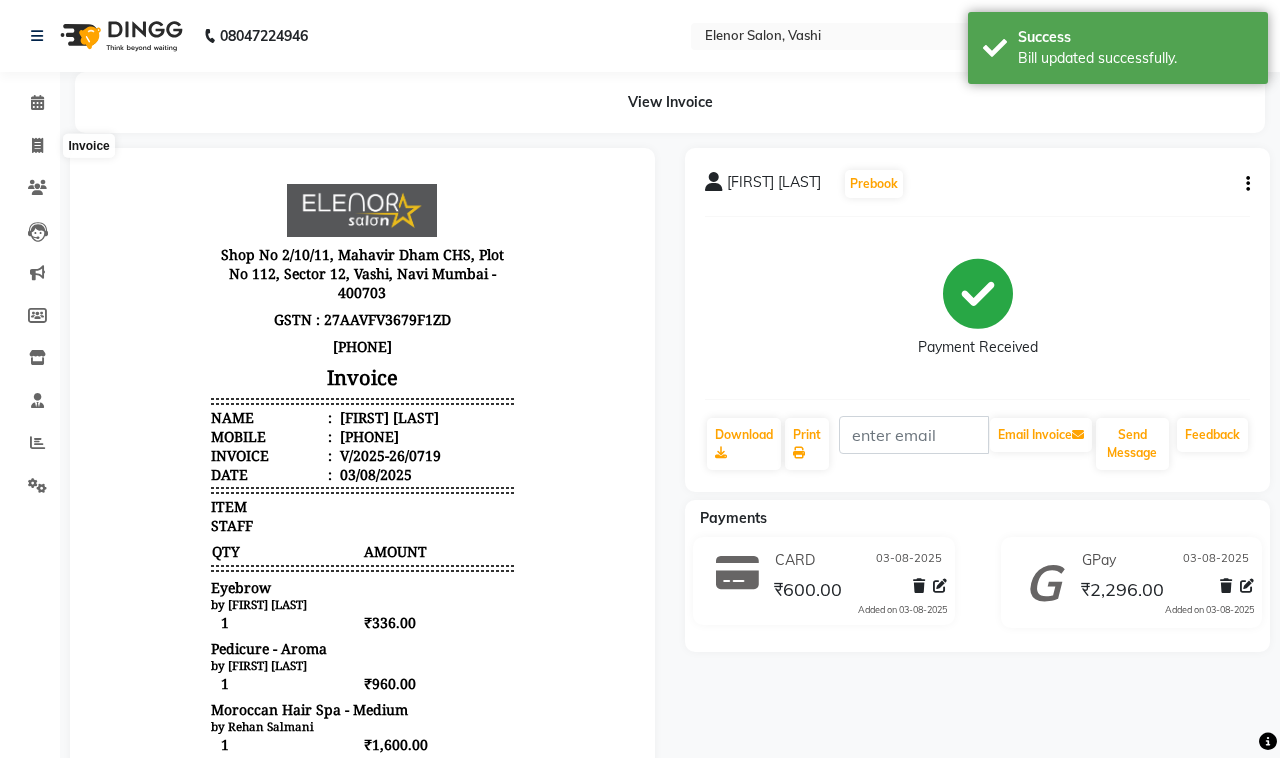 select on "695" 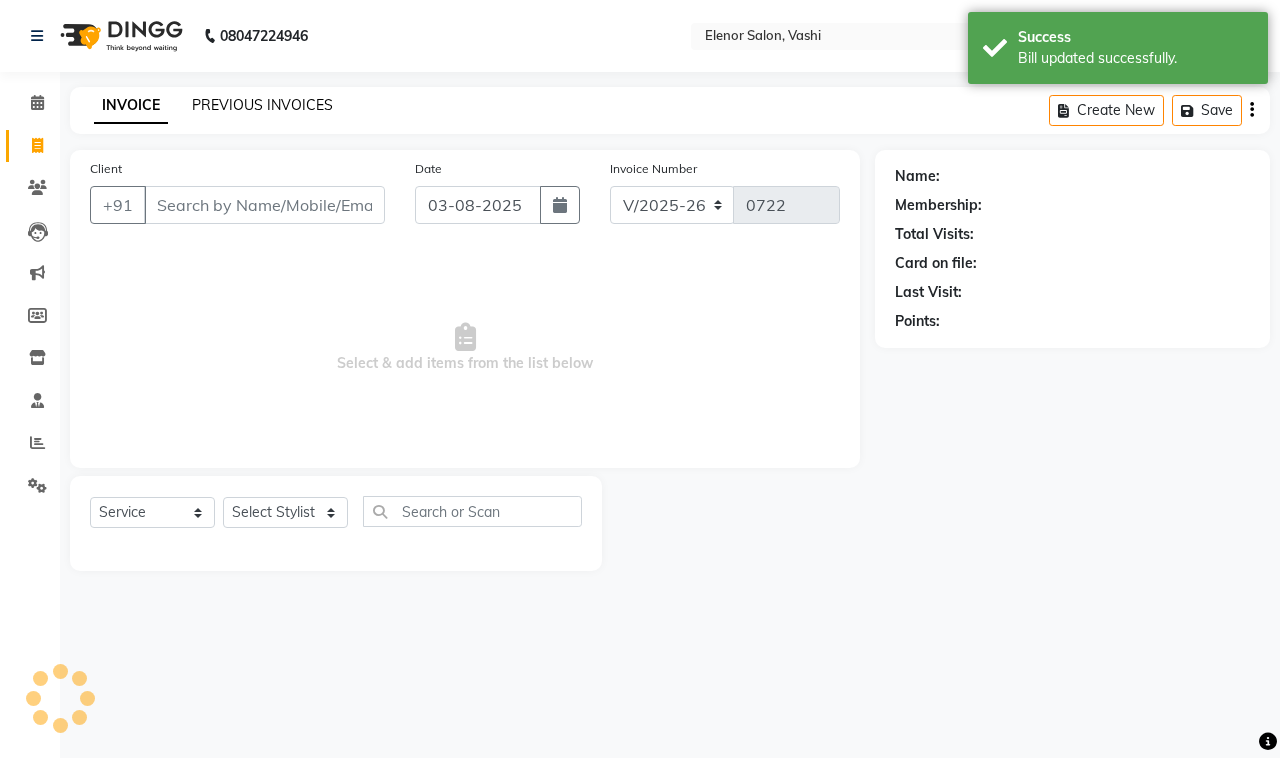 click on "PREVIOUS INVOICES" 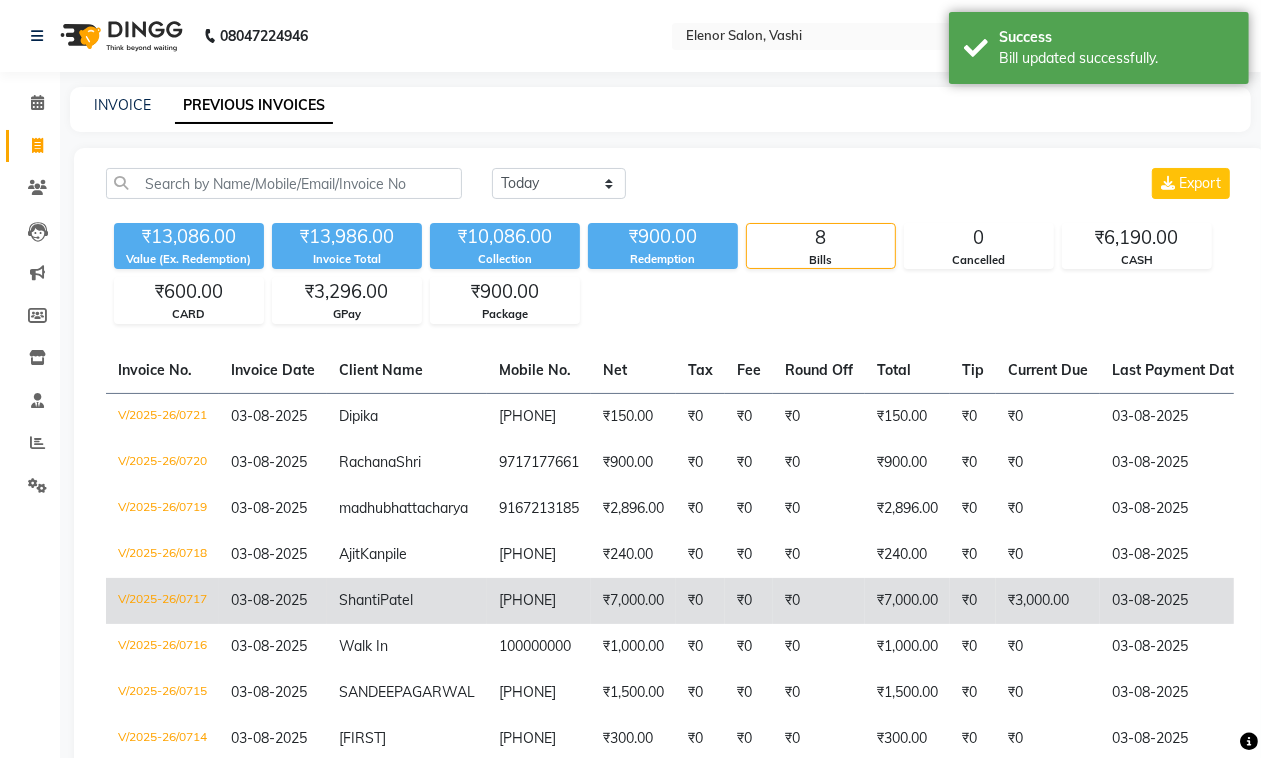 click on "₹0" 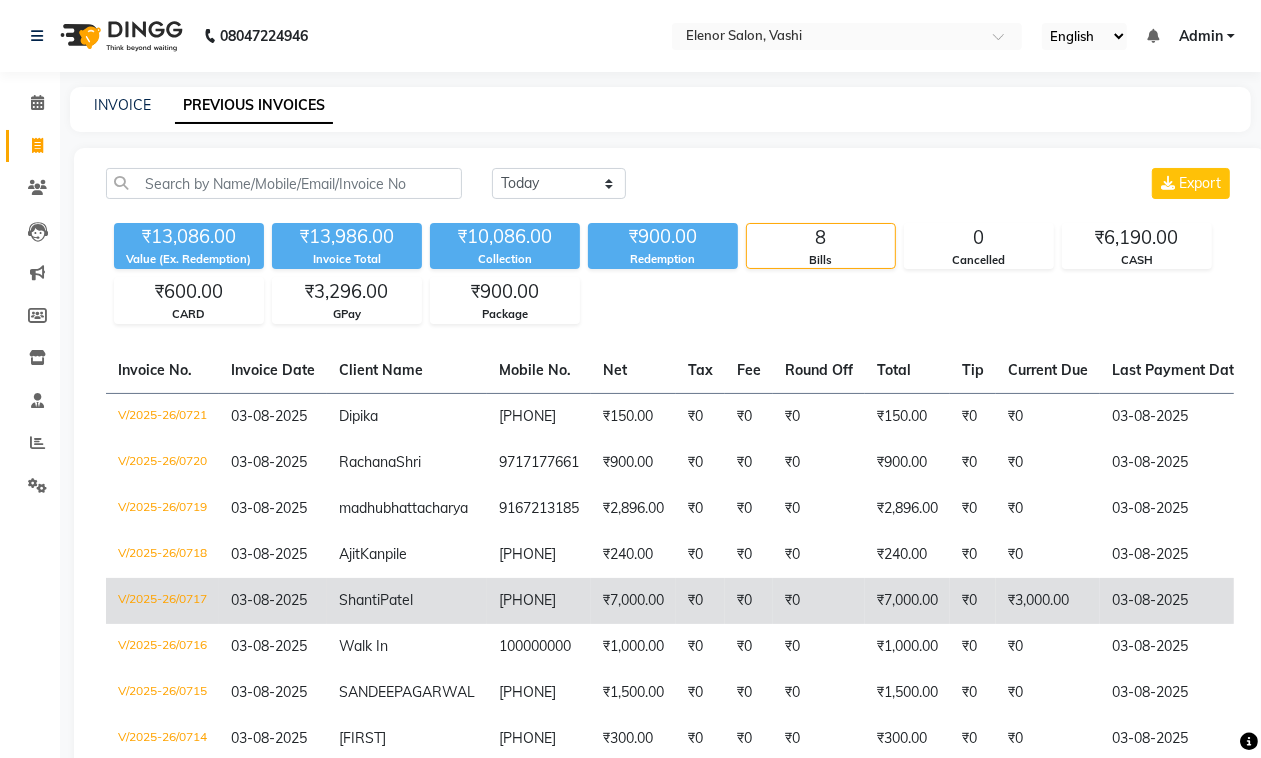 click on "₹0" 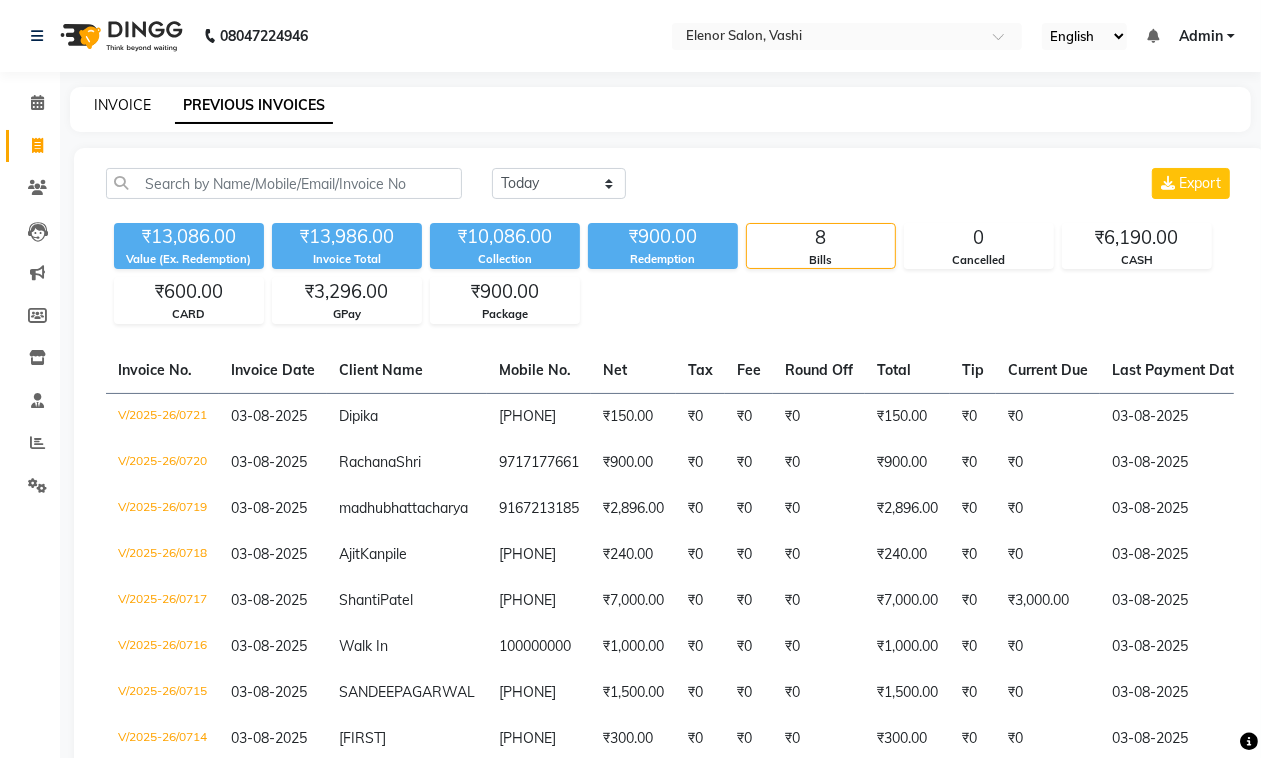 click on "INVOICE" 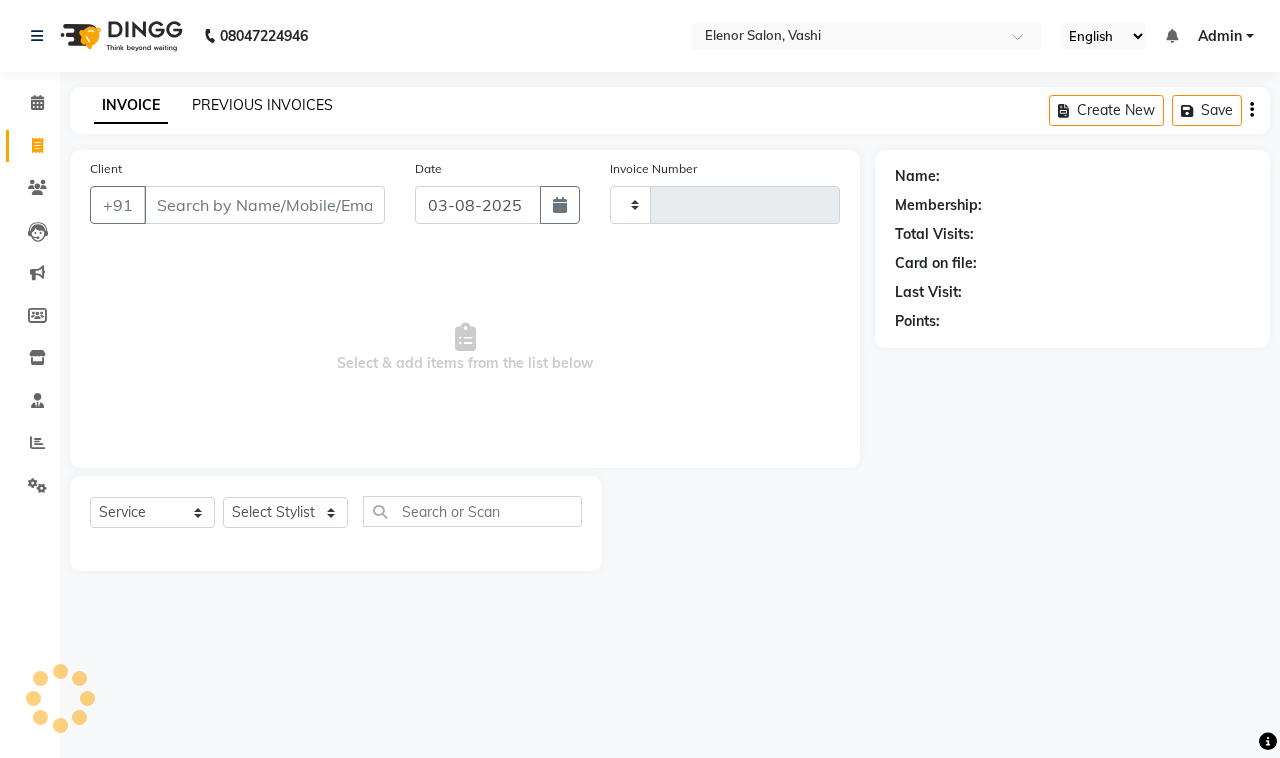 type on "0722" 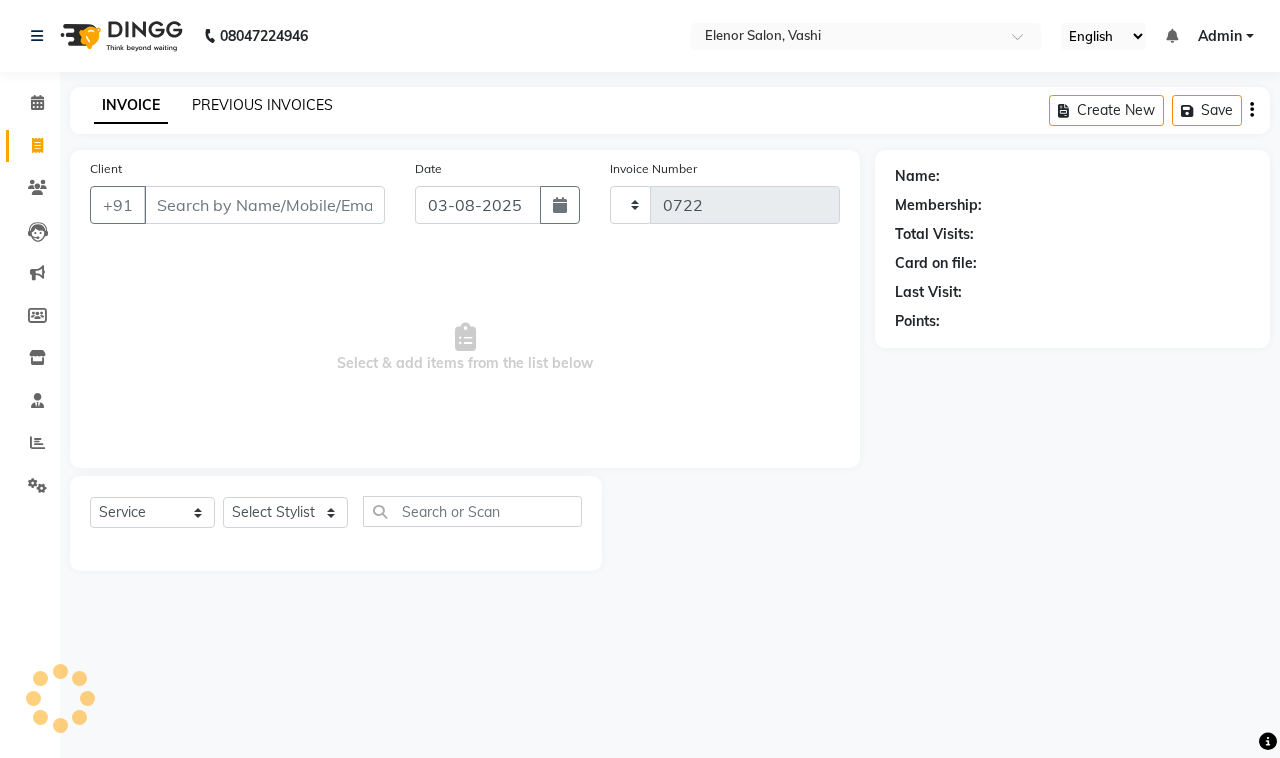 select on "695" 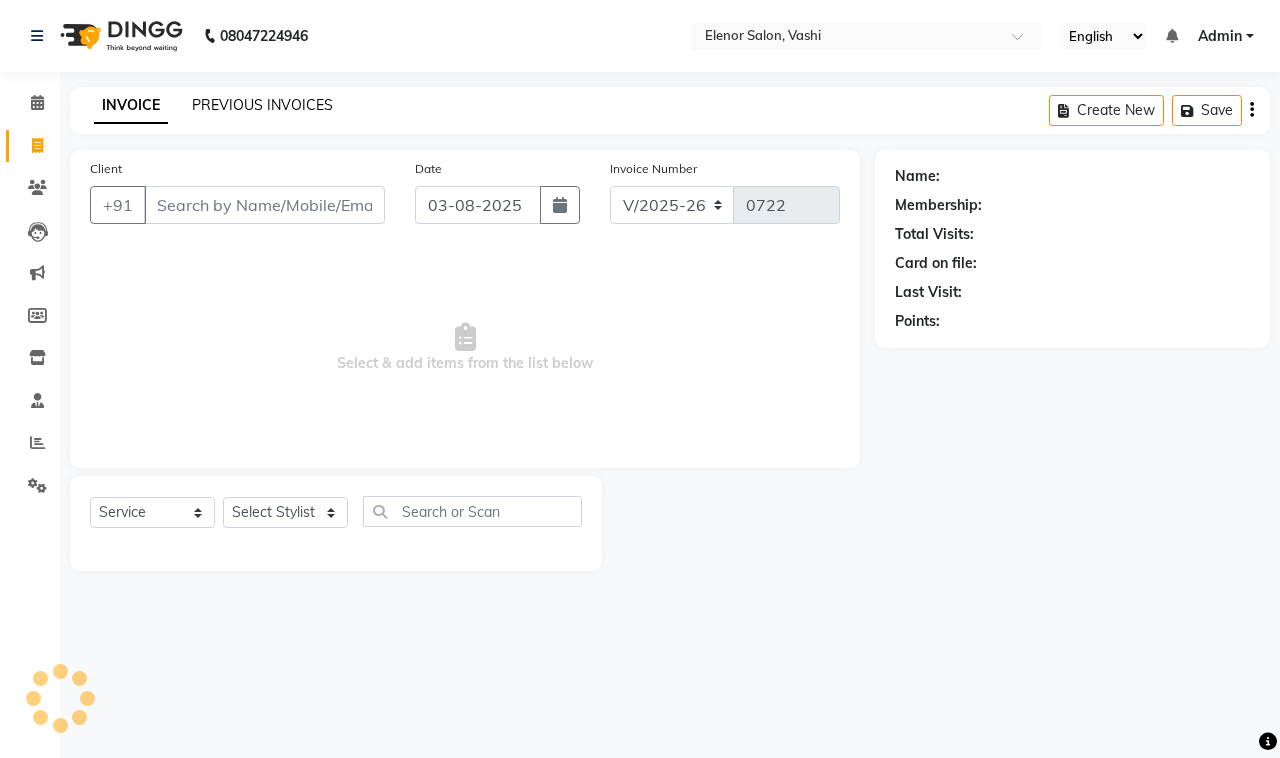 click on "PREVIOUS INVOICES" 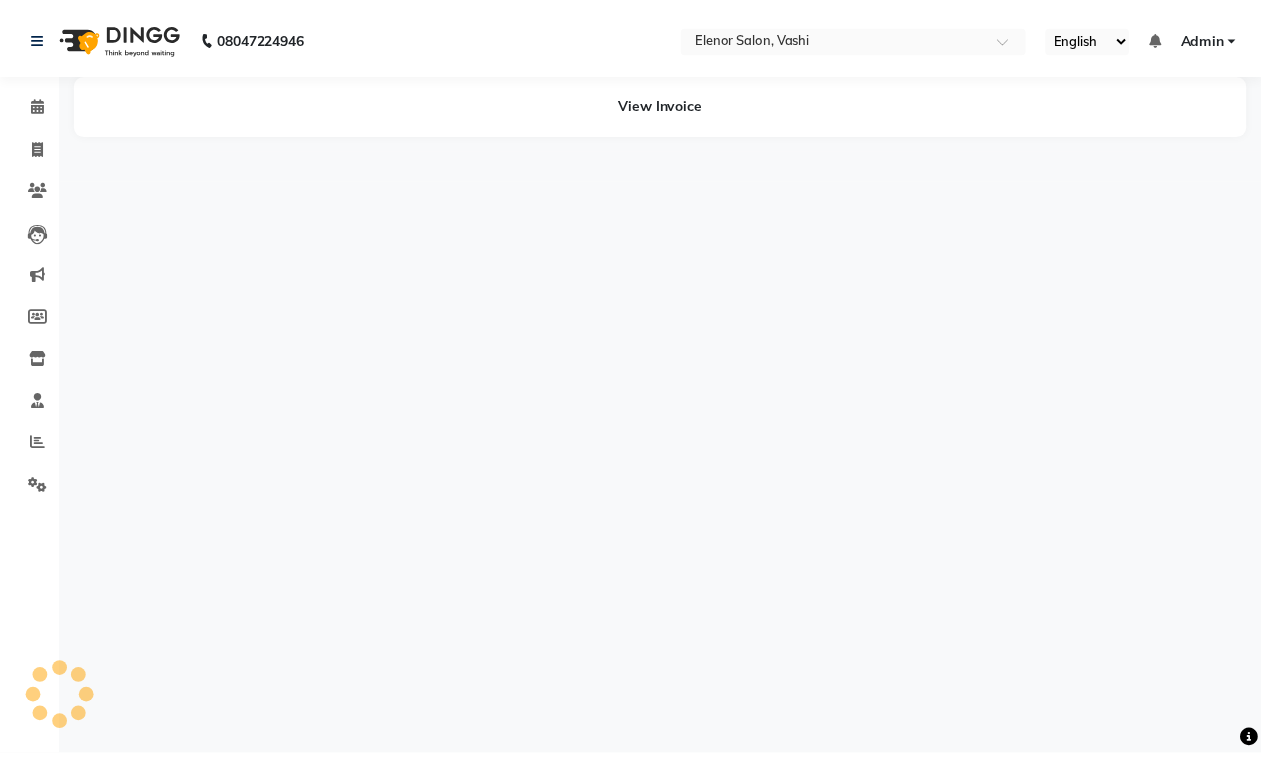 scroll, scrollTop: 0, scrollLeft: 0, axis: both 